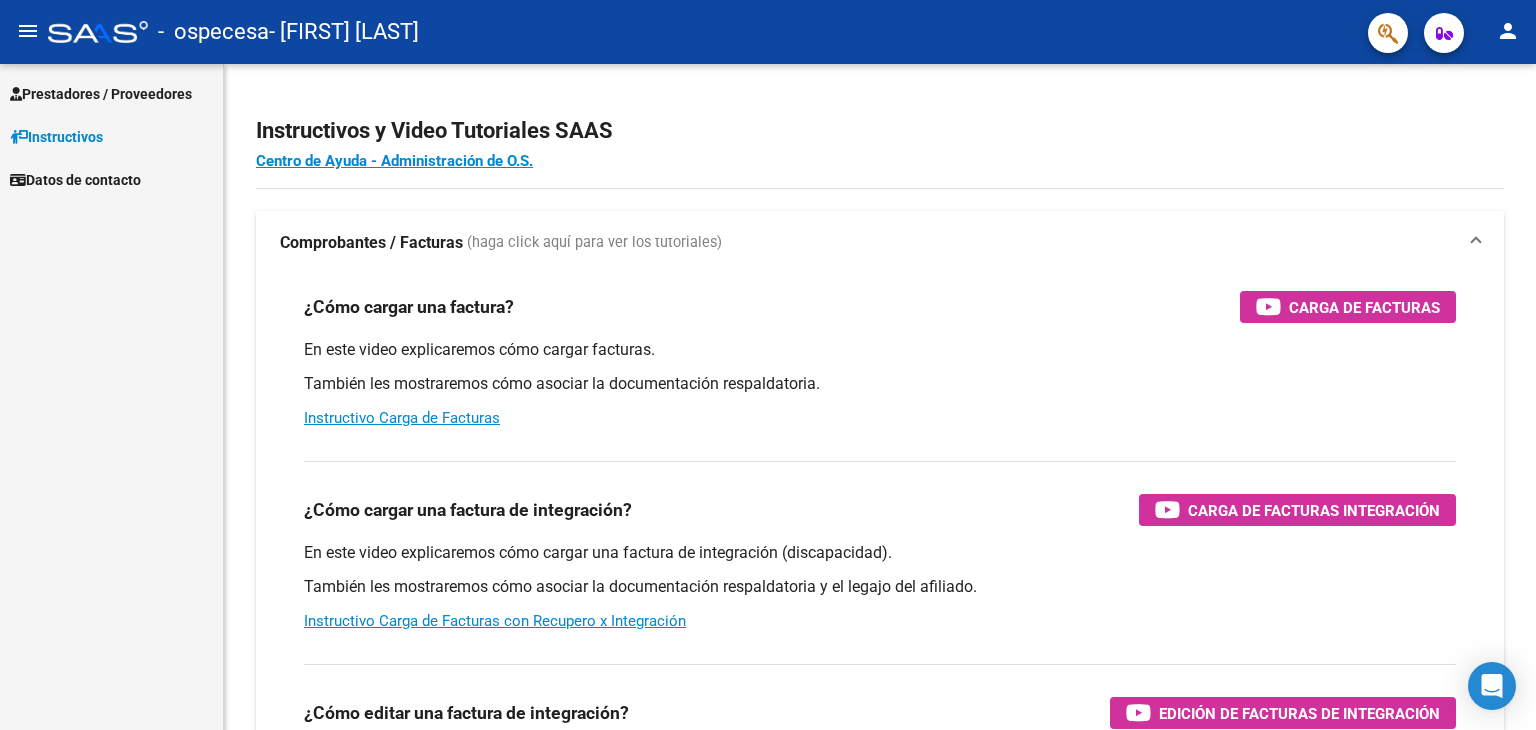 scroll, scrollTop: 0, scrollLeft: 0, axis: both 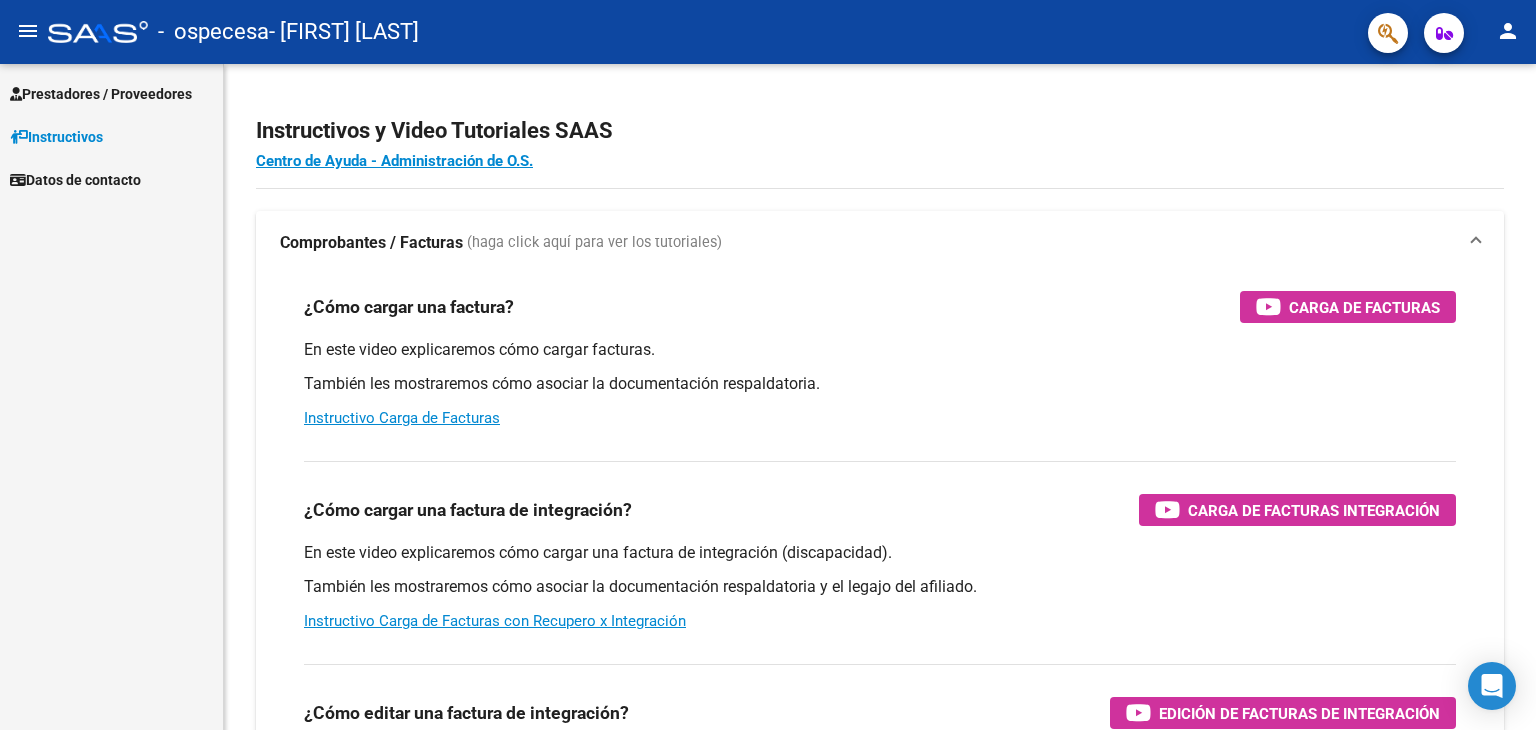 click on "Prestadores / Proveedores" at bounding box center (101, 94) 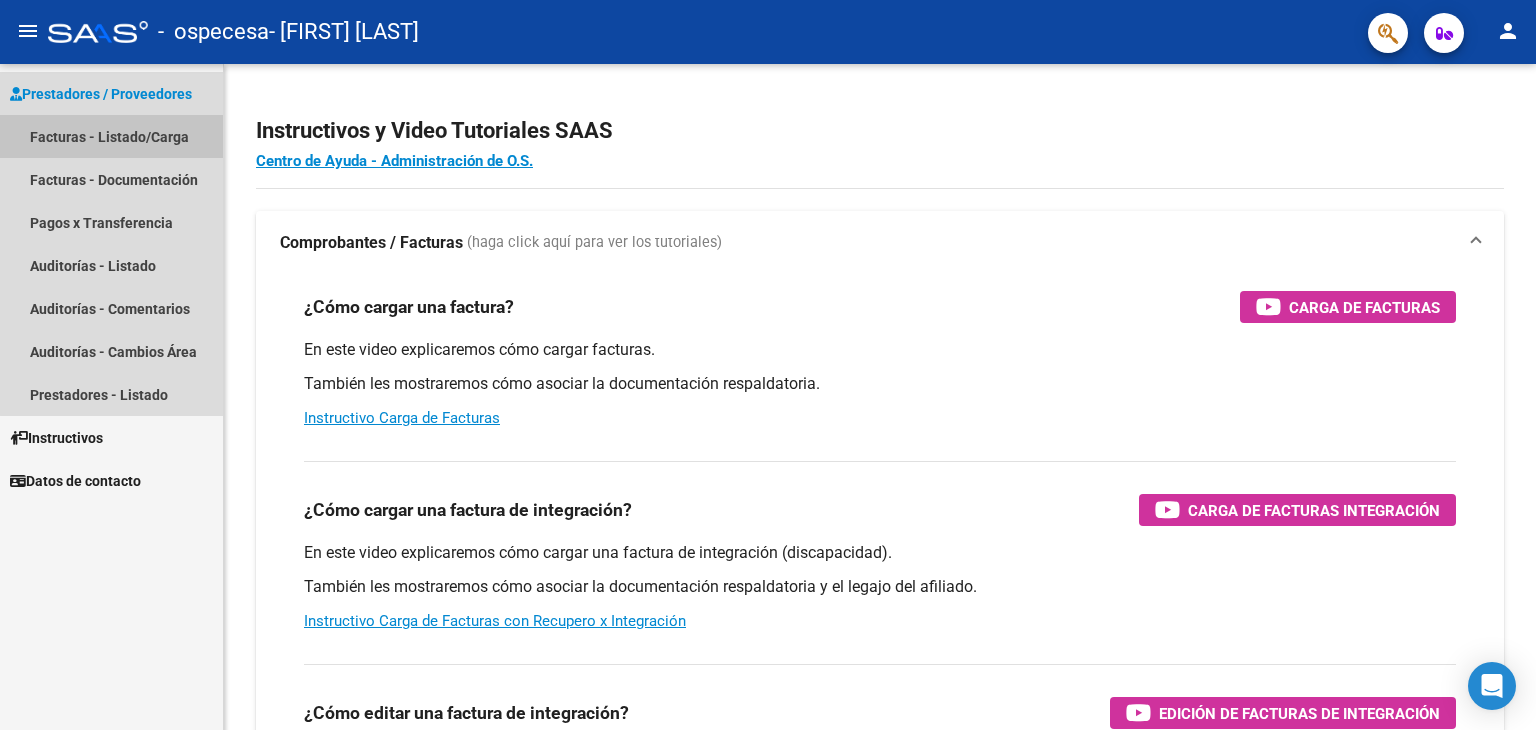 click on "Facturas - Listado/Carga" at bounding box center (111, 136) 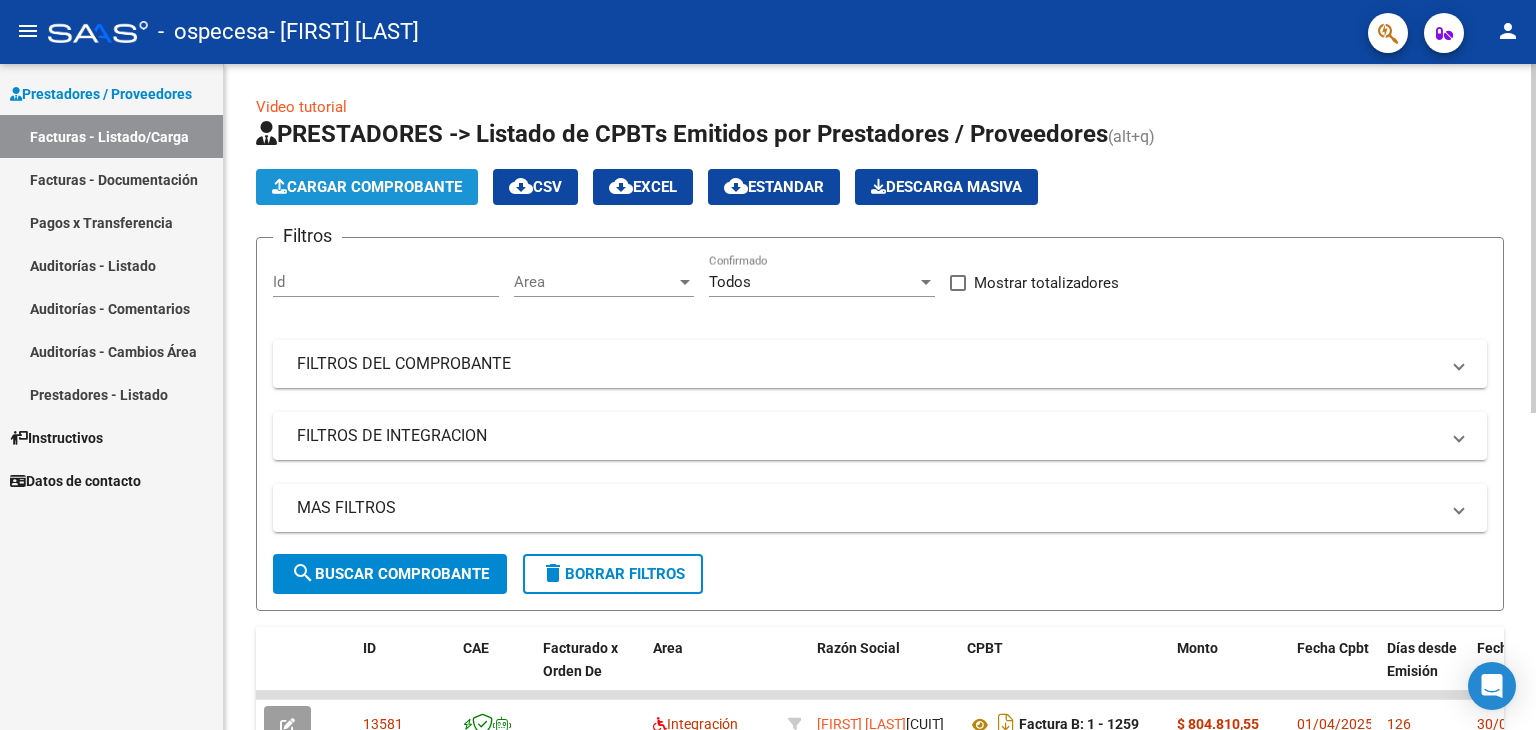 click on "Cargar Comprobante" 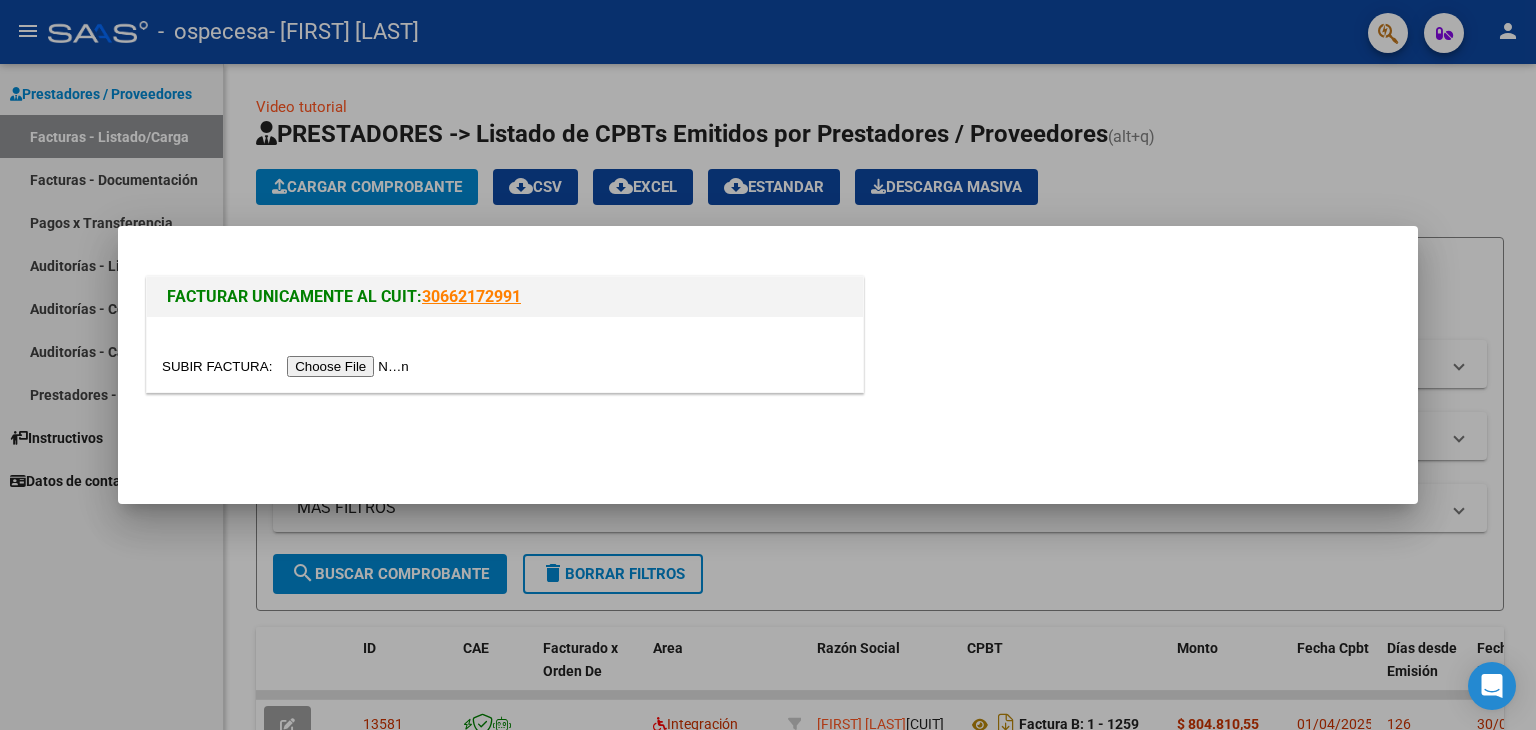 click at bounding box center [288, 366] 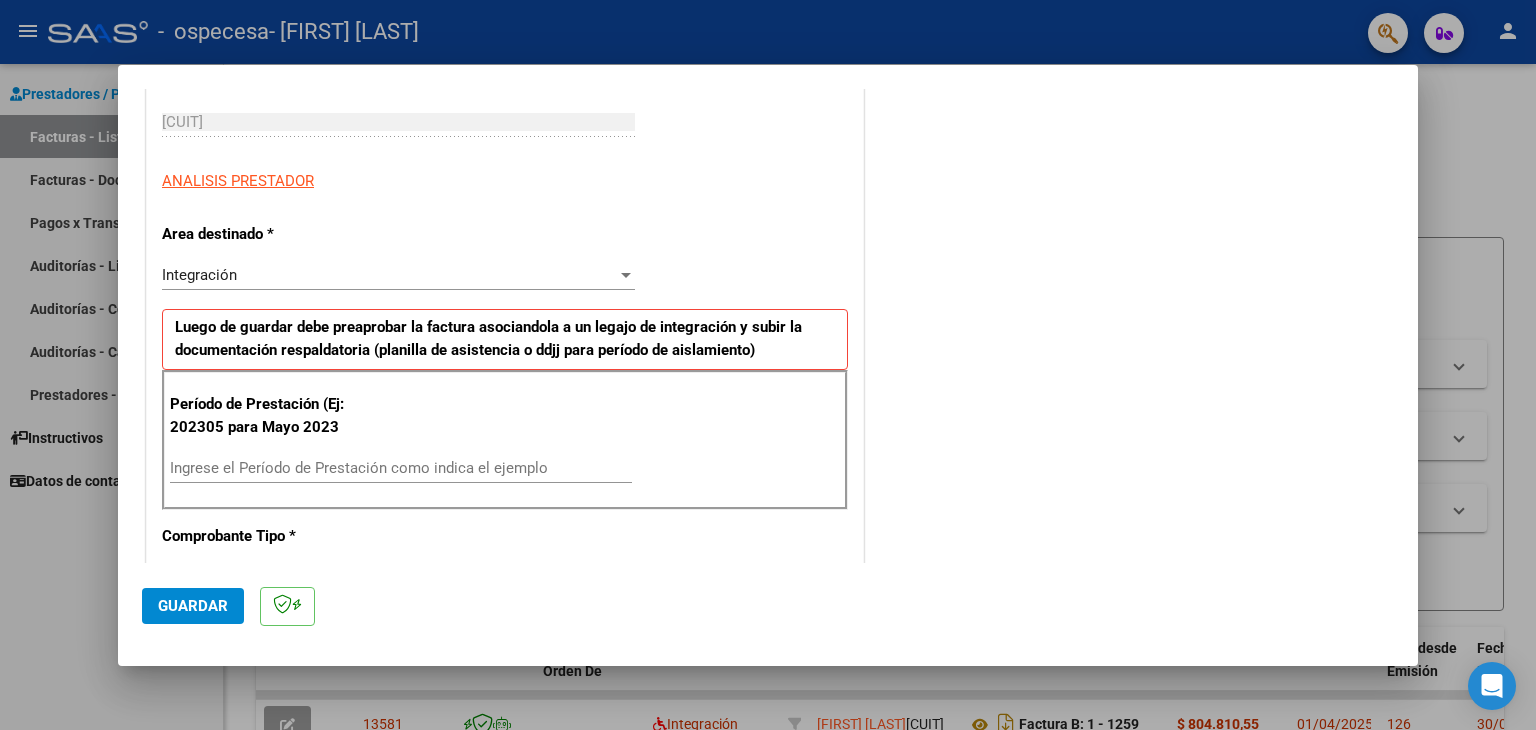 scroll, scrollTop: 383, scrollLeft: 0, axis: vertical 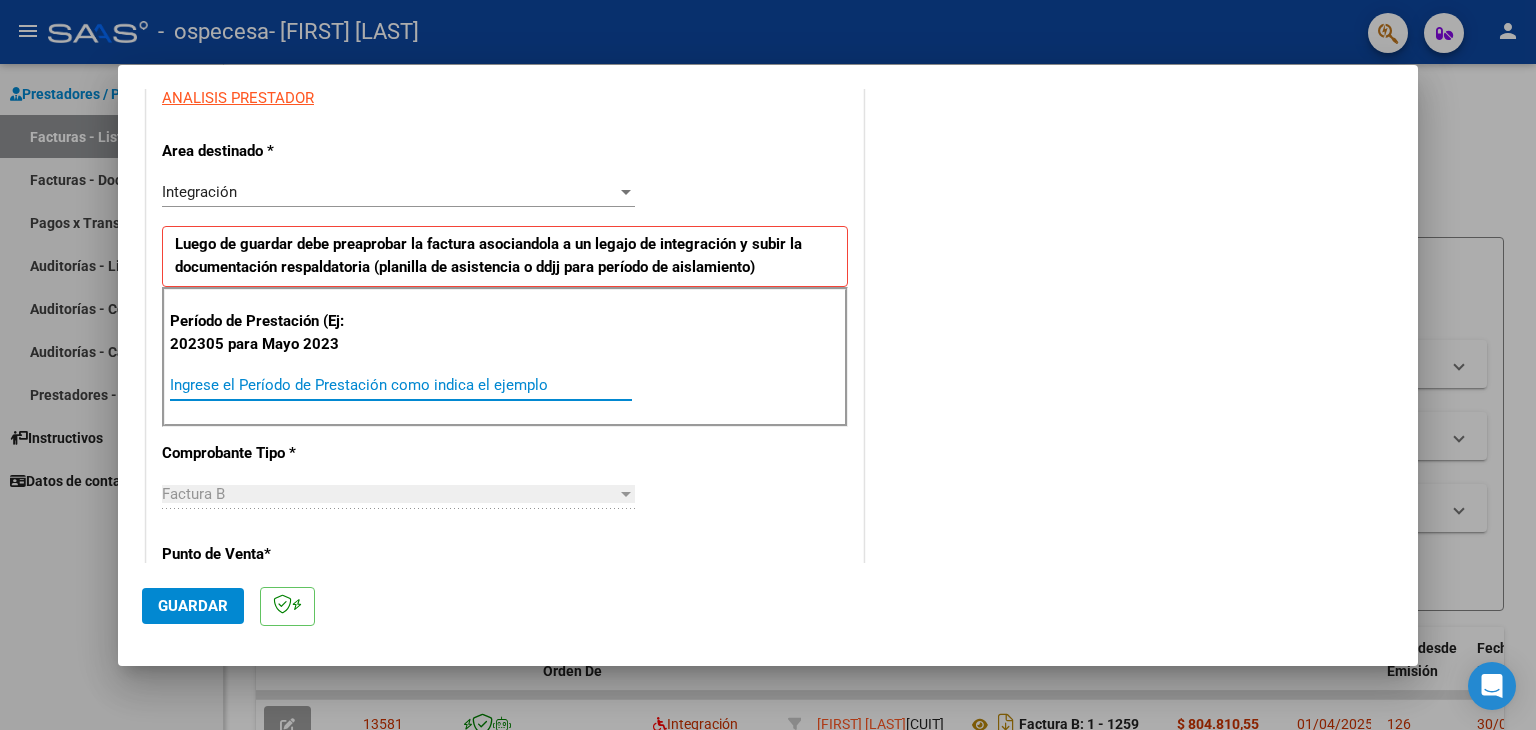 click on "Ingrese el Período de Prestación como indica el ejemplo" at bounding box center [401, 385] 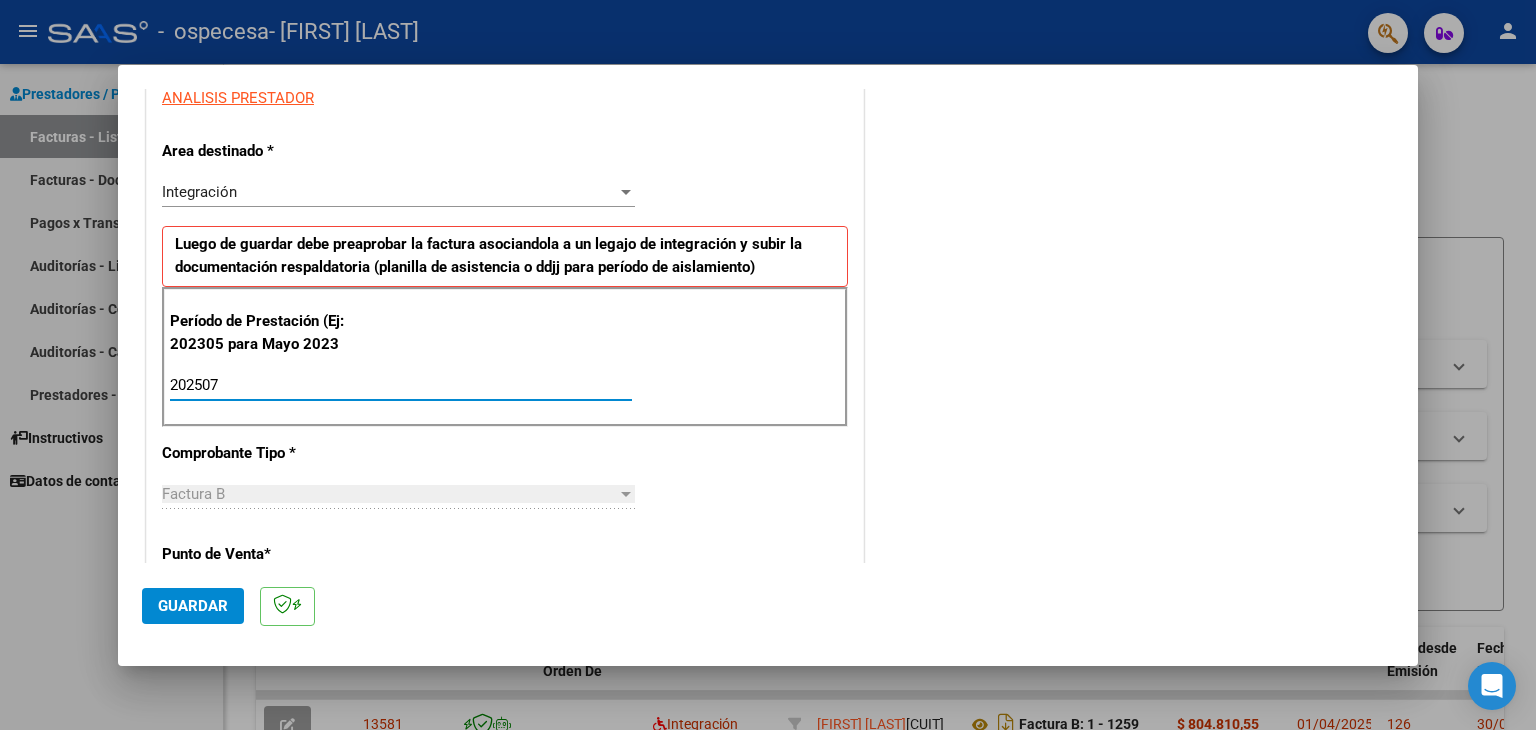 type on "202507" 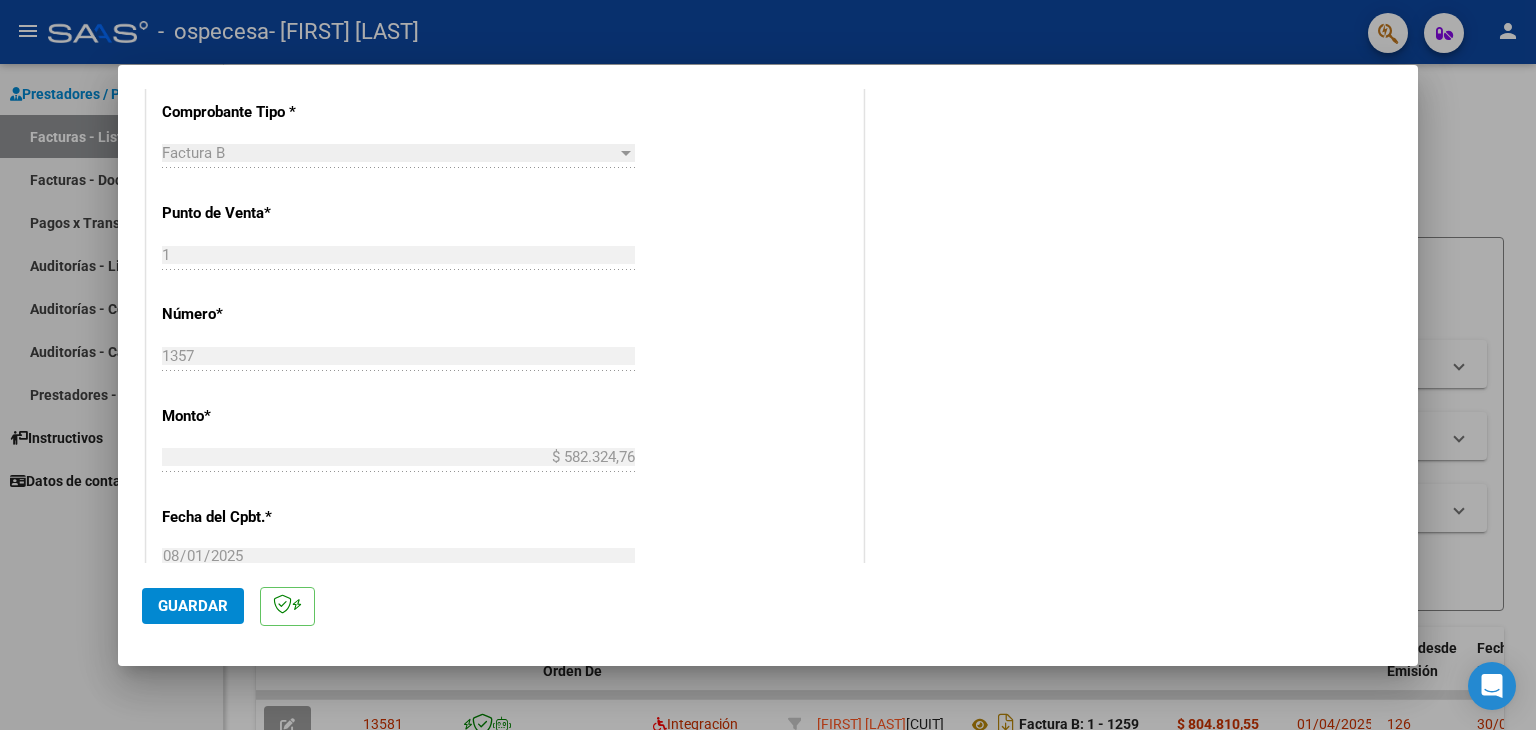 scroll, scrollTop: 756, scrollLeft: 0, axis: vertical 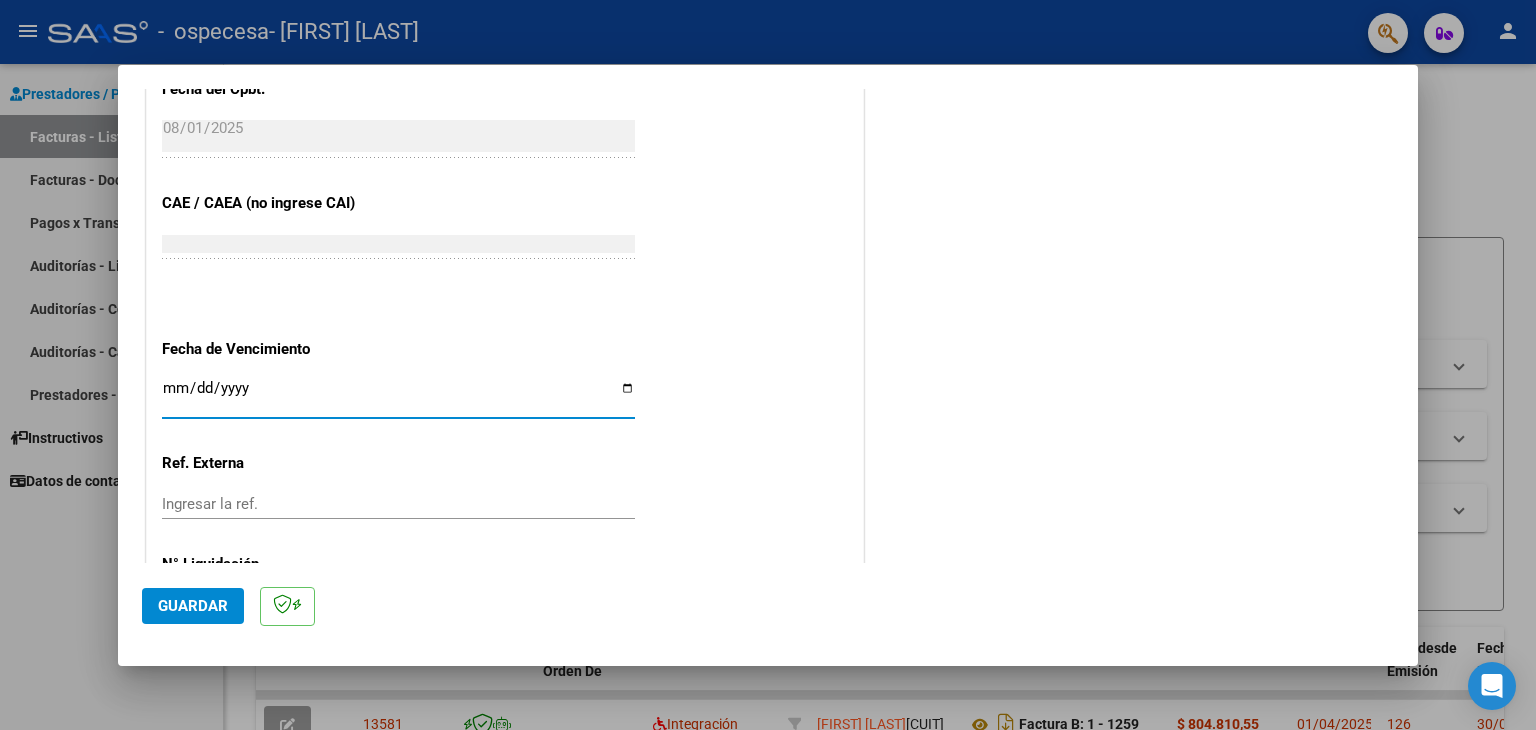 click on "Ingresar la fecha" at bounding box center [398, 396] 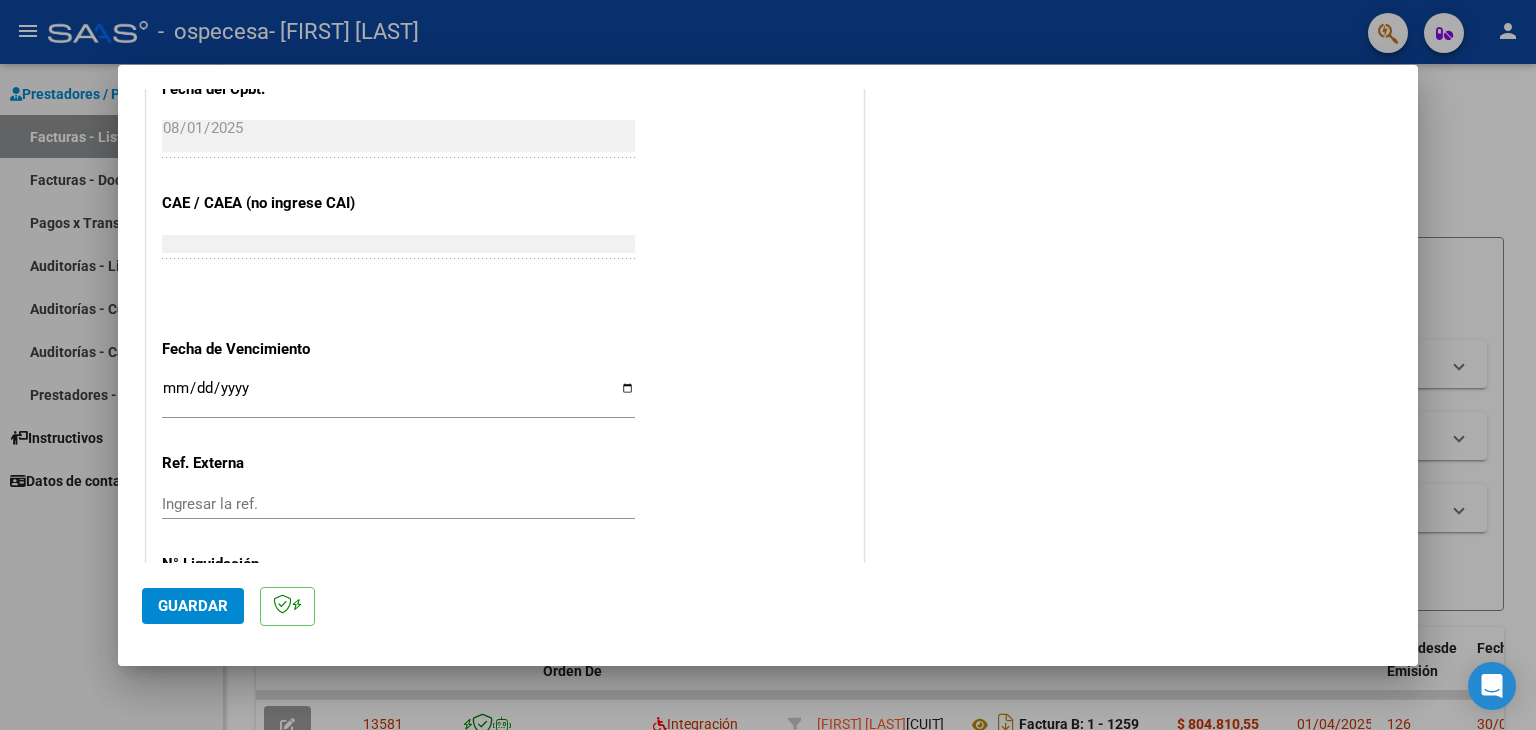 scroll, scrollTop: 1245, scrollLeft: 0, axis: vertical 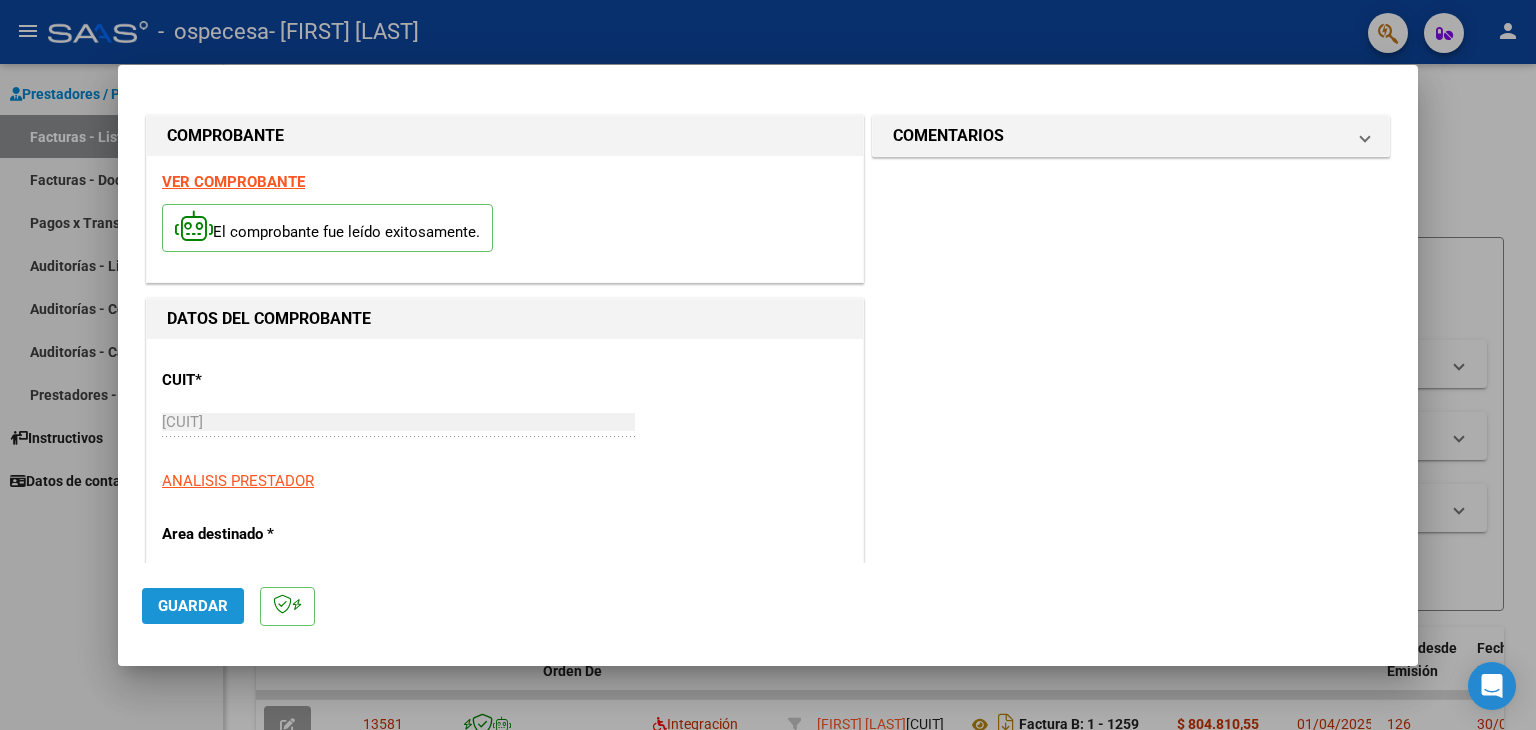 click on "Guardar" 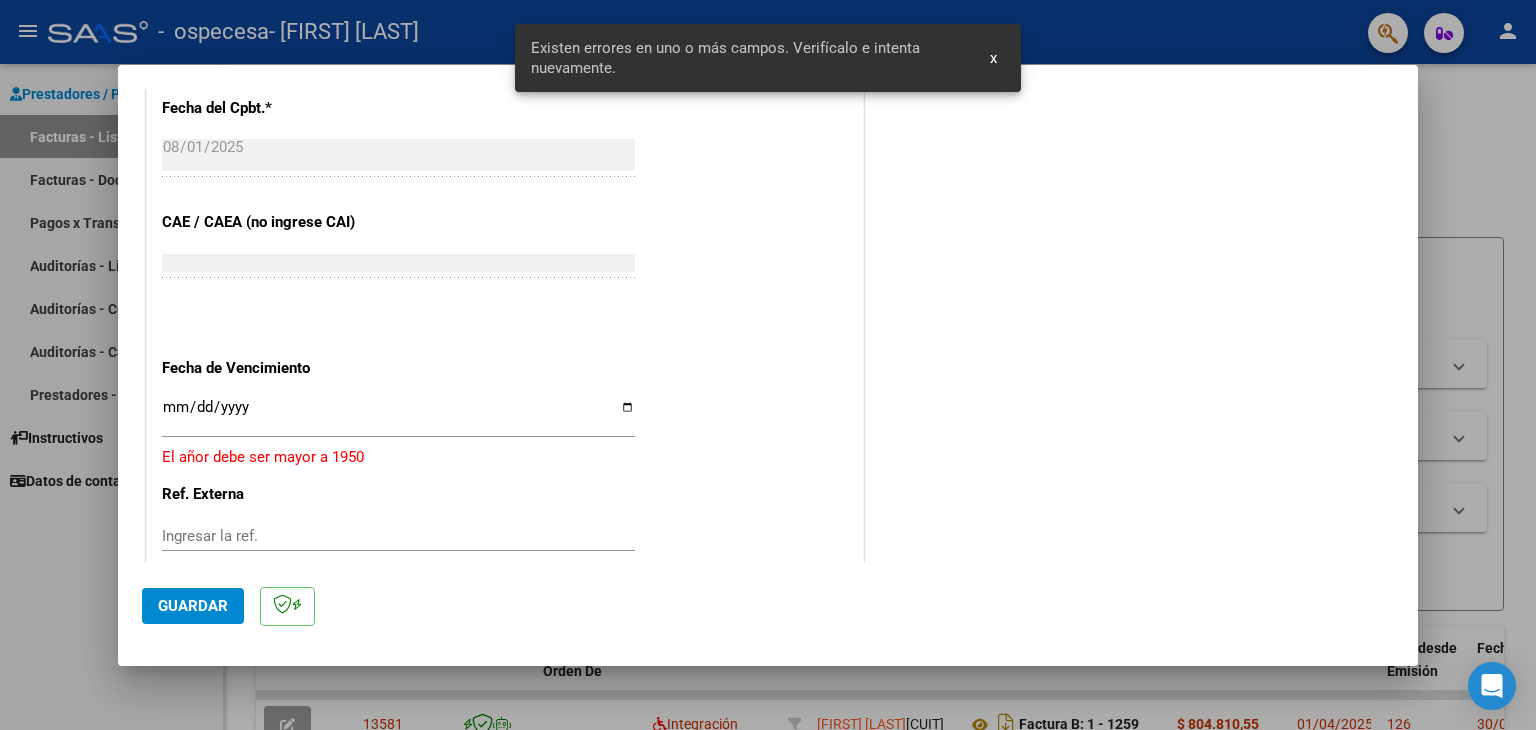 scroll, scrollTop: 1211, scrollLeft: 0, axis: vertical 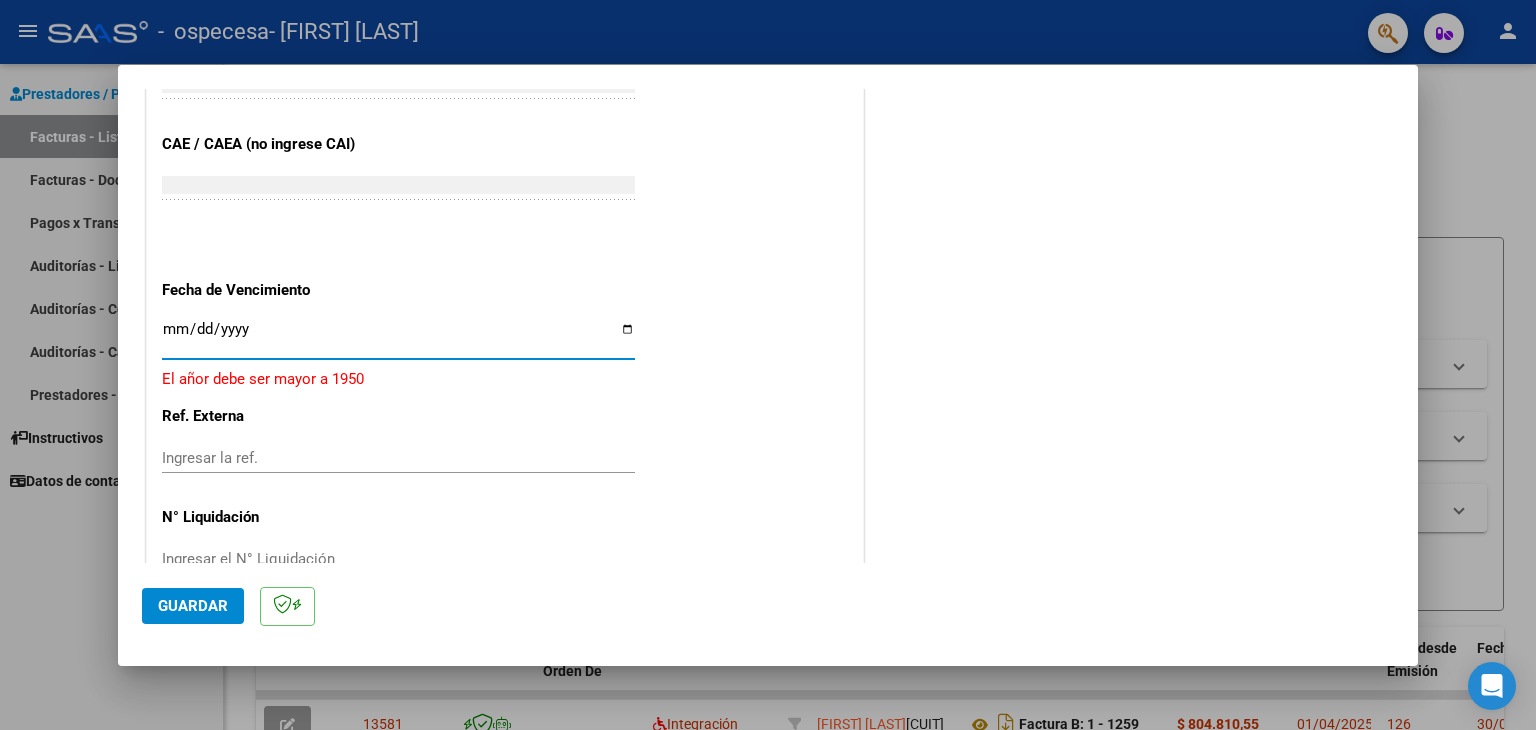 click on "[DATE]" at bounding box center (398, 337) 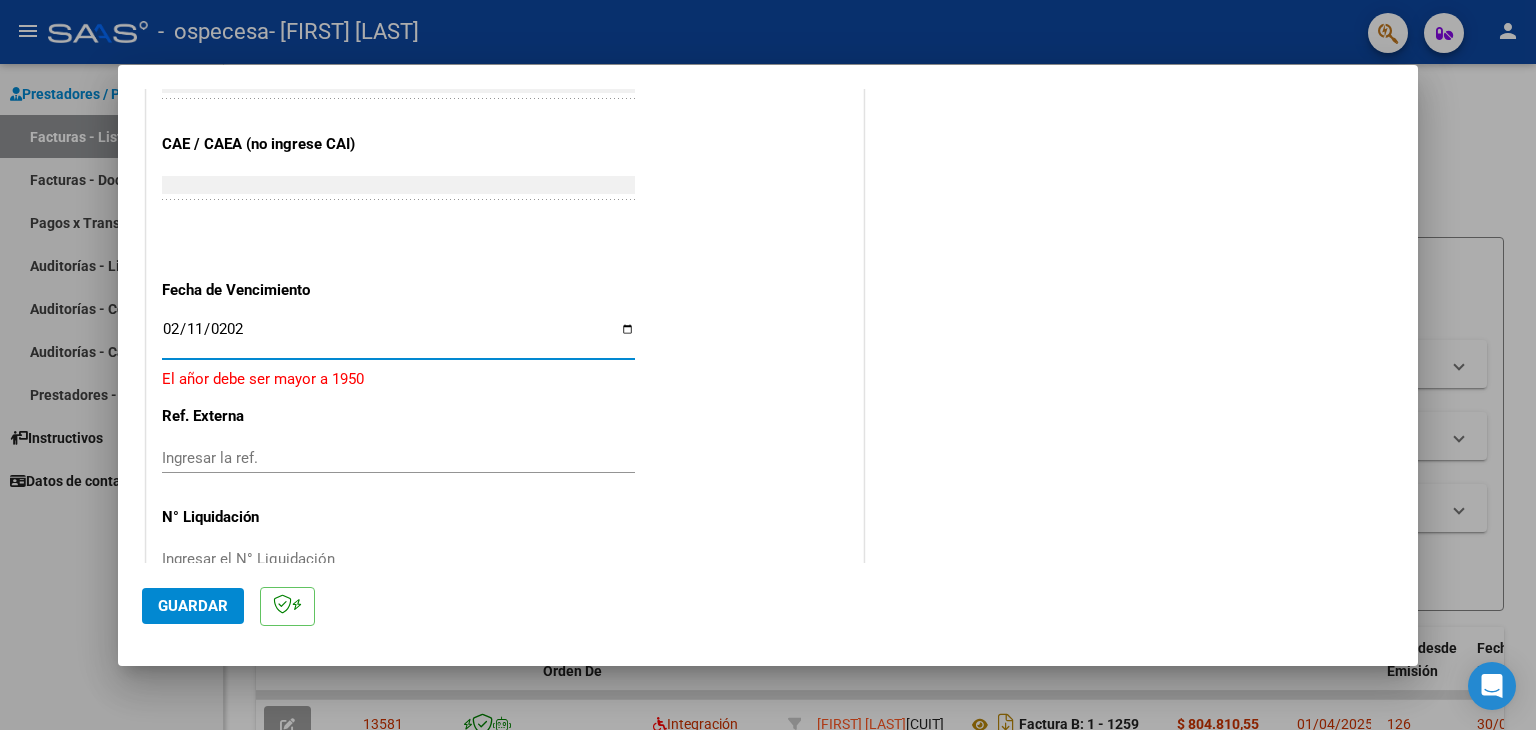 type on "2025-02-11" 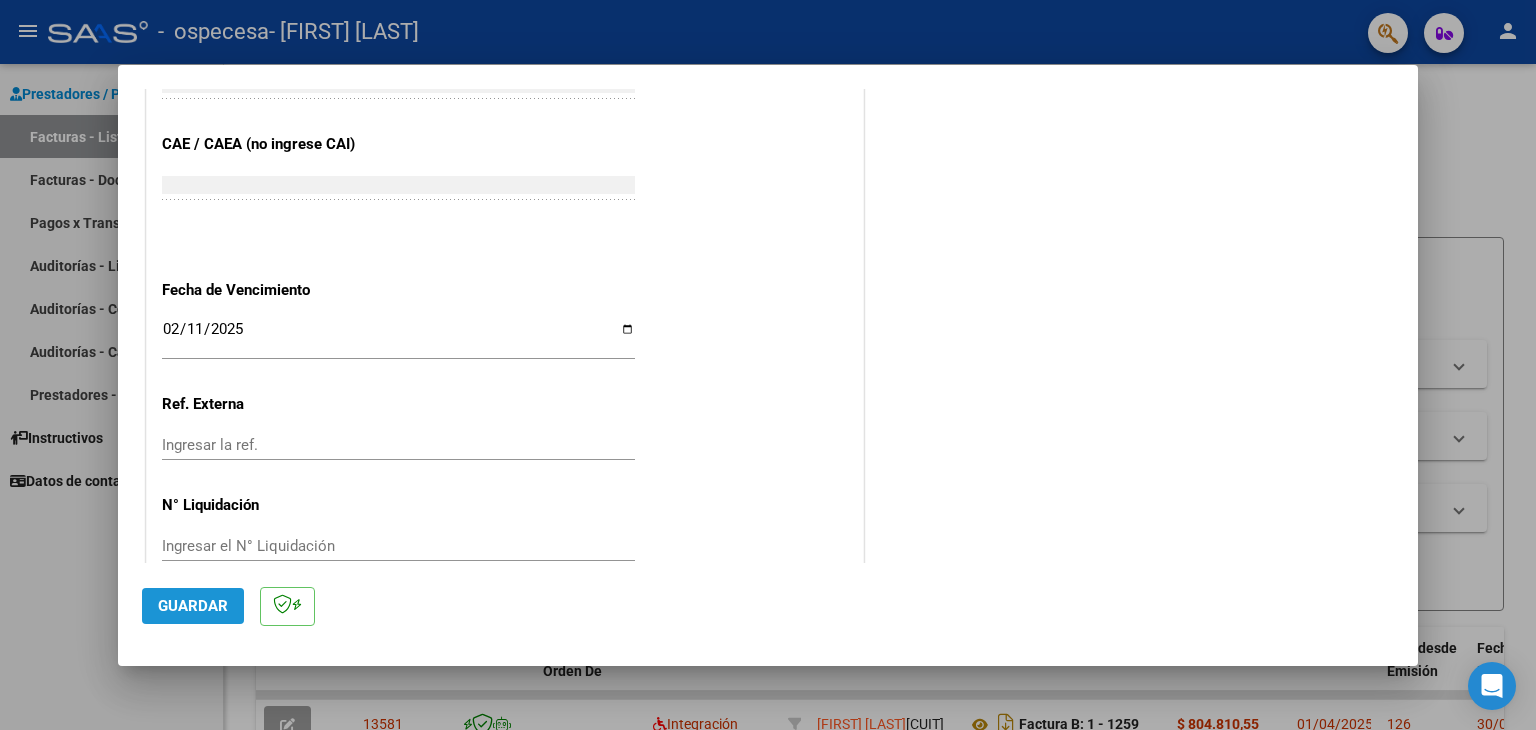 click on "Guardar" 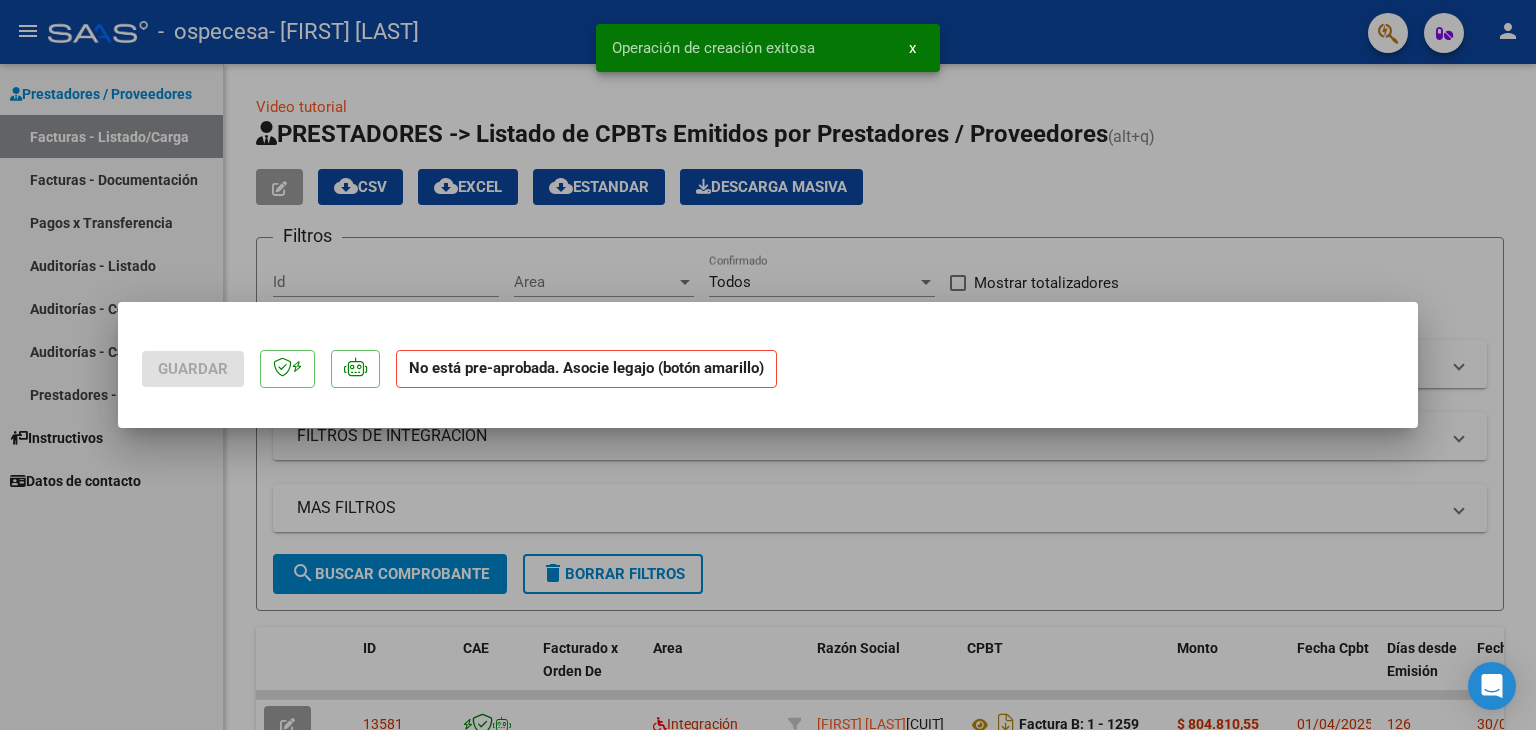 scroll, scrollTop: 0, scrollLeft: 0, axis: both 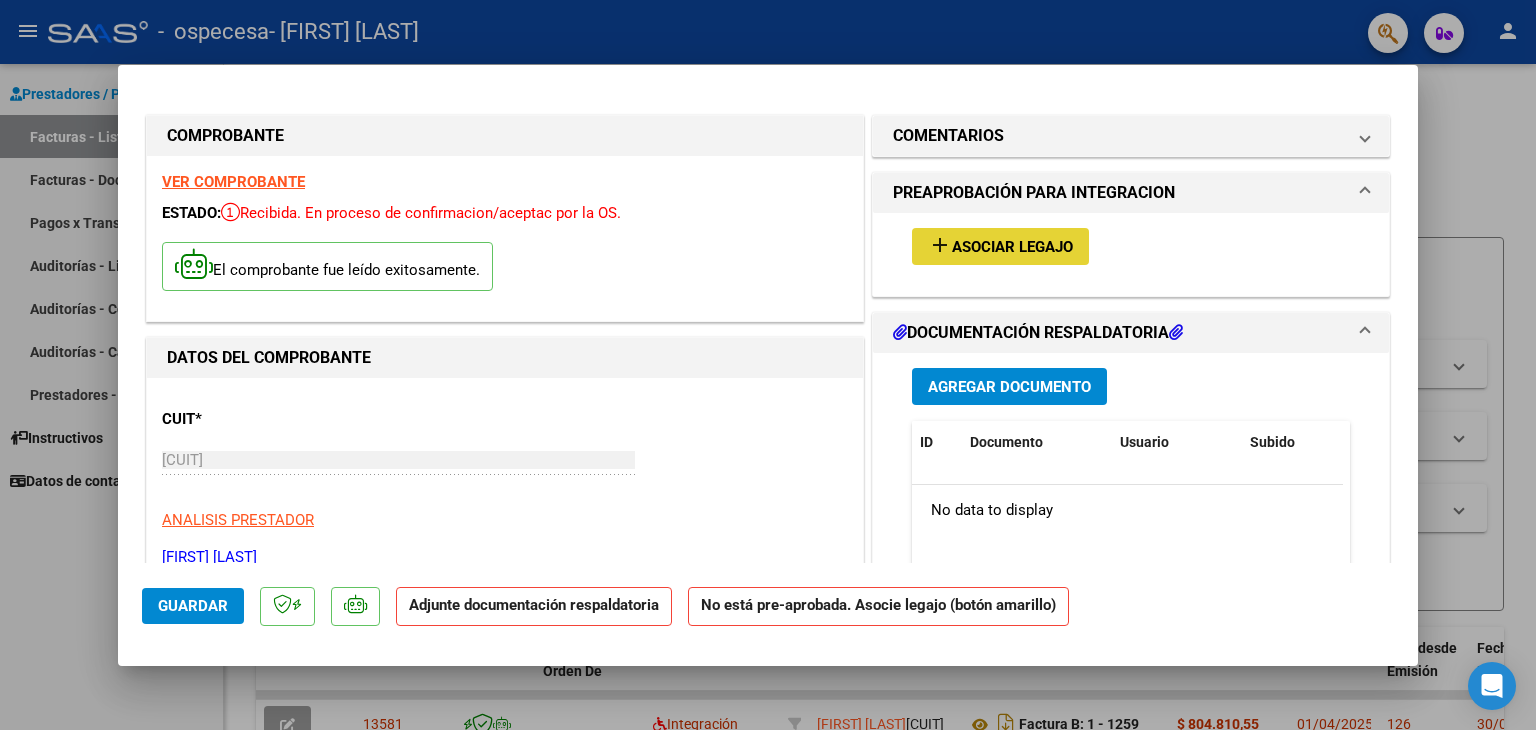 click on "Asociar Legajo" at bounding box center (1012, 247) 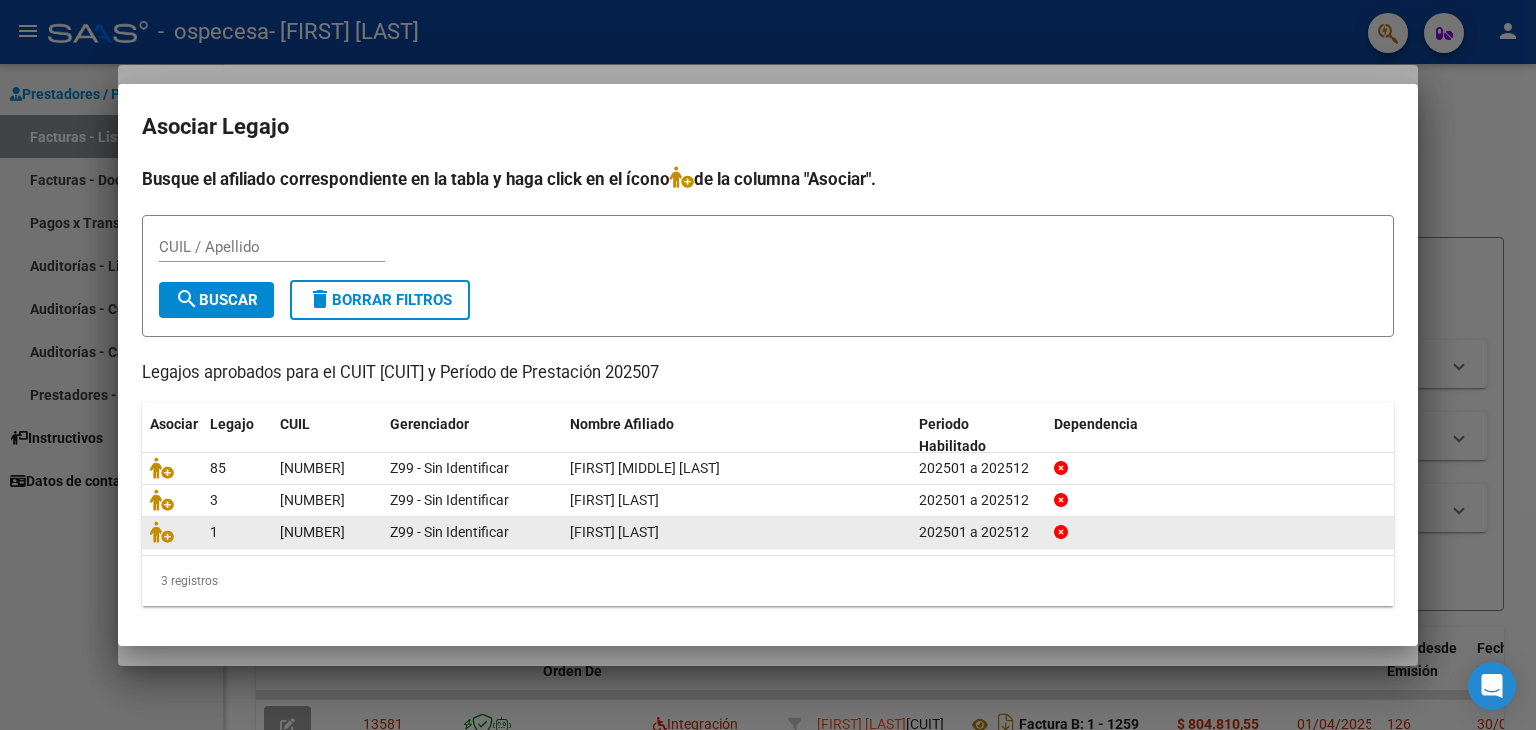 click 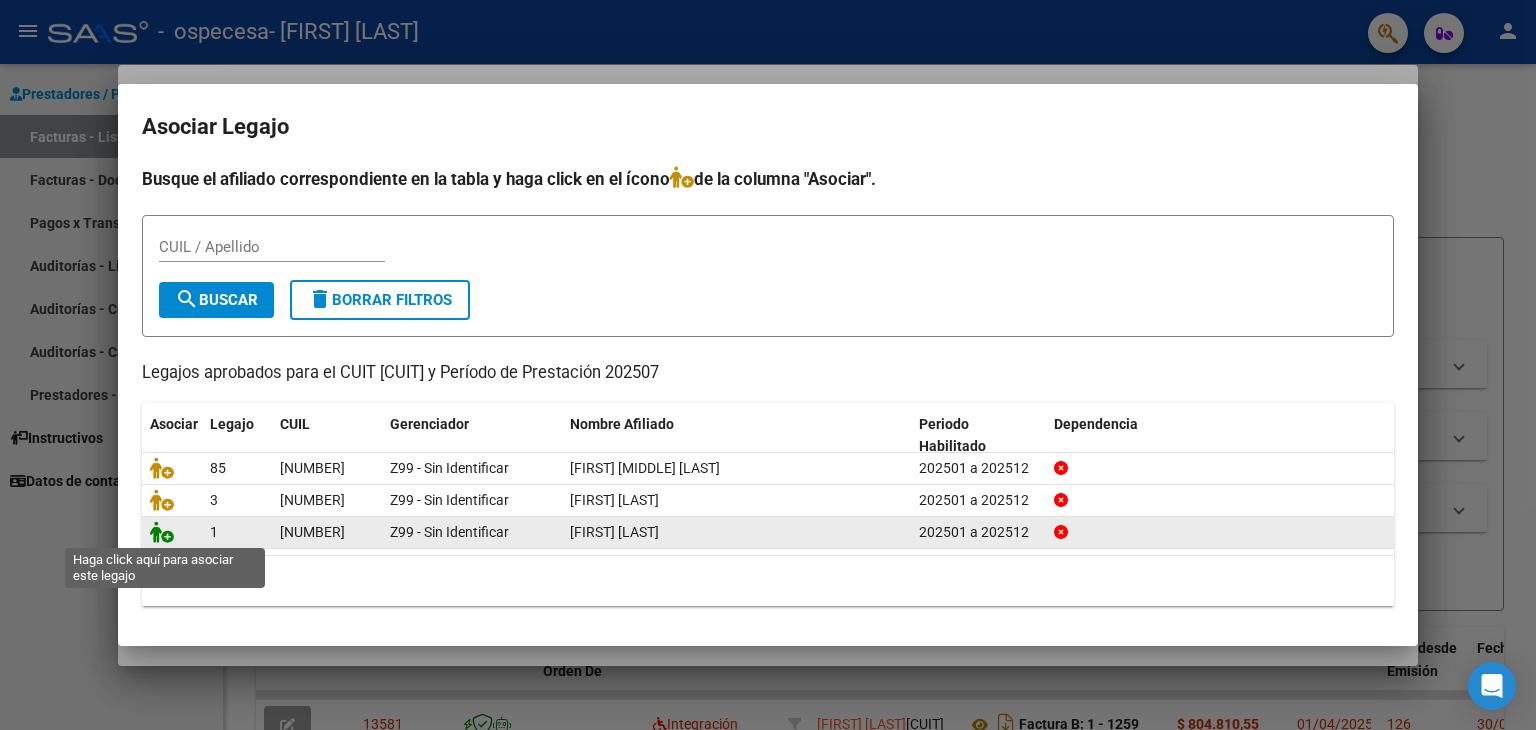 click 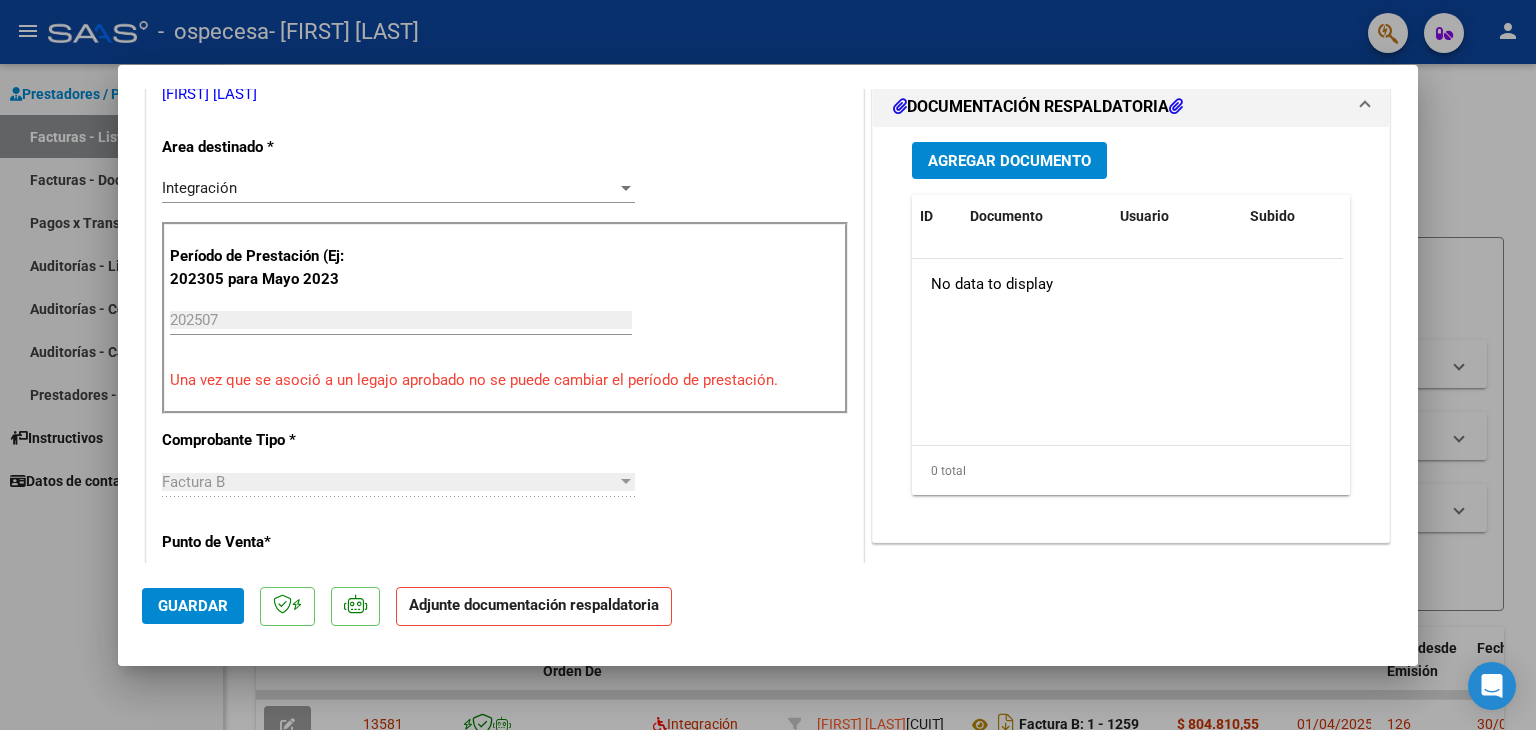 scroll, scrollTop: 466, scrollLeft: 0, axis: vertical 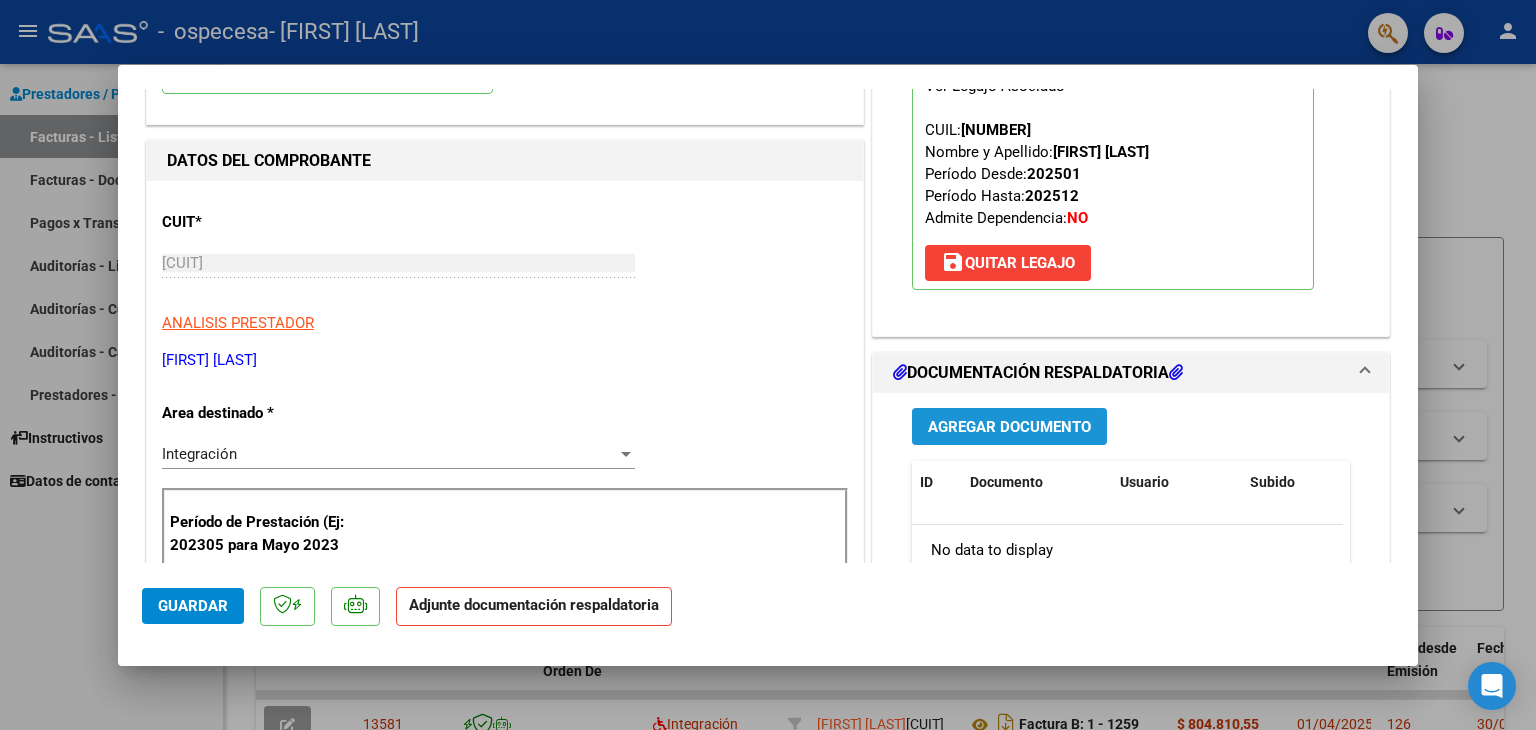 click on "Agregar Documento" at bounding box center (1009, 427) 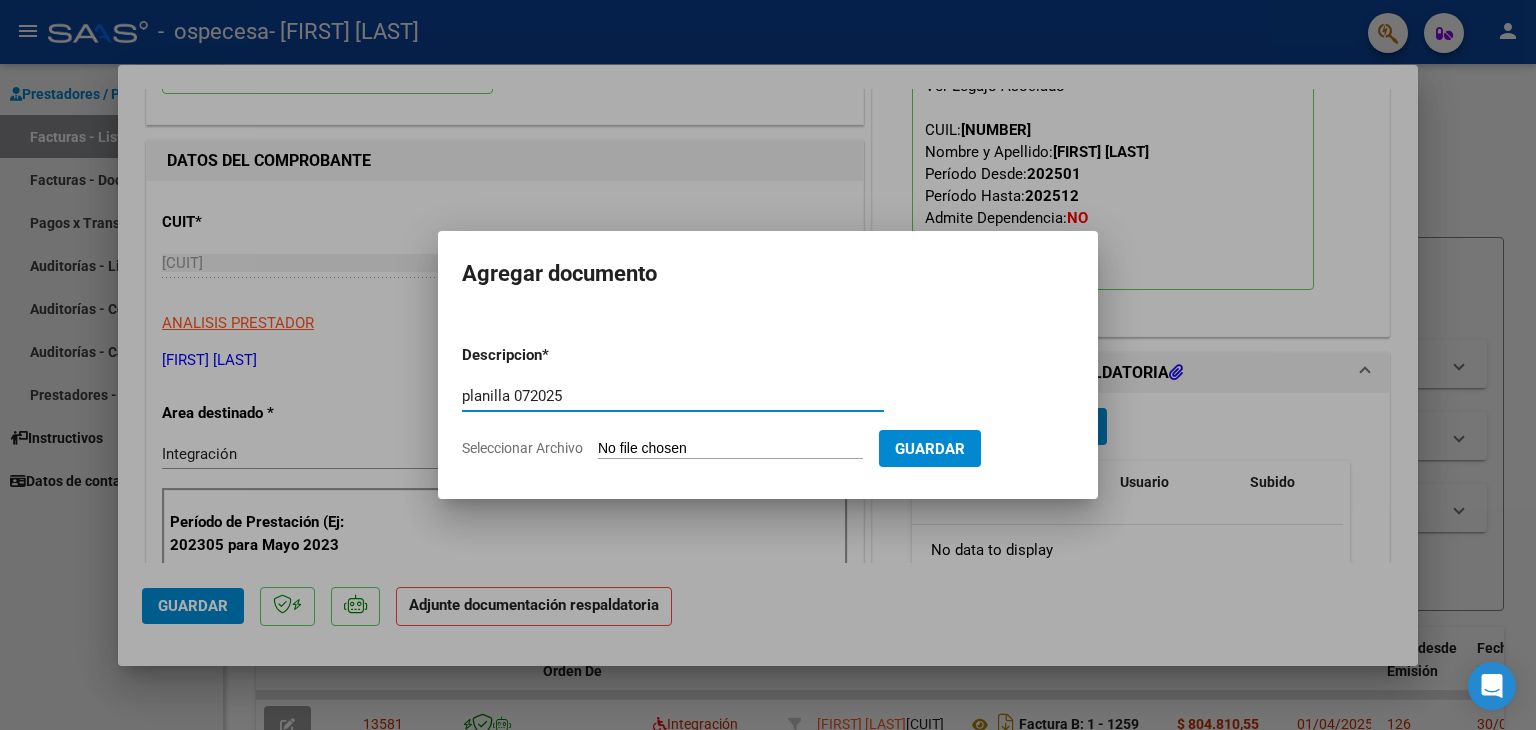 type on "planilla 072025" 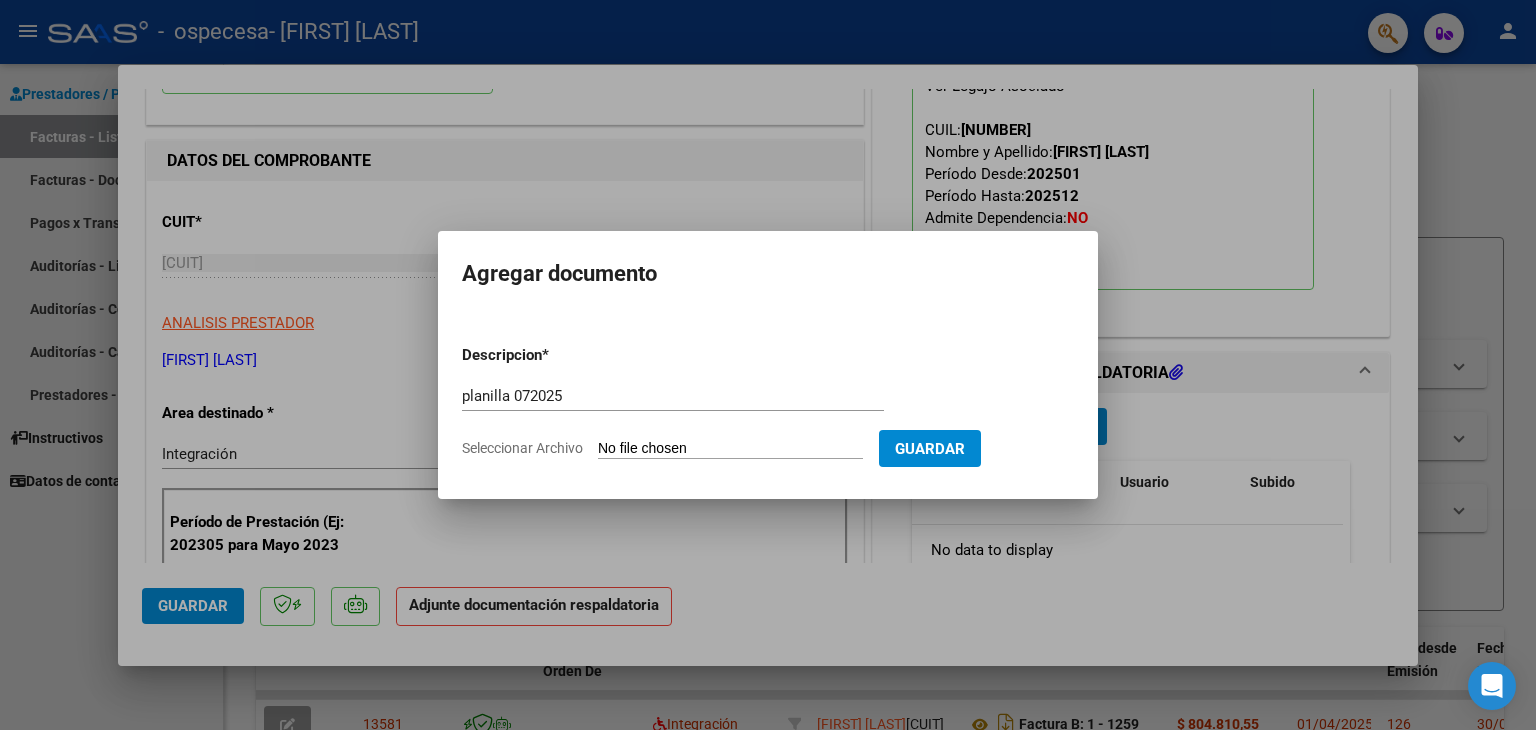 click on "Seleccionar Archivo" at bounding box center [730, 449] 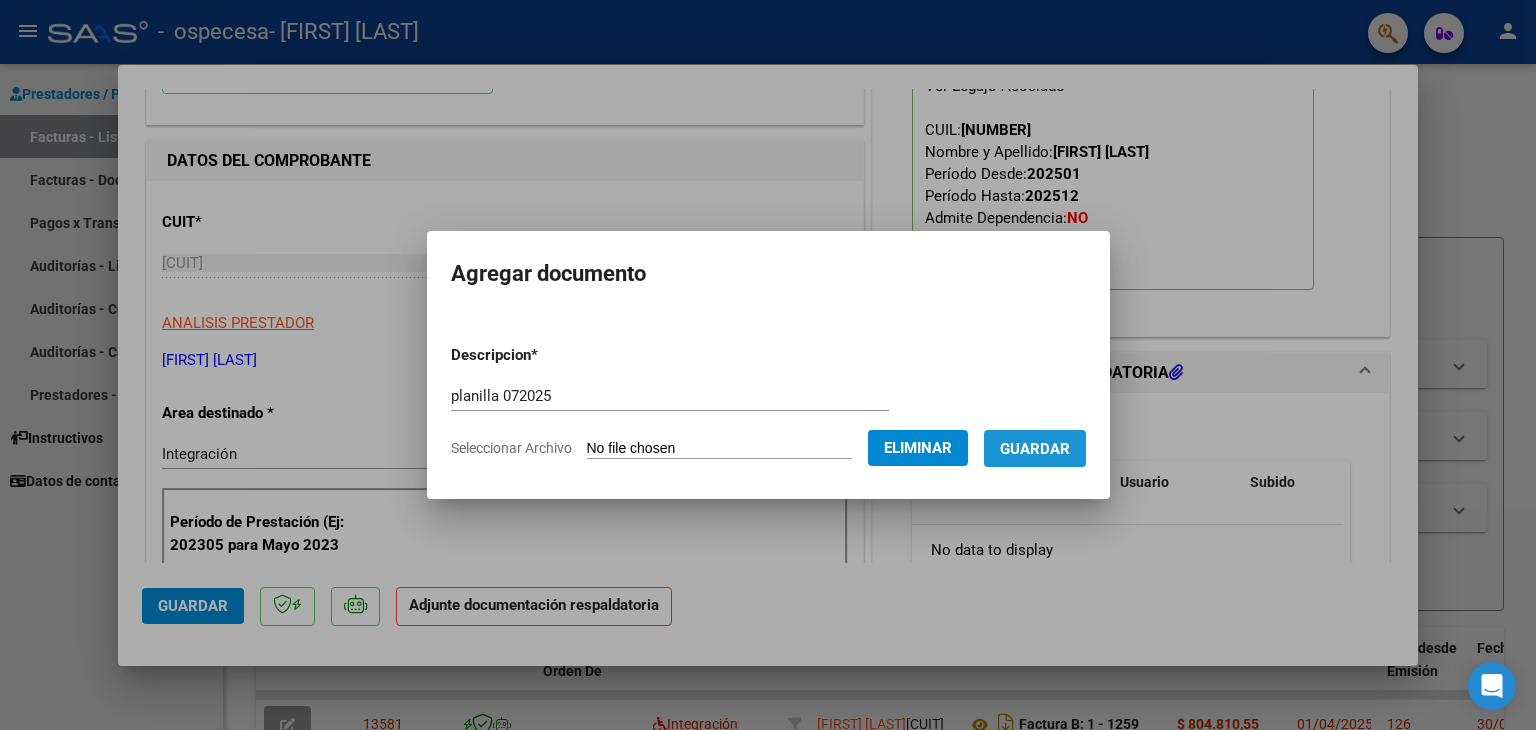 click on "Guardar" at bounding box center [1035, 449] 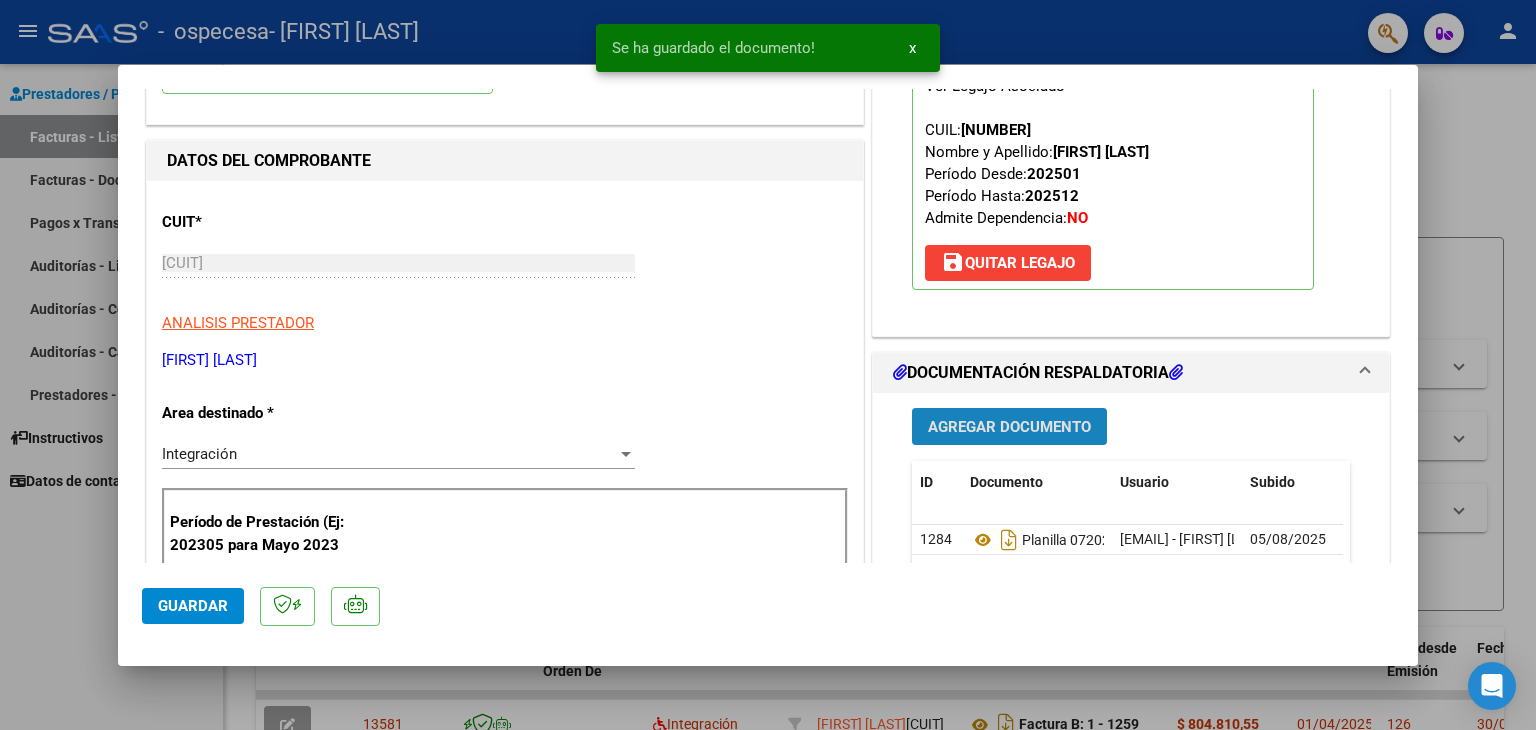 click on "Agregar Documento" at bounding box center [1009, 427] 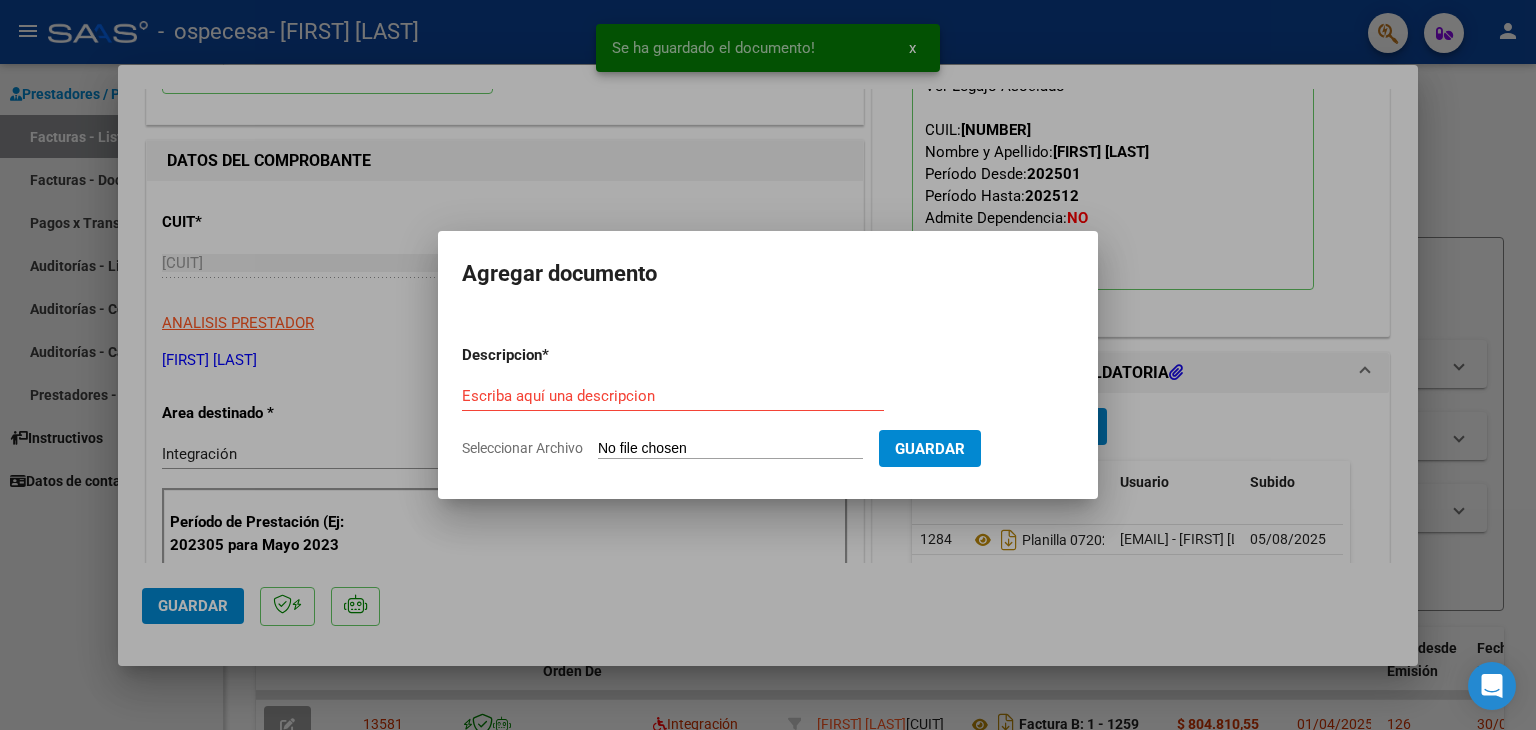click on "Descripcion  *   Escriba aquí una descripcion  Seleccionar Archivo Guardar" at bounding box center (768, 402) 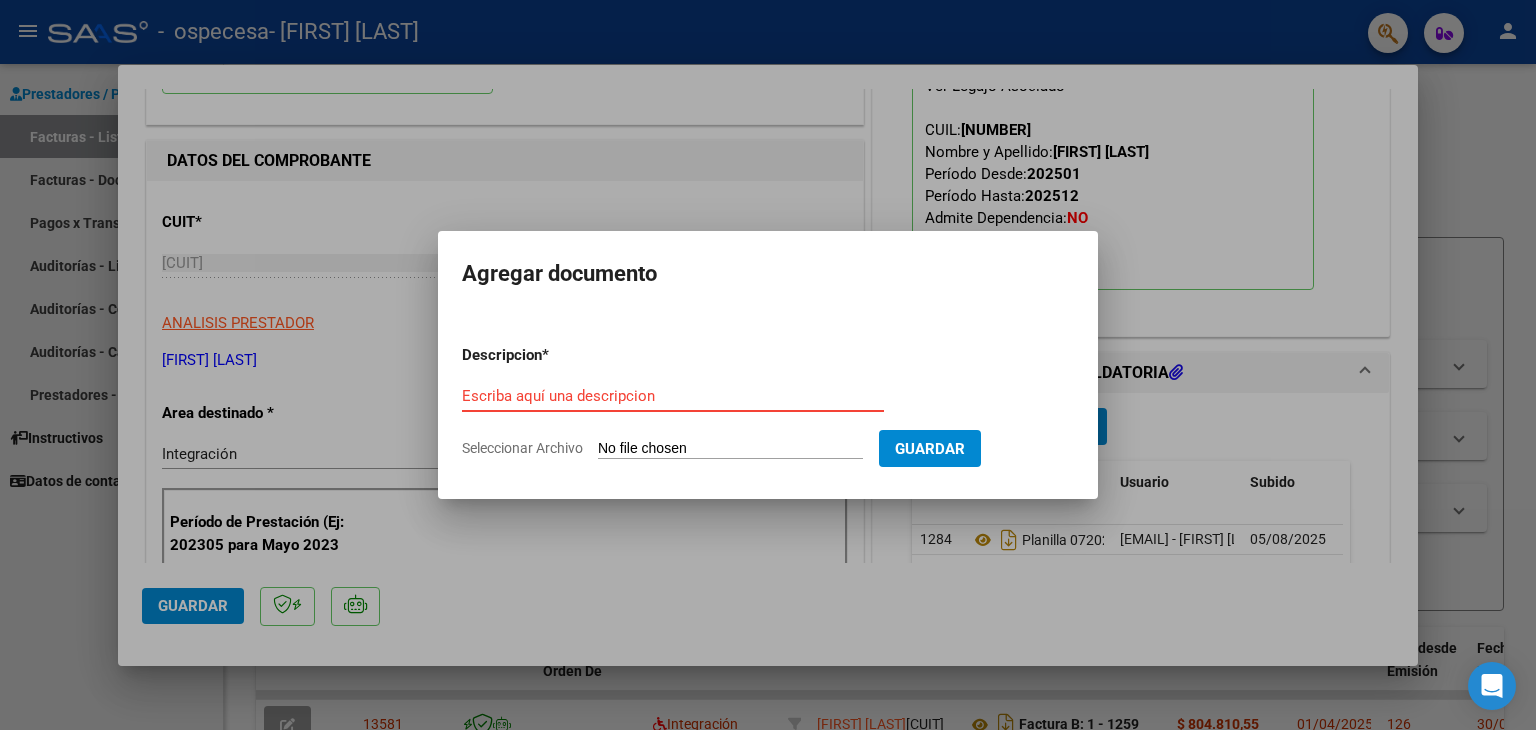click on "Escriba aquí una descripcion" at bounding box center (673, 396) 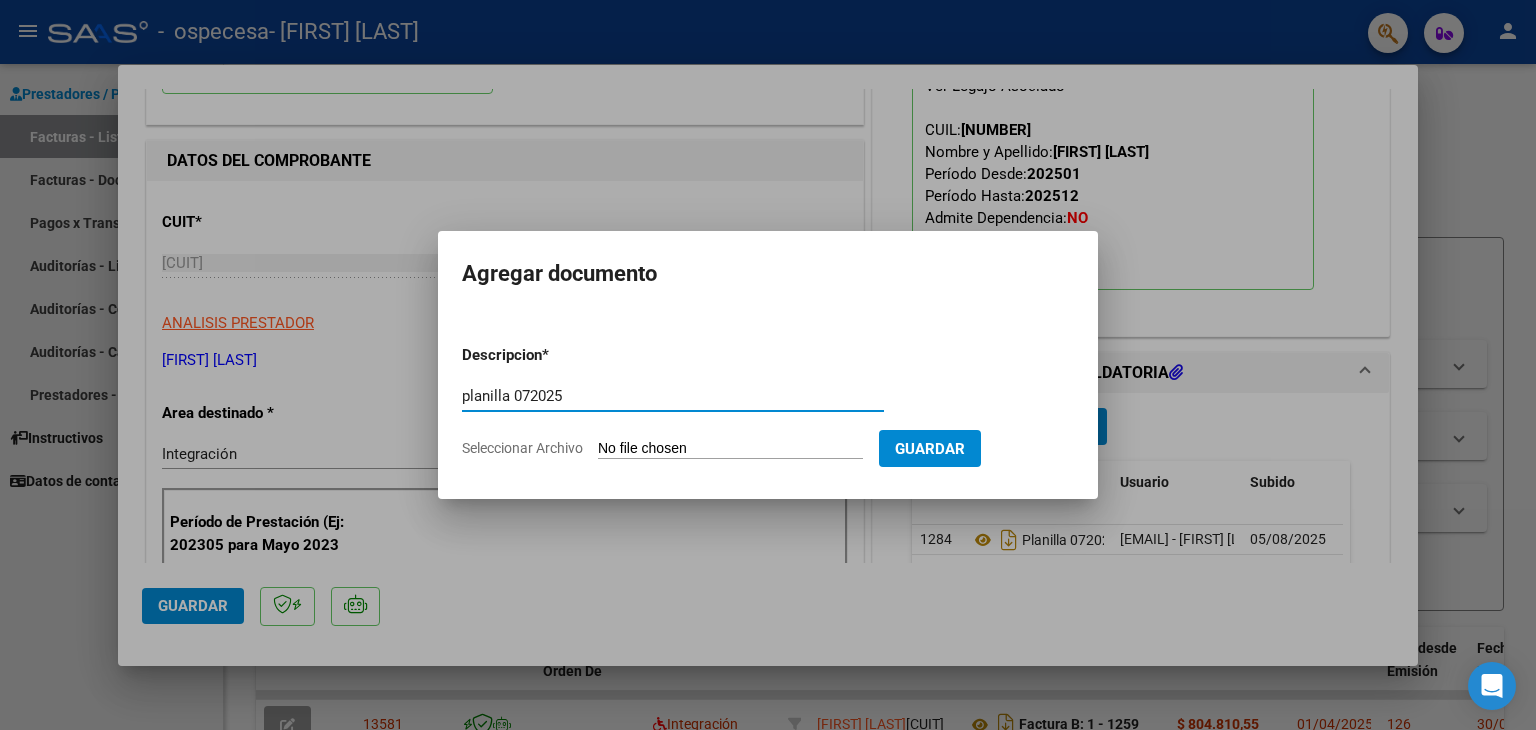 type on "planilla 072025" 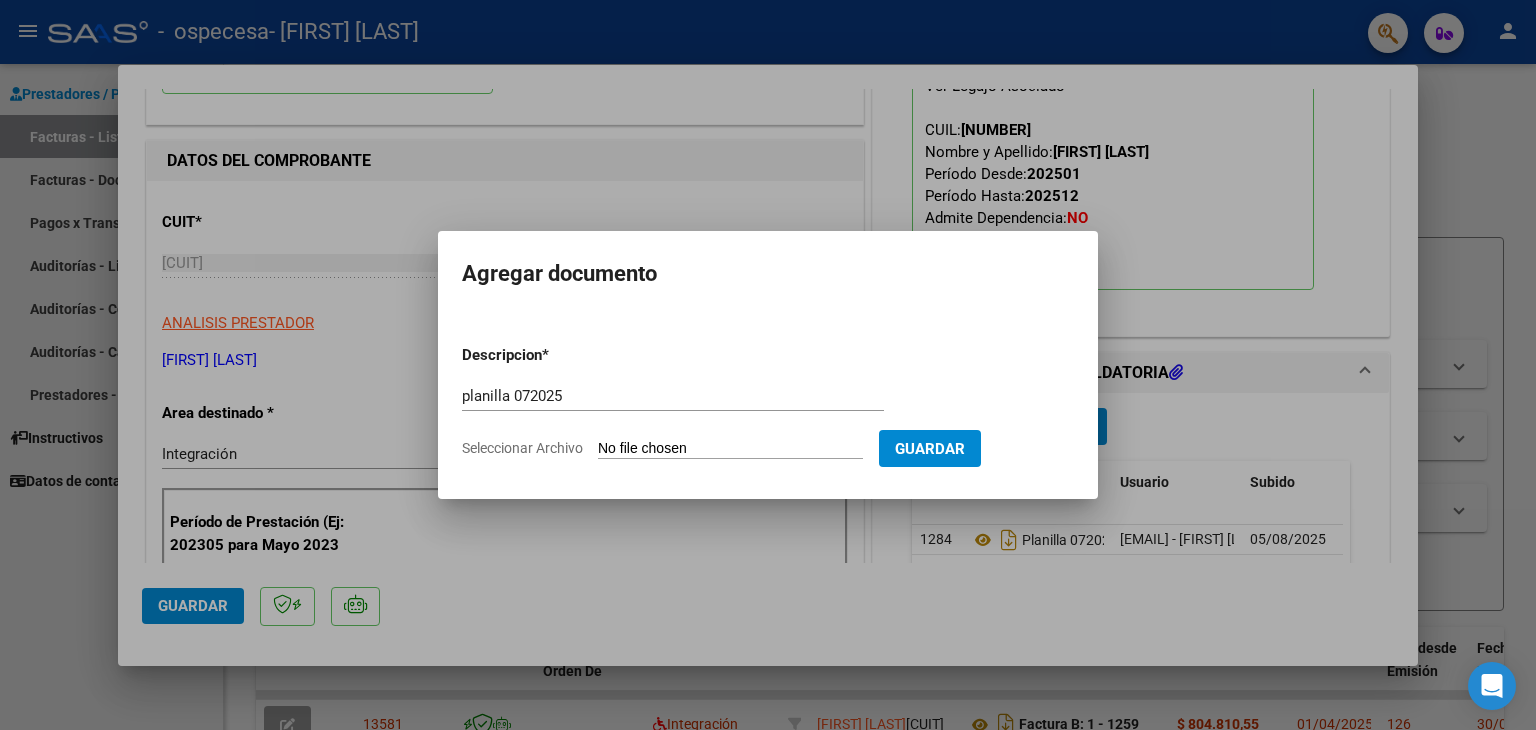 click on "Seleccionar Archivo" at bounding box center [730, 449] 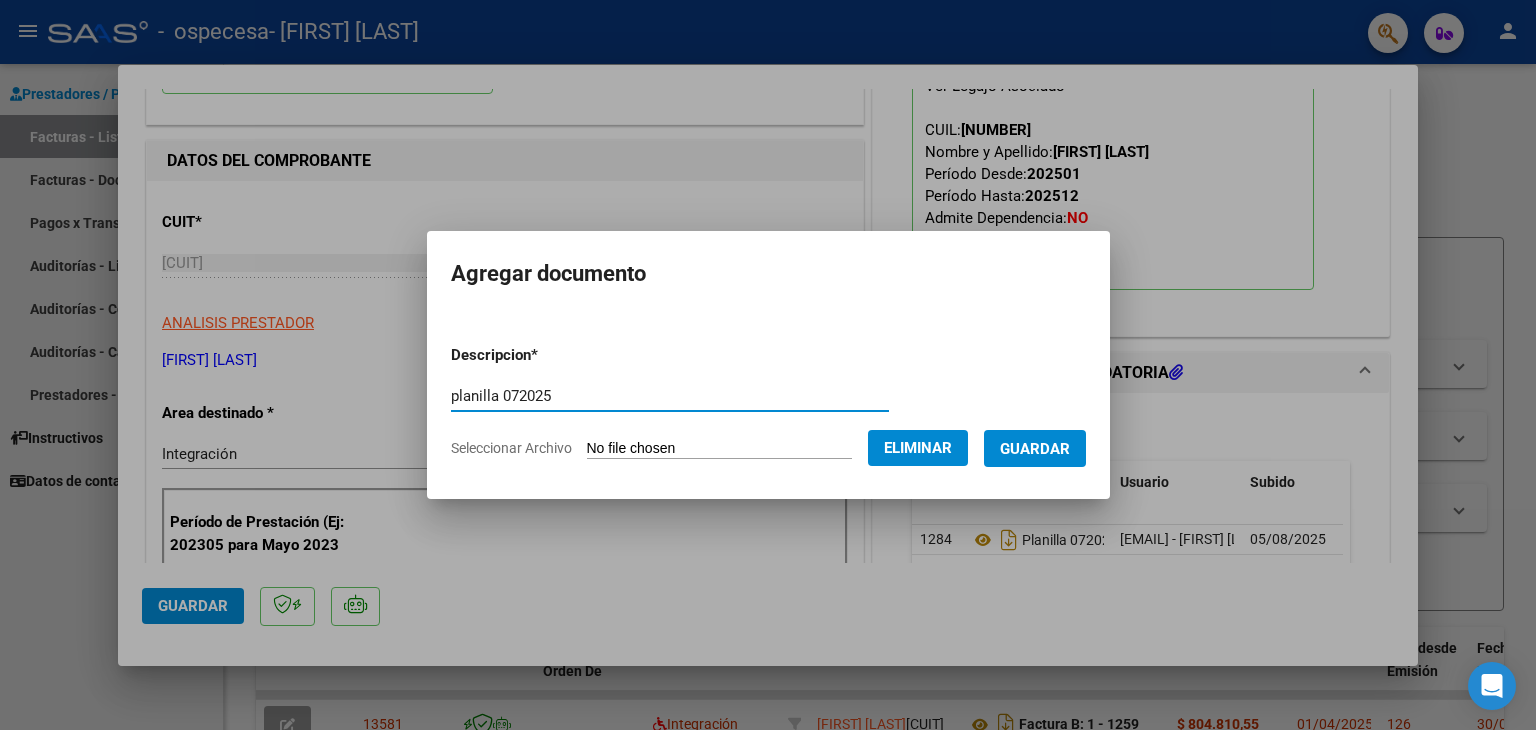 click on "planilla 072025" at bounding box center (670, 396) 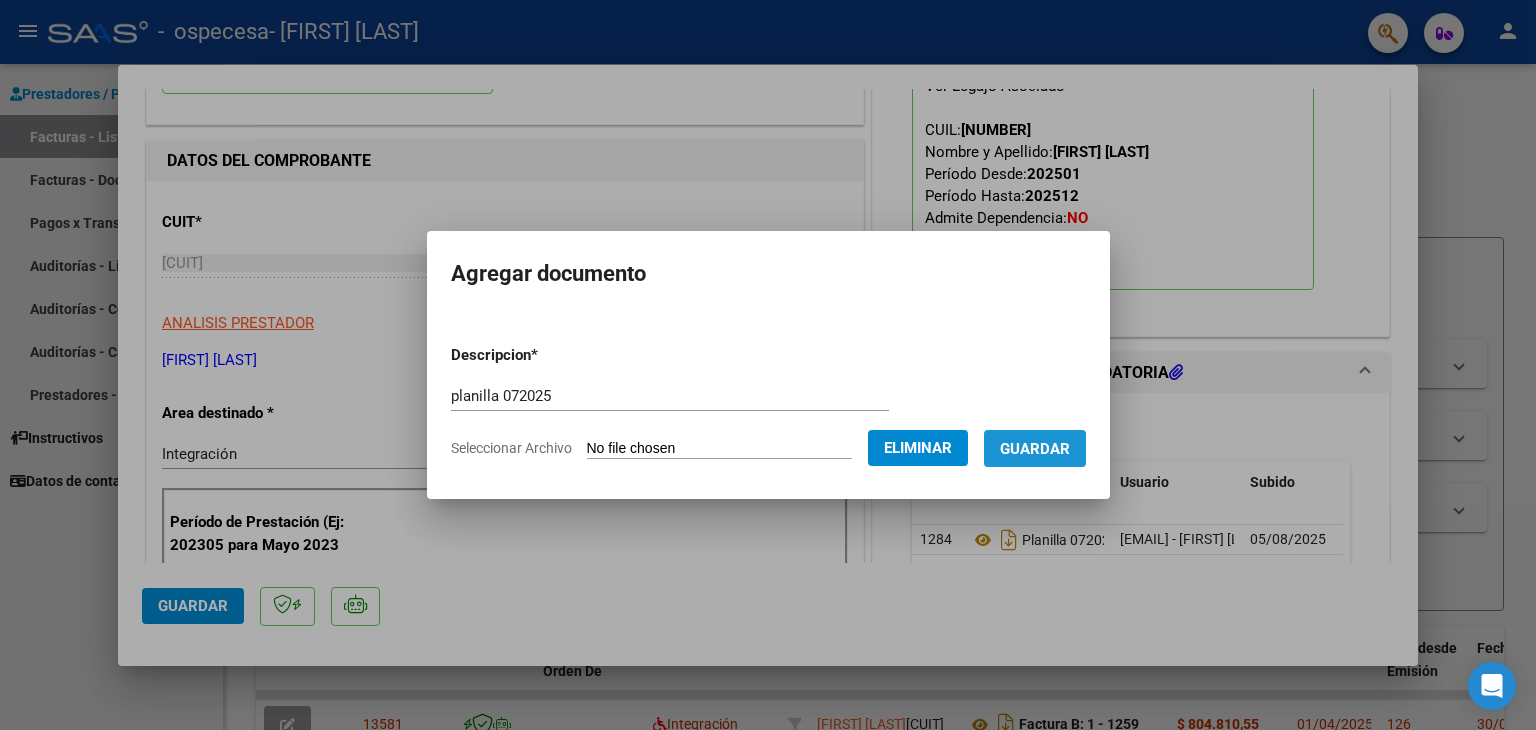 click on "Guardar" at bounding box center [1035, 449] 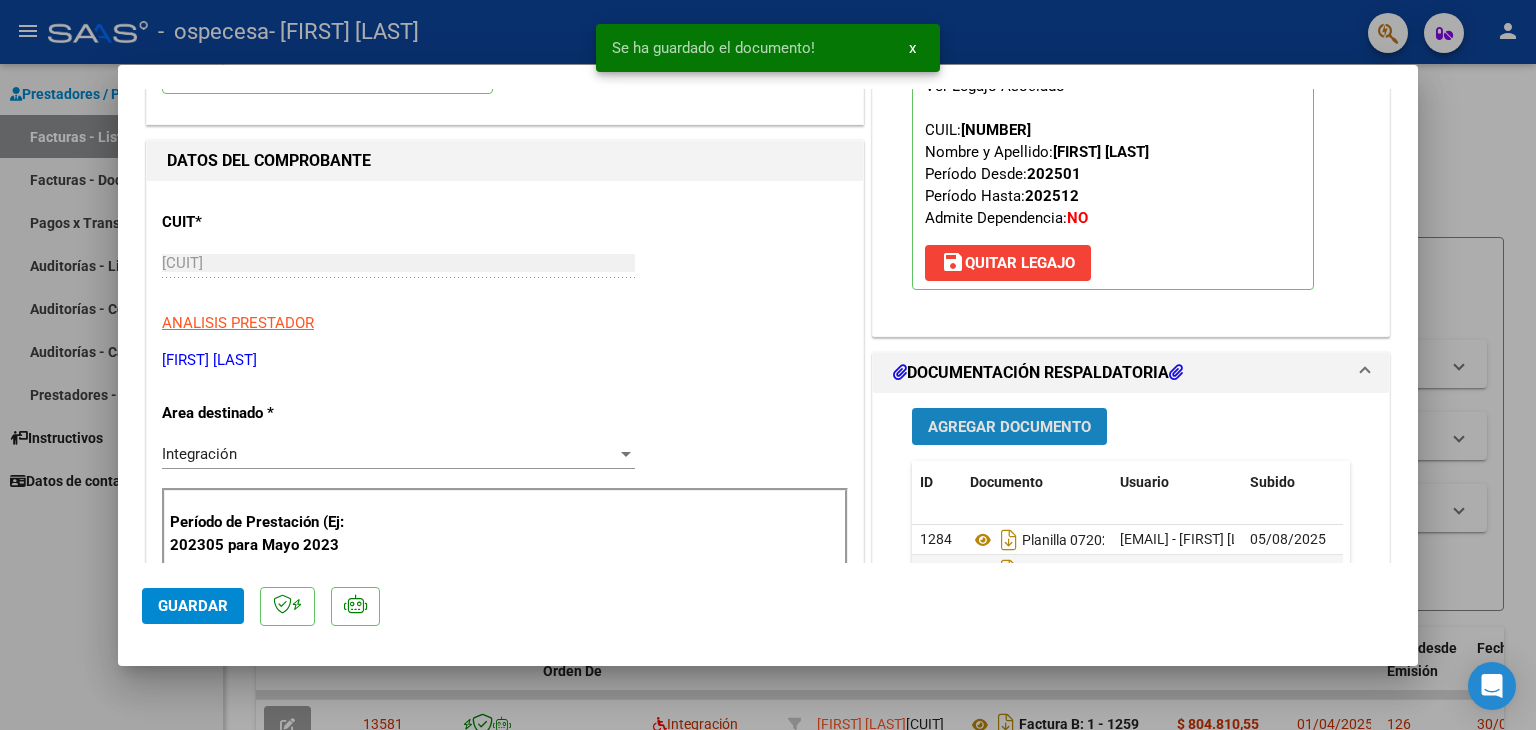 click on "Agregar Documento" at bounding box center (1009, 426) 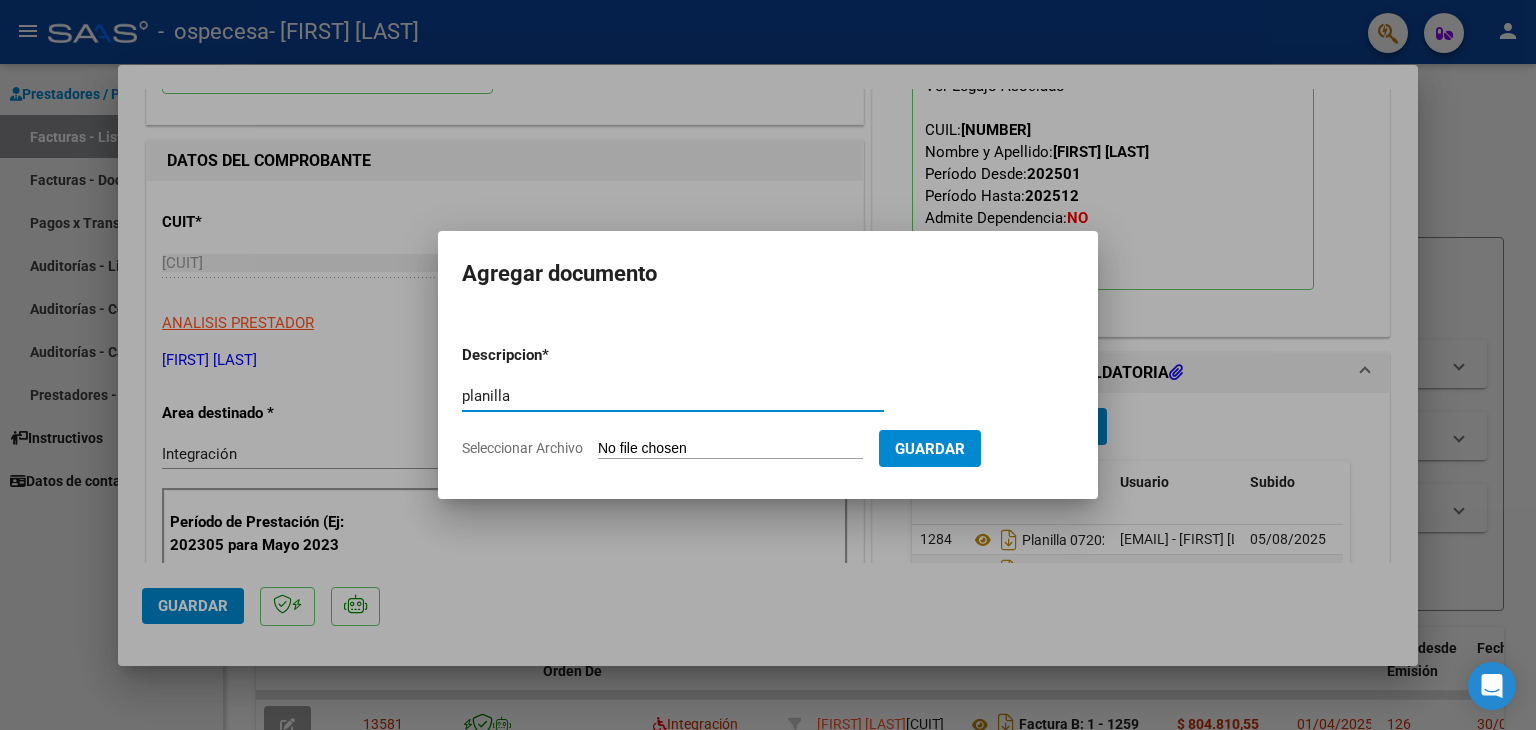 type on "planilla" 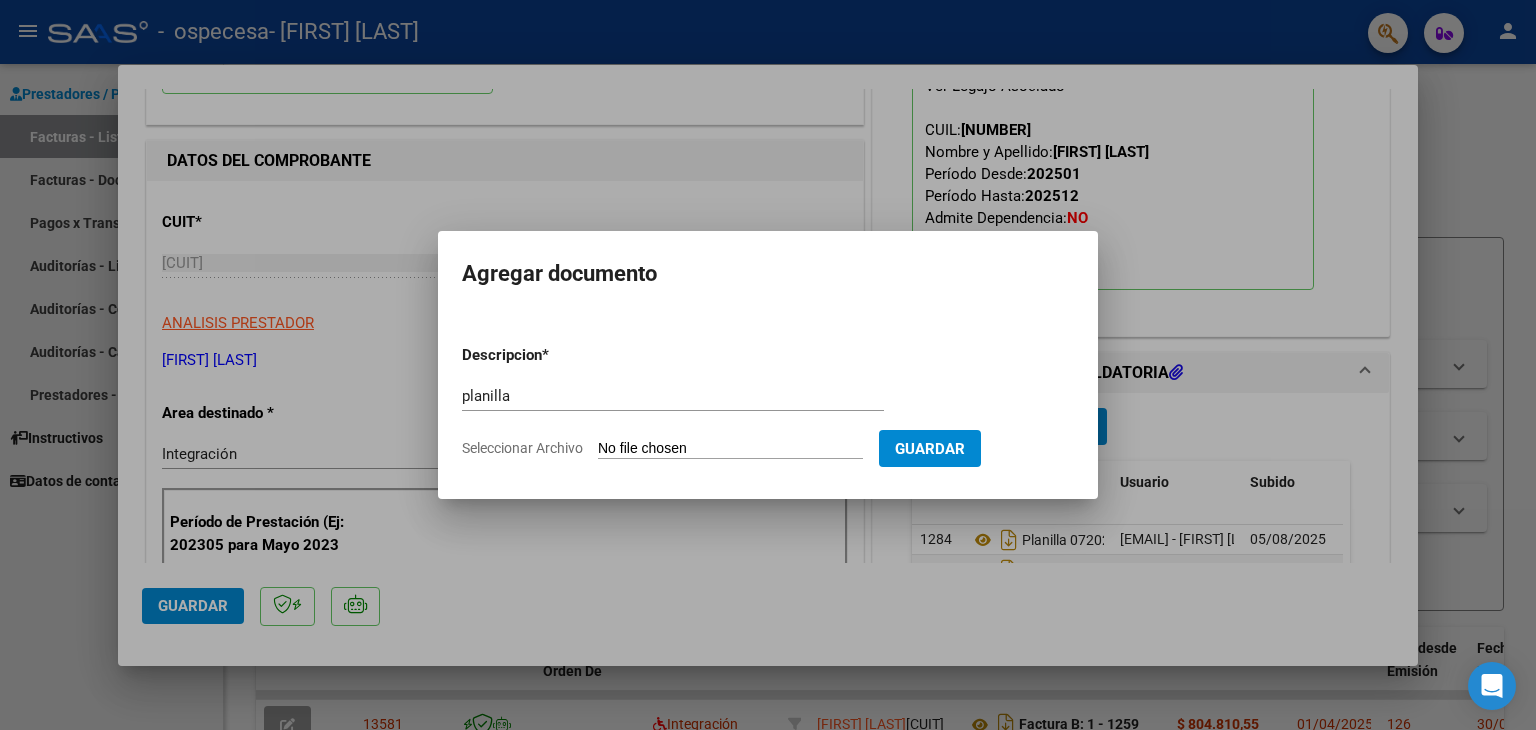 click on "Seleccionar Archivo" at bounding box center [730, 449] 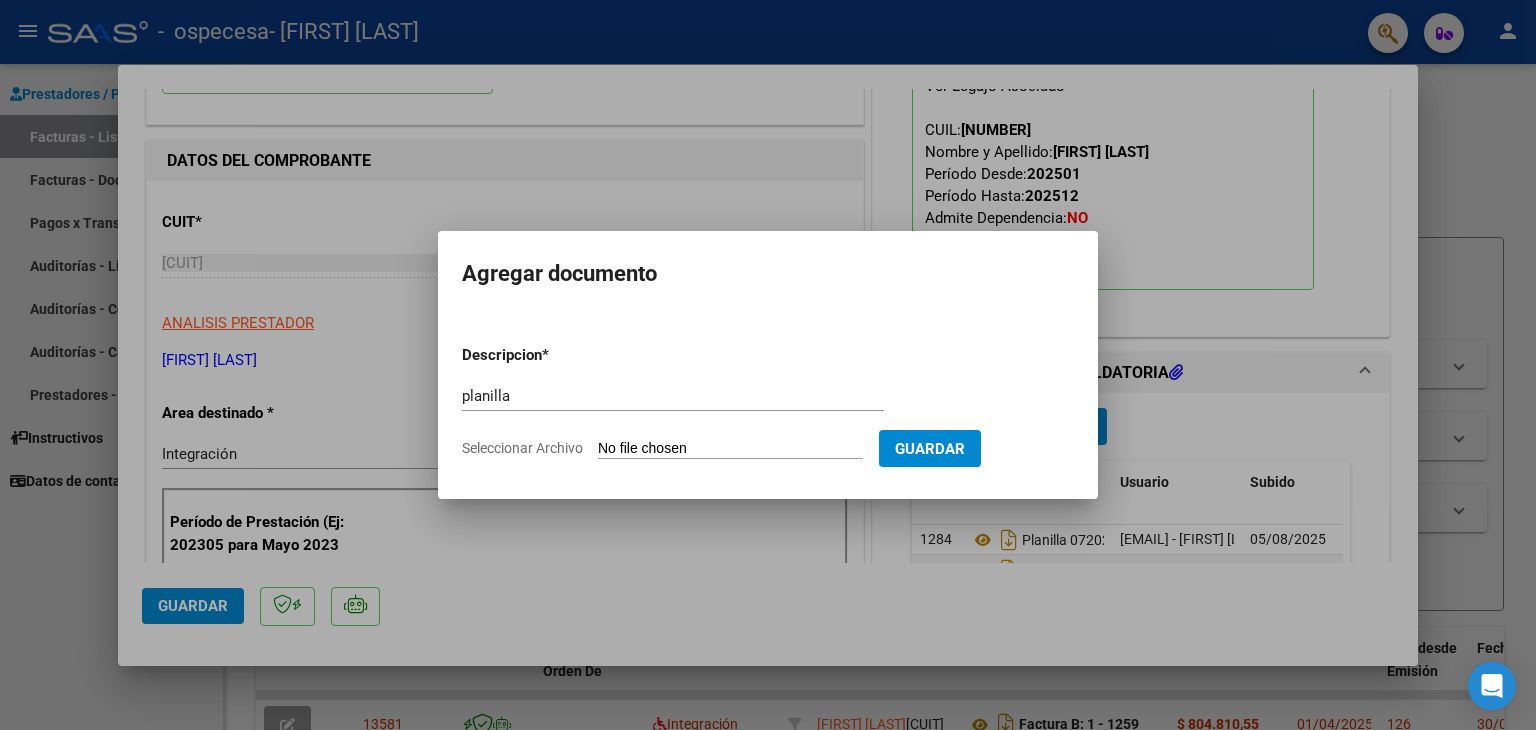 click on "Seleccionar Archivo" at bounding box center [730, 449] 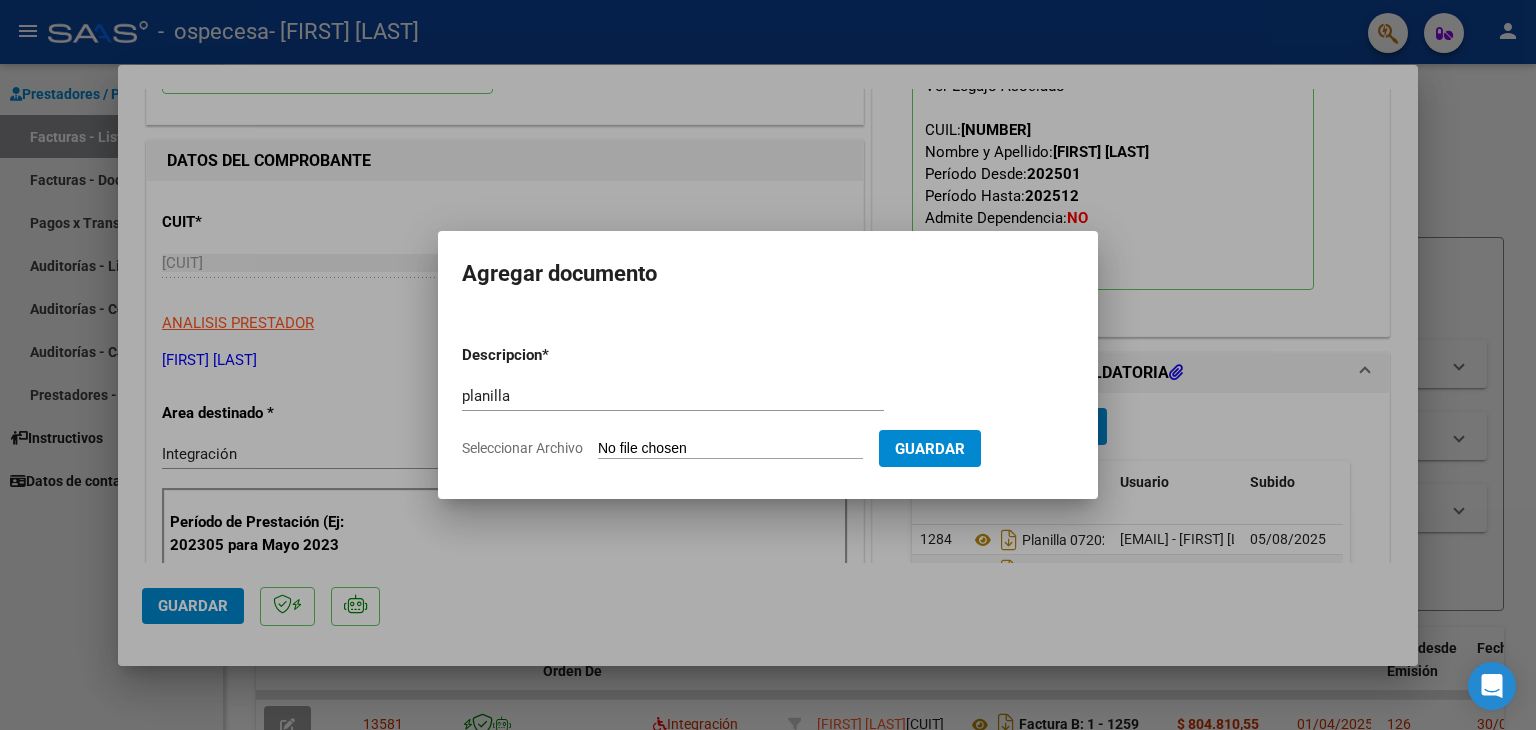 type on "C:\fakepath\planilla junior 0725 Finky.pdf" 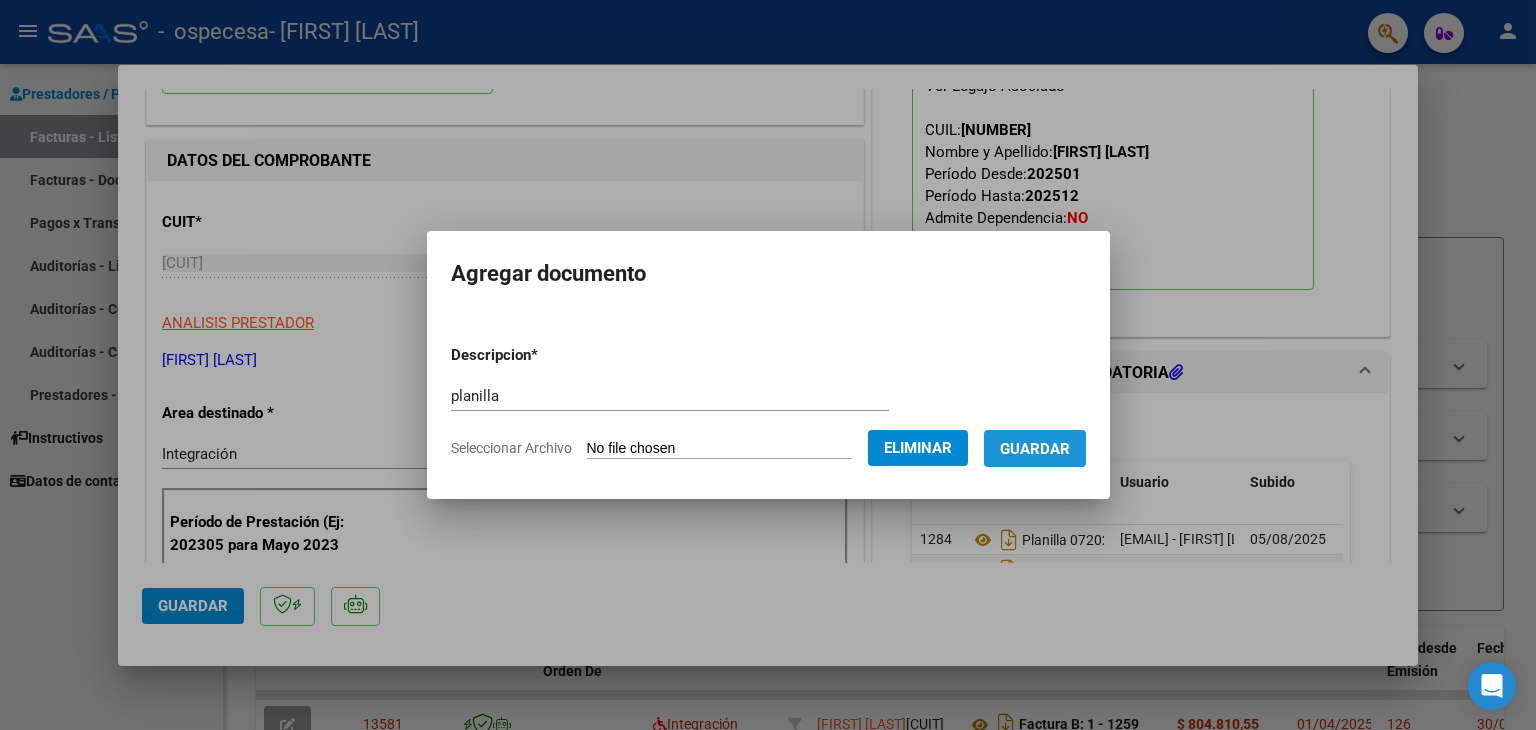 click on "Guardar" at bounding box center (1035, 449) 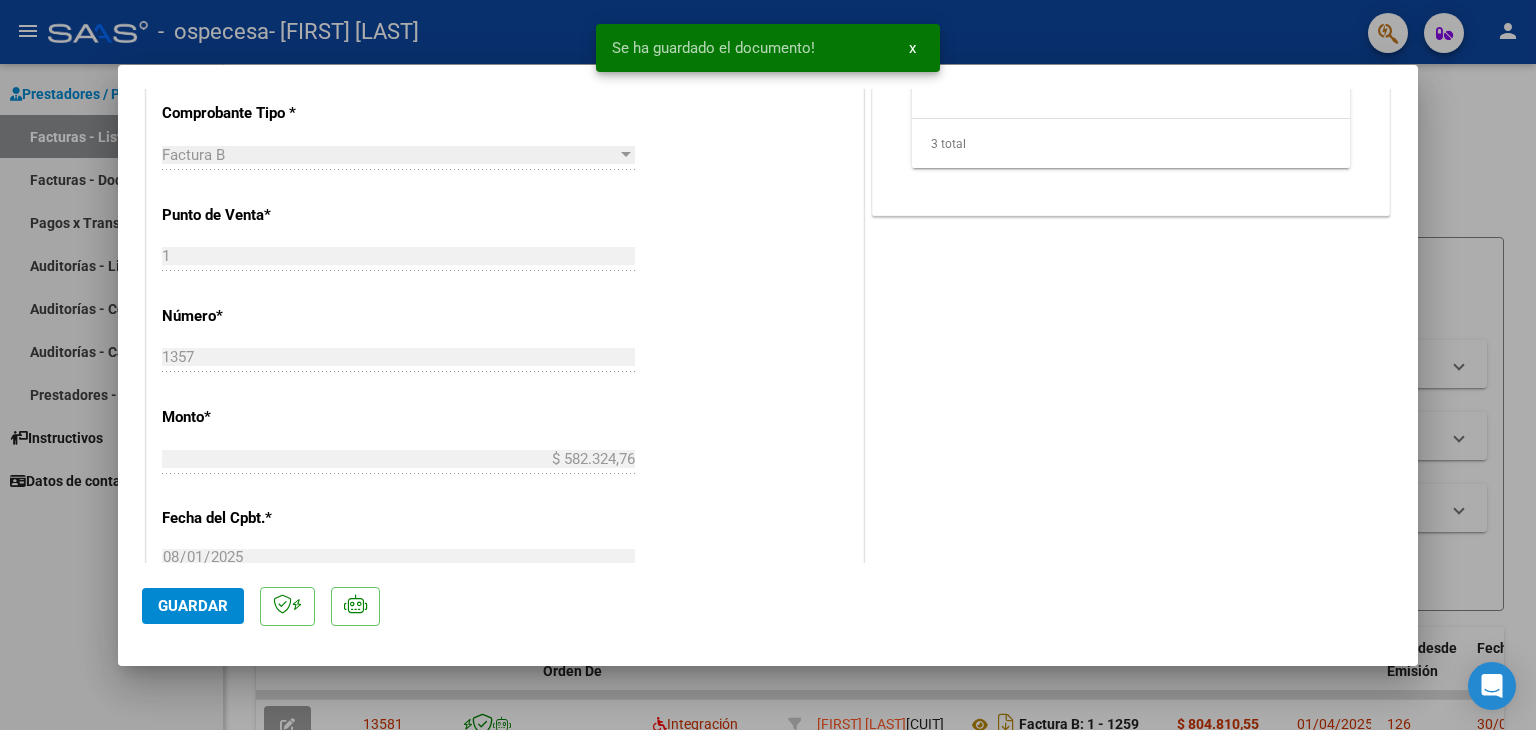 scroll, scrollTop: 794, scrollLeft: 0, axis: vertical 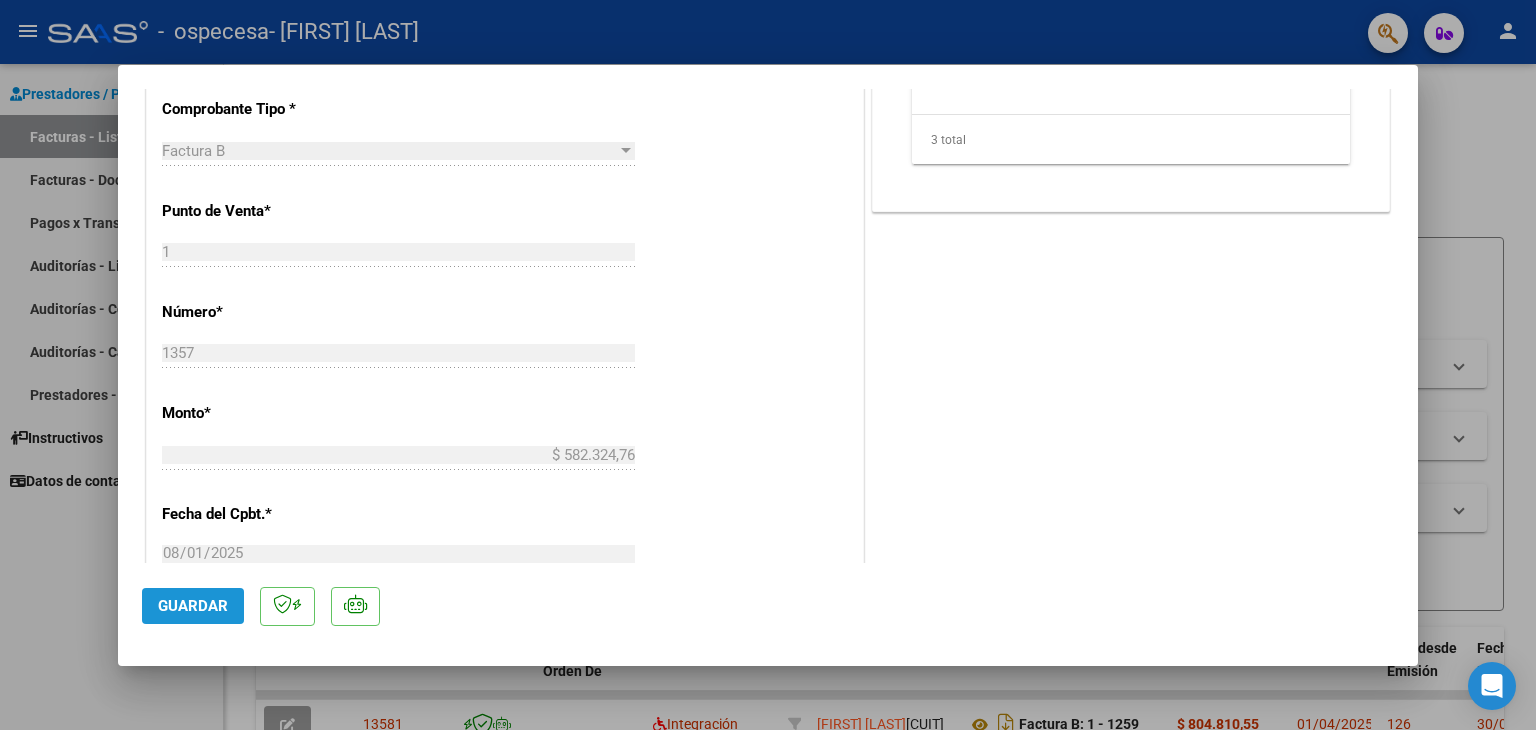 click on "Guardar" 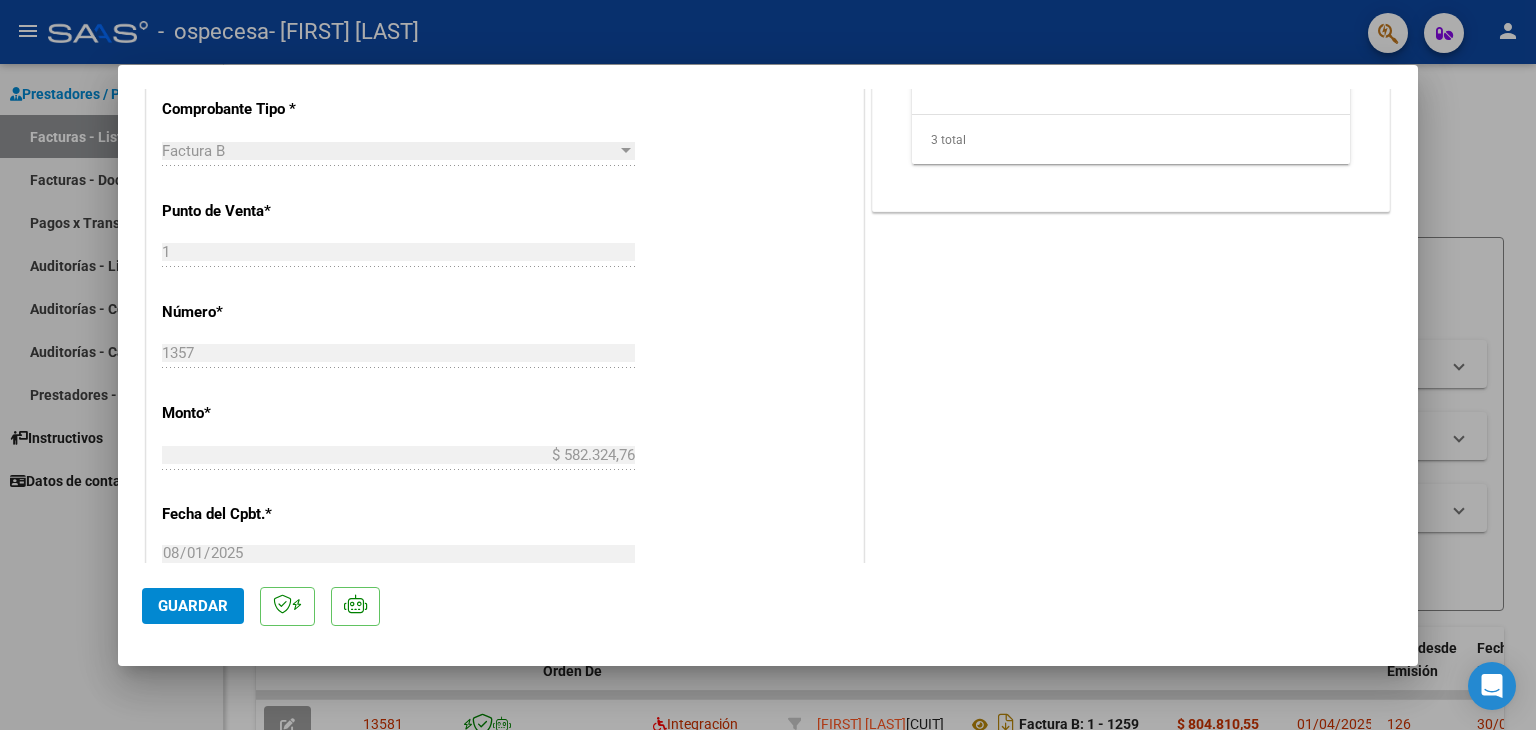 click on "COMENTARIOS Comentarios del Prestador / Gerenciador:  PREAPROBACIÓN PARA INTEGRACION  Legajo preaprobado para Período de Prestación:  202507 Ver Legajo Asociado  CUIL:  [NUMBER]  Nombre y Apellido:  [FIRST] [LAST]           Período Desde:  202501  Período Hasta:  202512  Admite Dependencia:   NO save  Quitar Legajo   DOCUMENTACIÓN RESPALDATORIA  Agregar Documento ID Documento Usuario Subido Acción 1284  Planilla 072025   [EMAIL] -   [FIRST] [LAST]   05/08/2025  1285  Planilla 072025   [EMAIL] -   [FIRST] [LAST]   05/08/2025  1286  Planilla   [EMAIL] -   [FIRST] [LAST]   05/08/2025   3 total   1" at bounding box center [1131, 201] 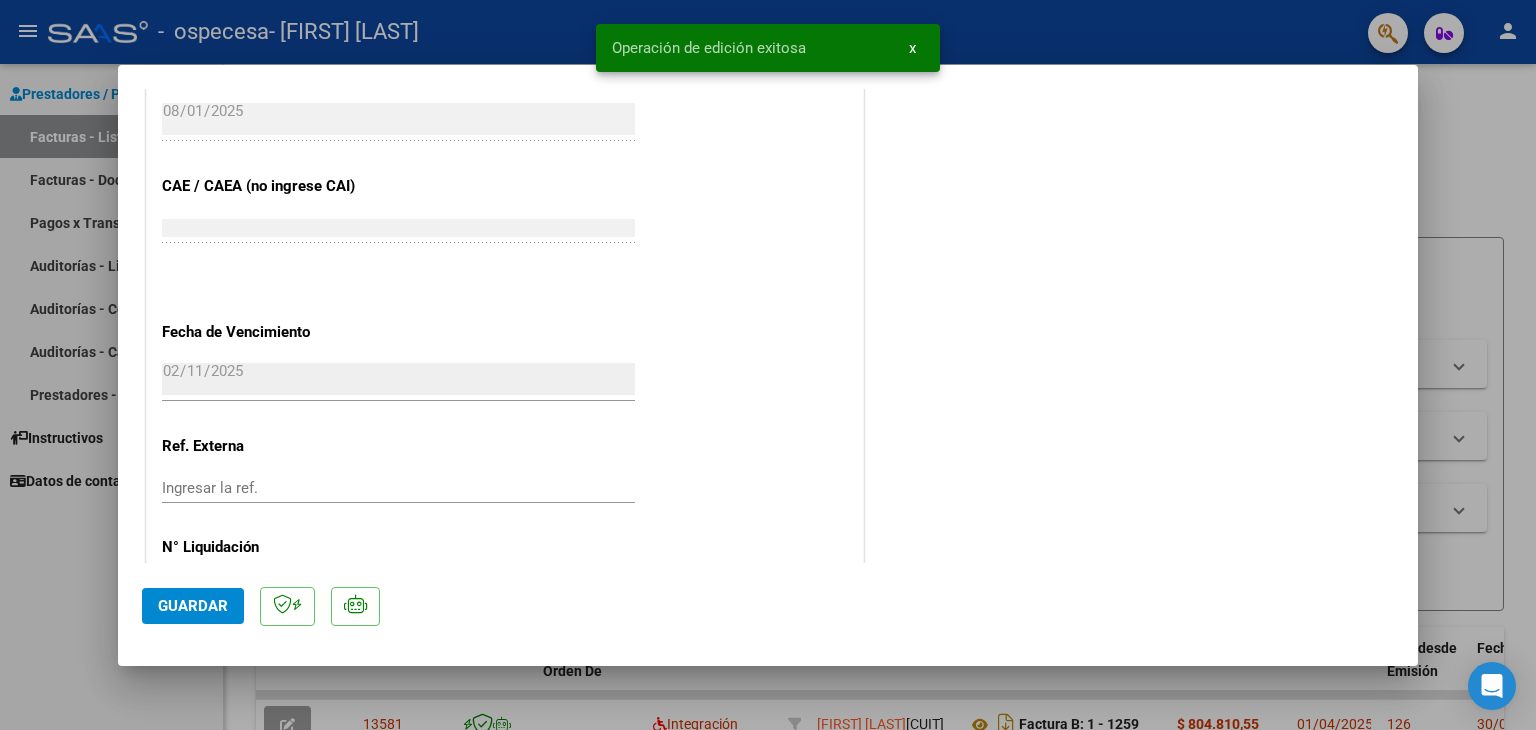 scroll, scrollTop: 1313, scrollLeft: 0, axis: vertical 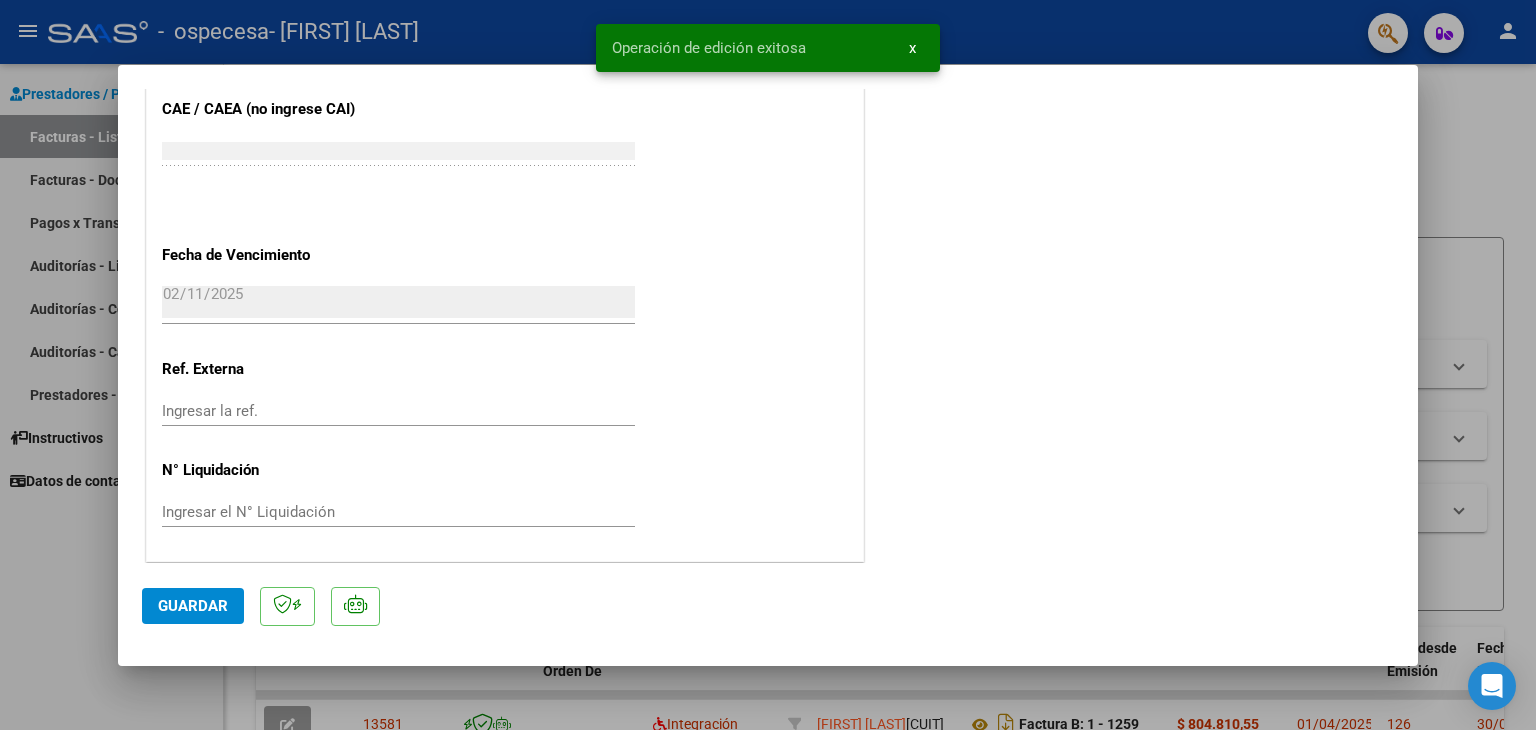 click at bounding box center [768, 365] 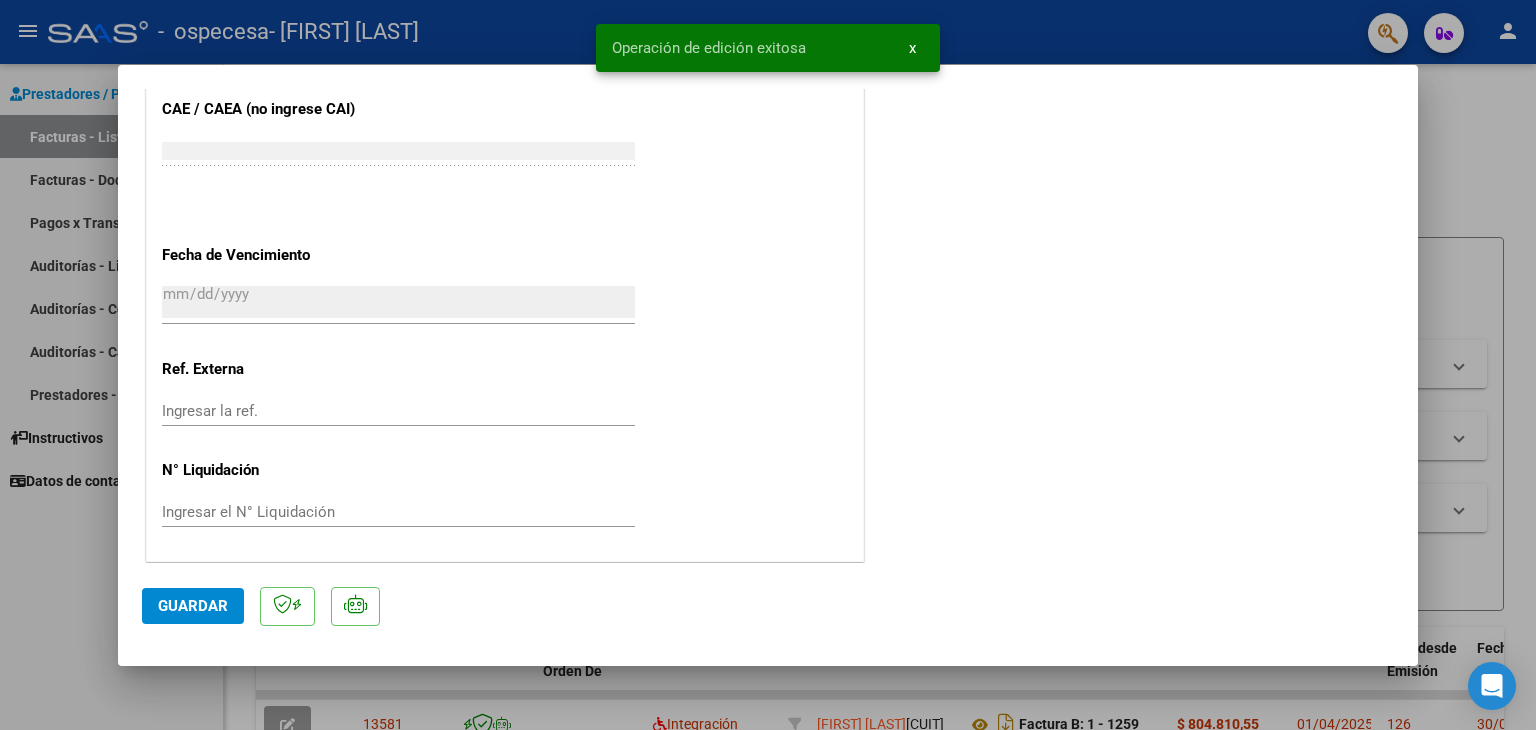 scroll, scrollTop: 0, scrollLeft: 0, axis: both 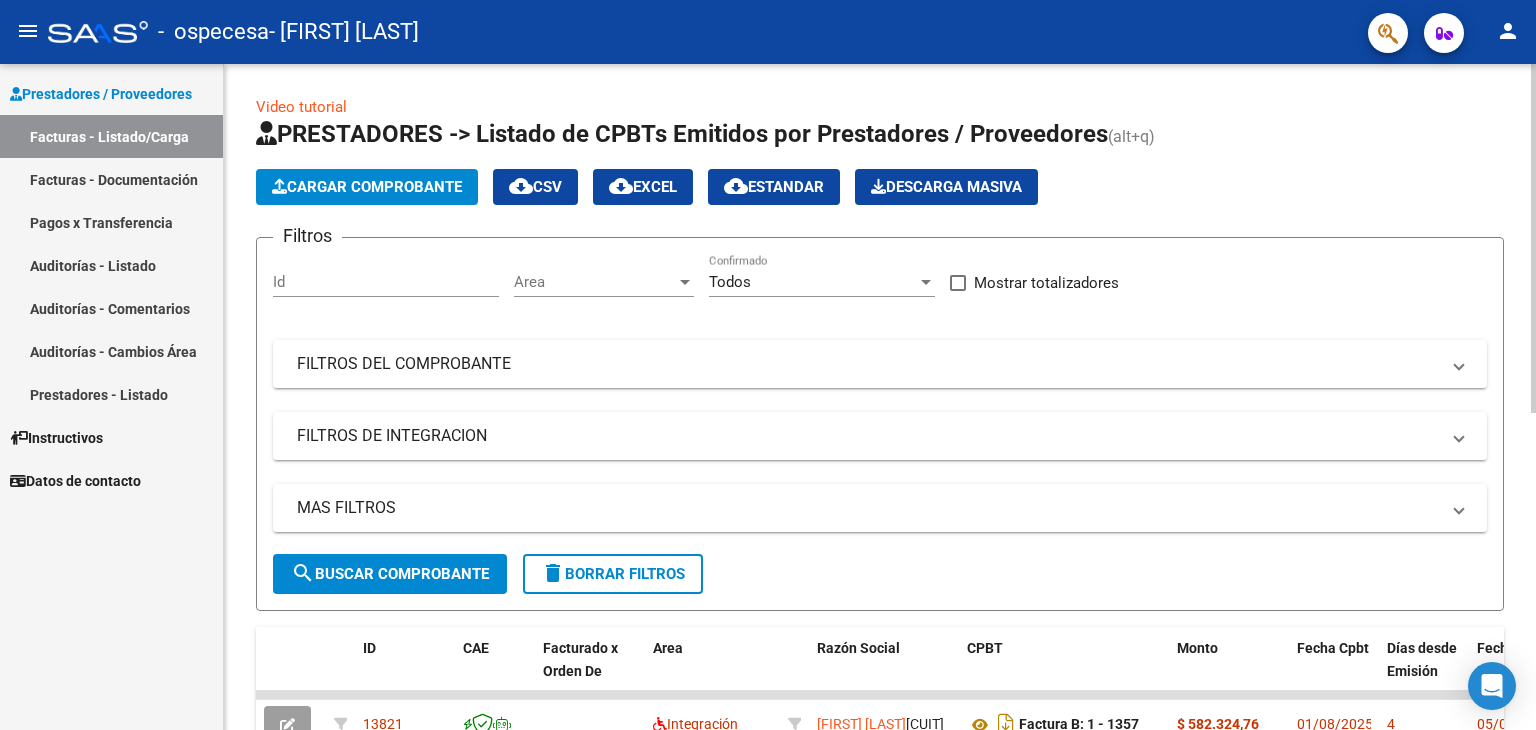click on "Cargar Comprobante" 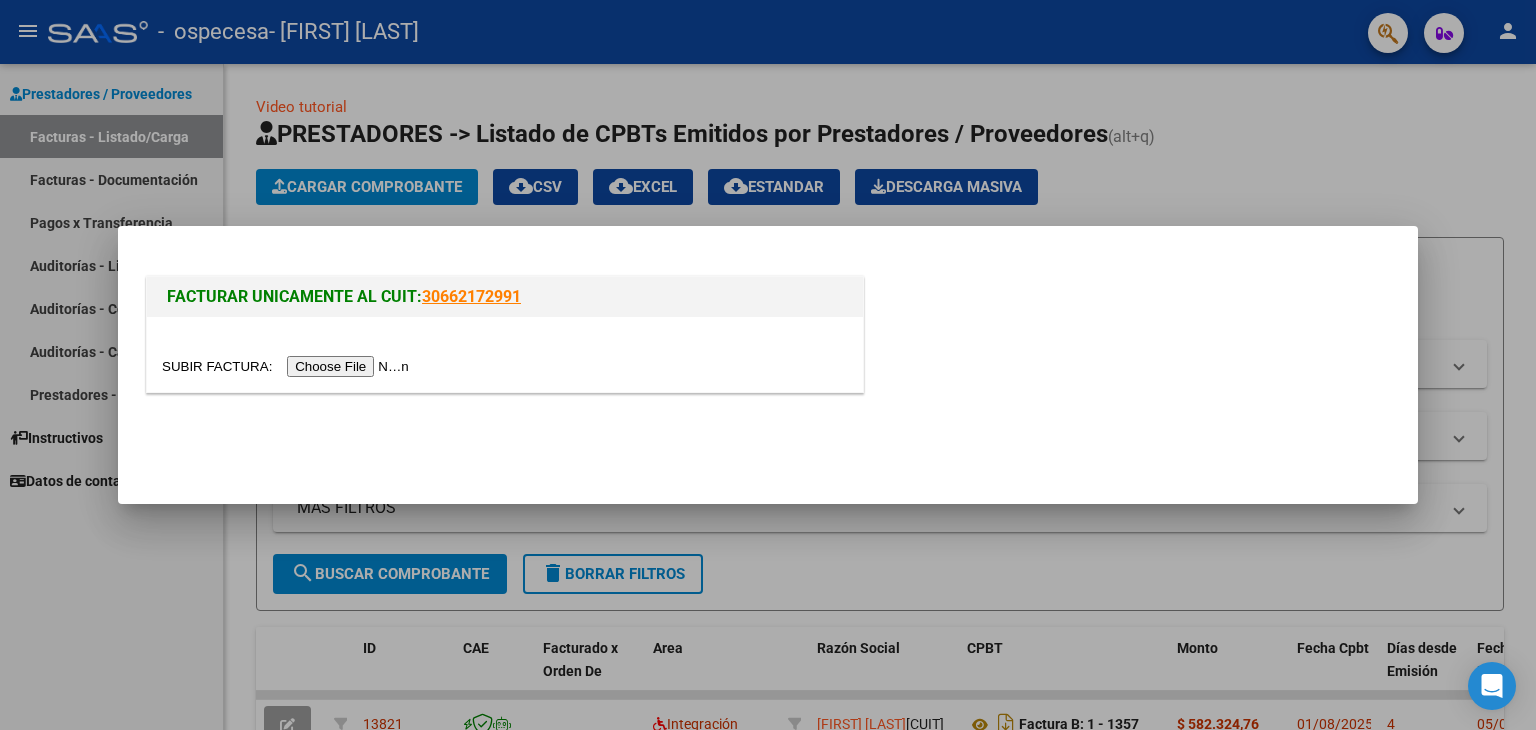 click at bounding box center (288, 366) 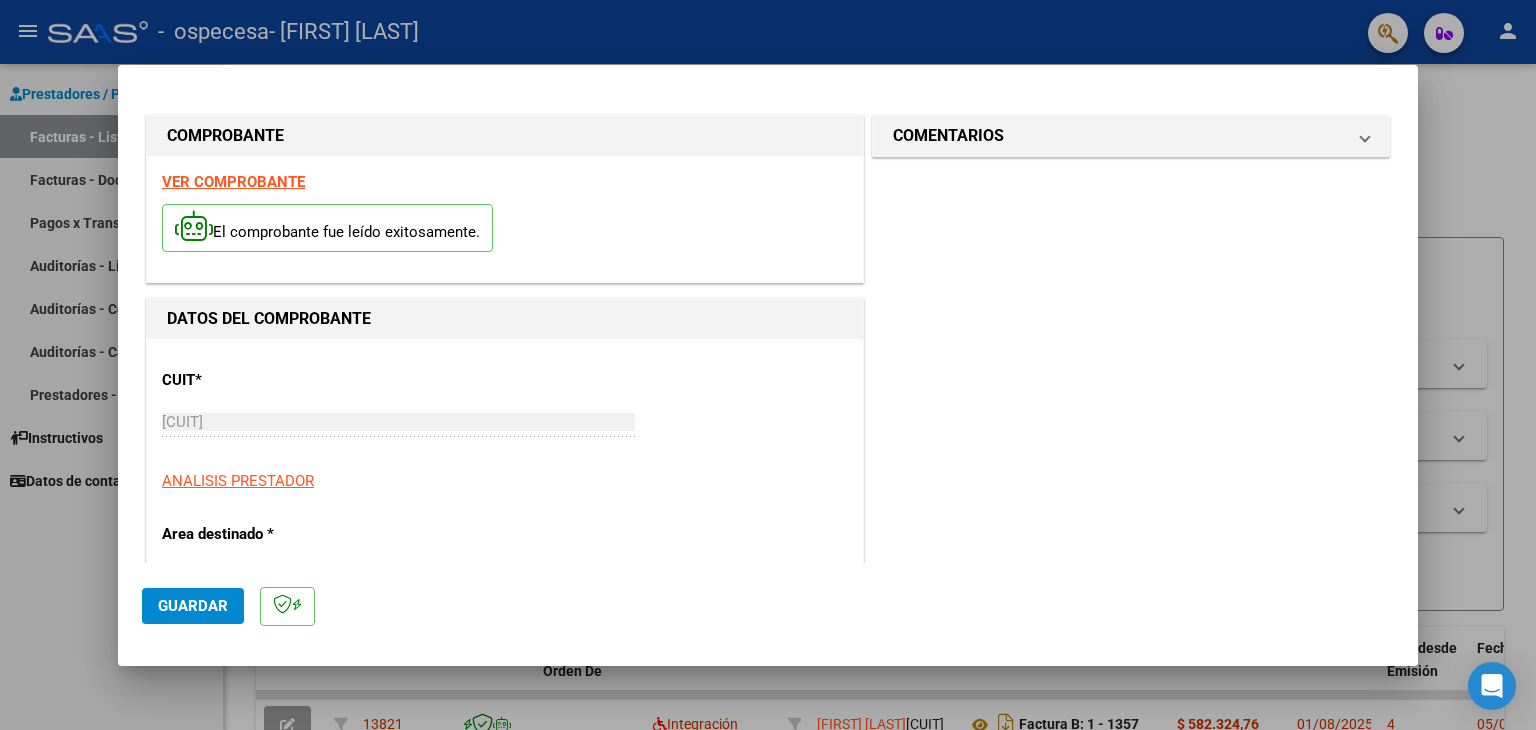 scroll, scrollTop: 300, scrollLeft: 0, axis: vertical 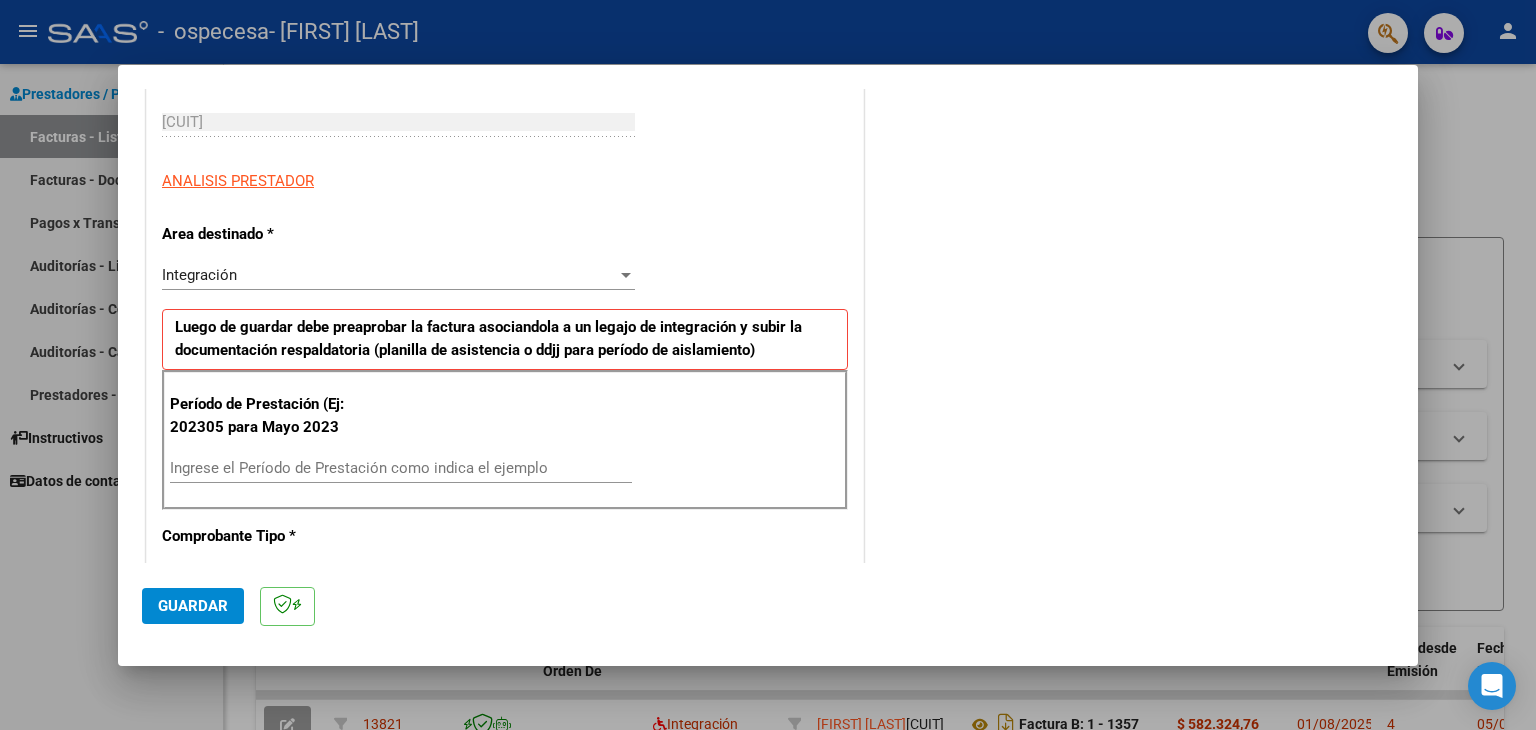 click on "Ingrese el Período de Prestación como indica el ejemplo" at bounding box center (401, 468) 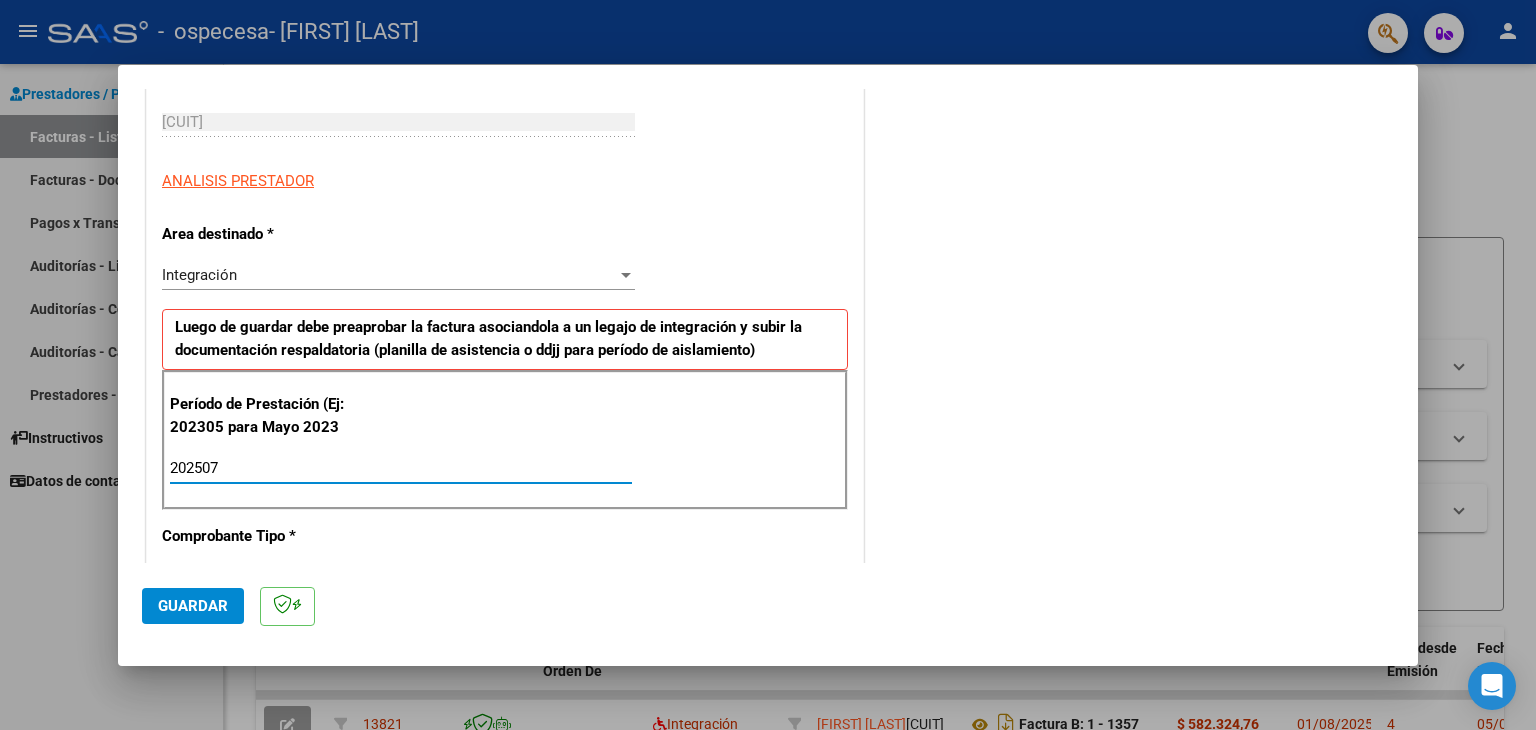 type on "202507" 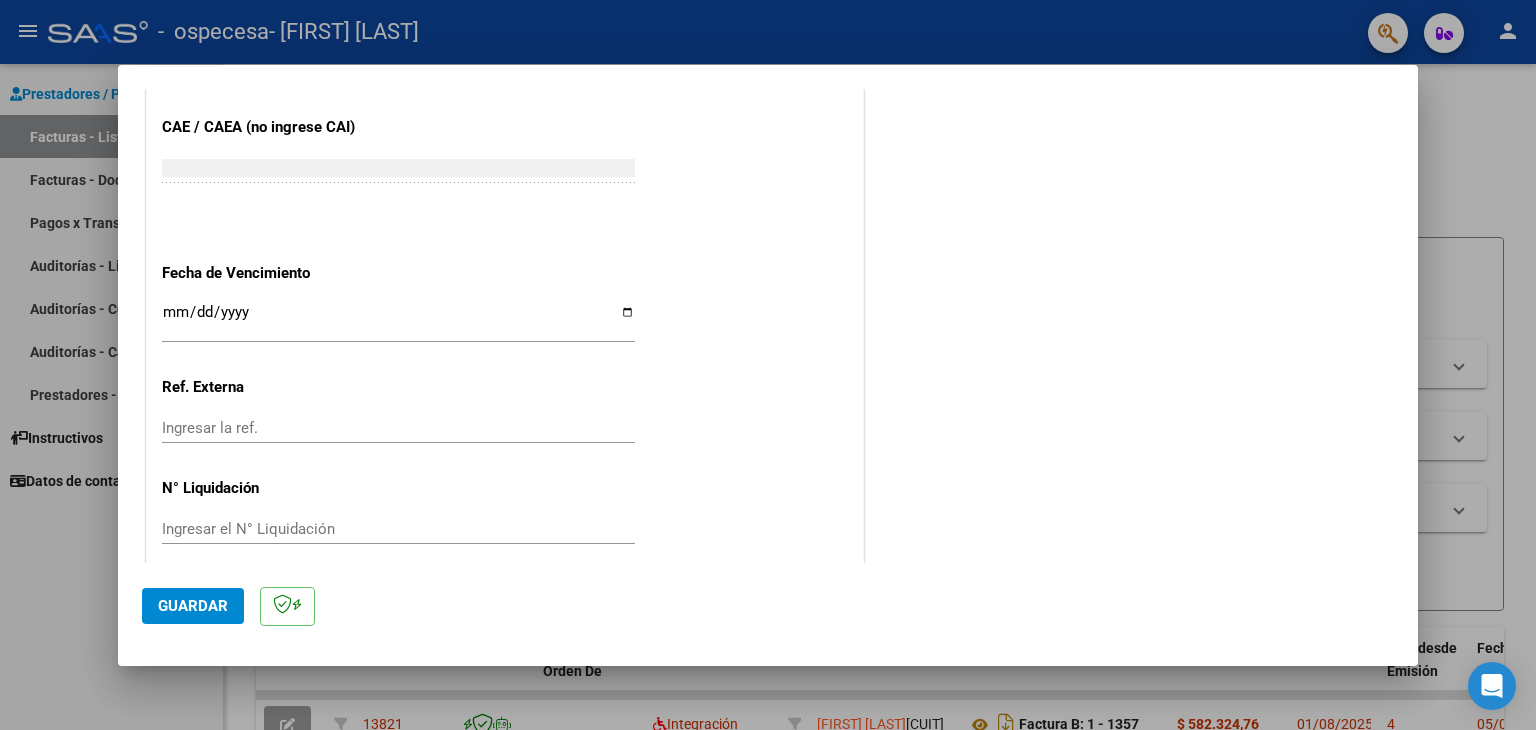 scroll, scrollTop: 1245, scrollLeft: 0, axis: vertical 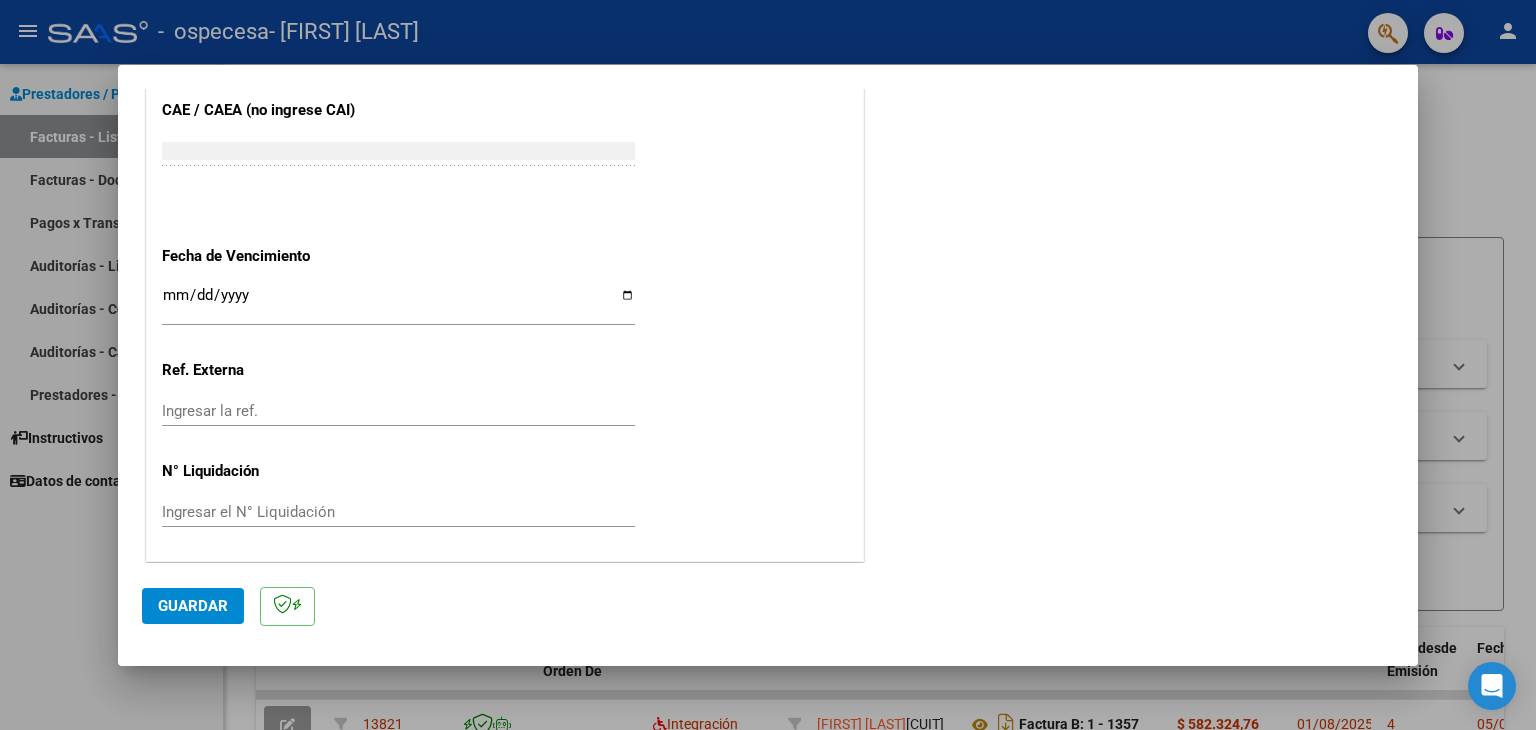 click on "Ingresar la fecha" at bounding box center (398, 303) 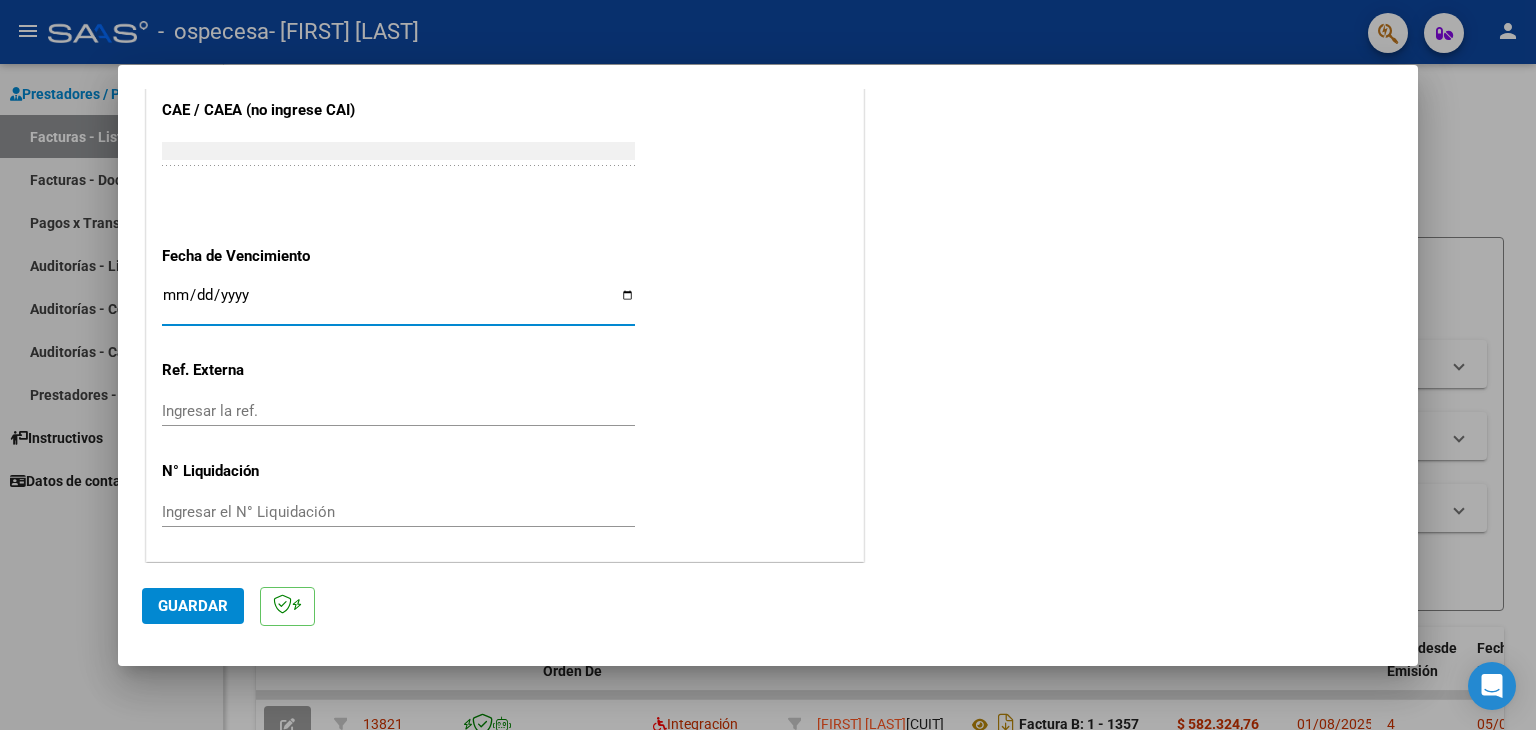 click on "Ingresar la fecha" at bounding box center (398, 303) 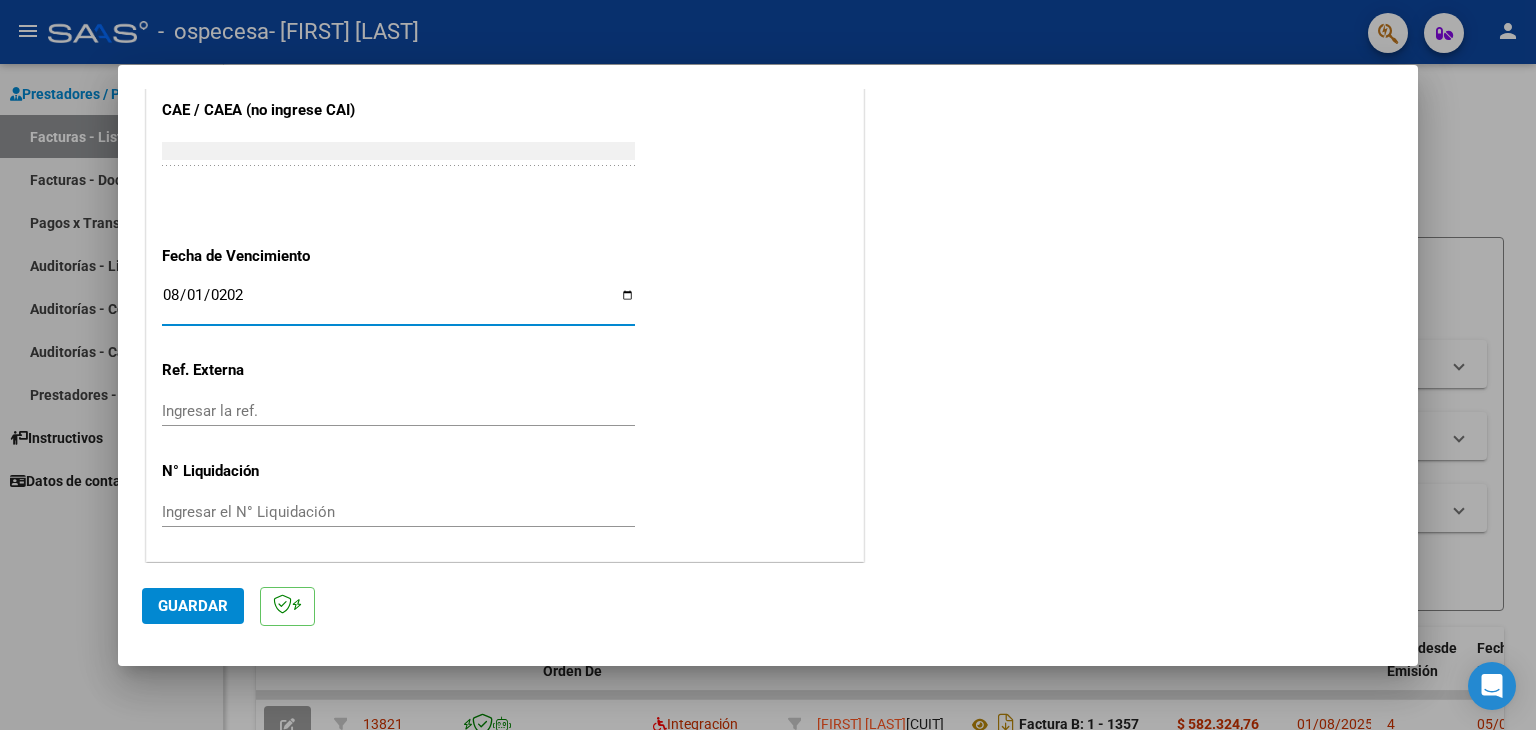 type on "2025-08-01" 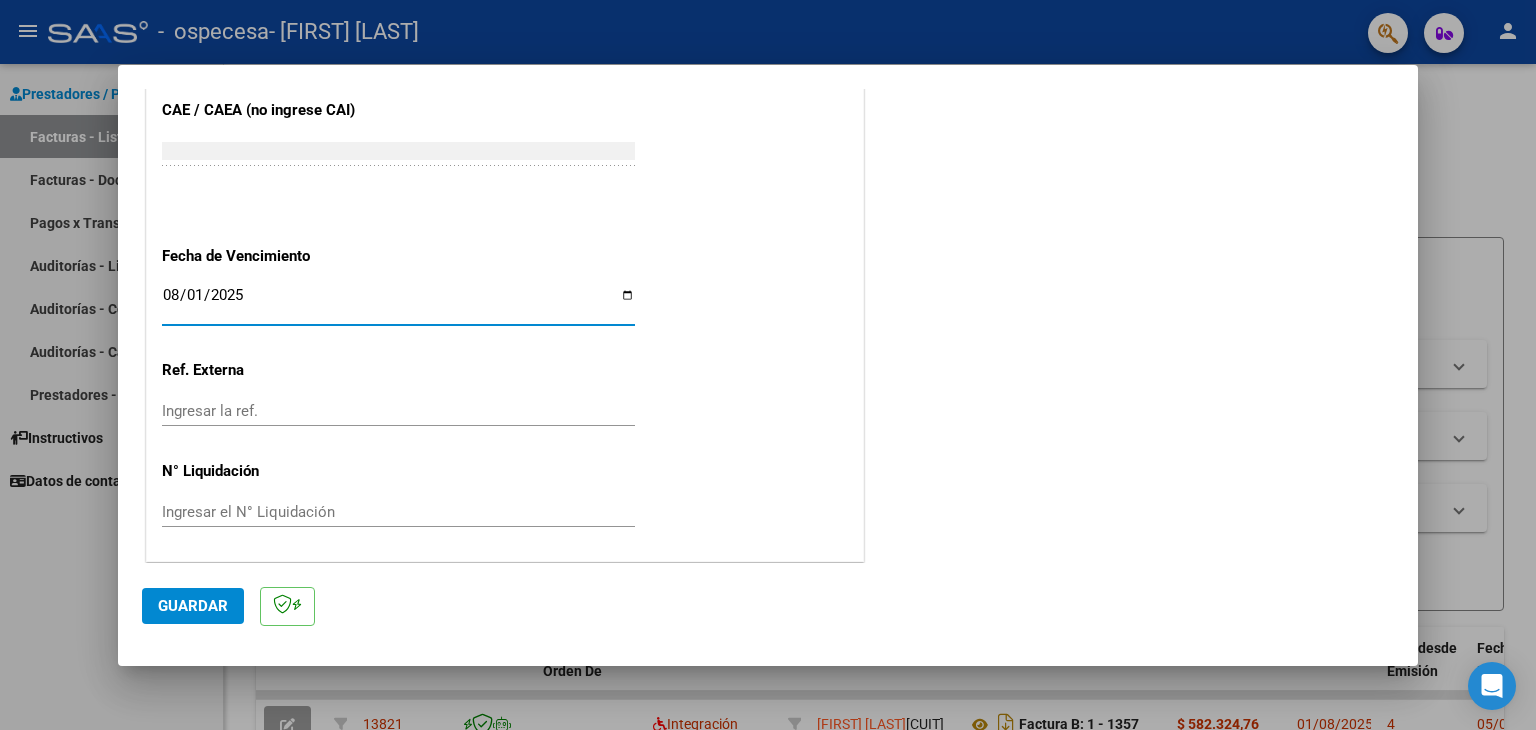 click on "Guardar" 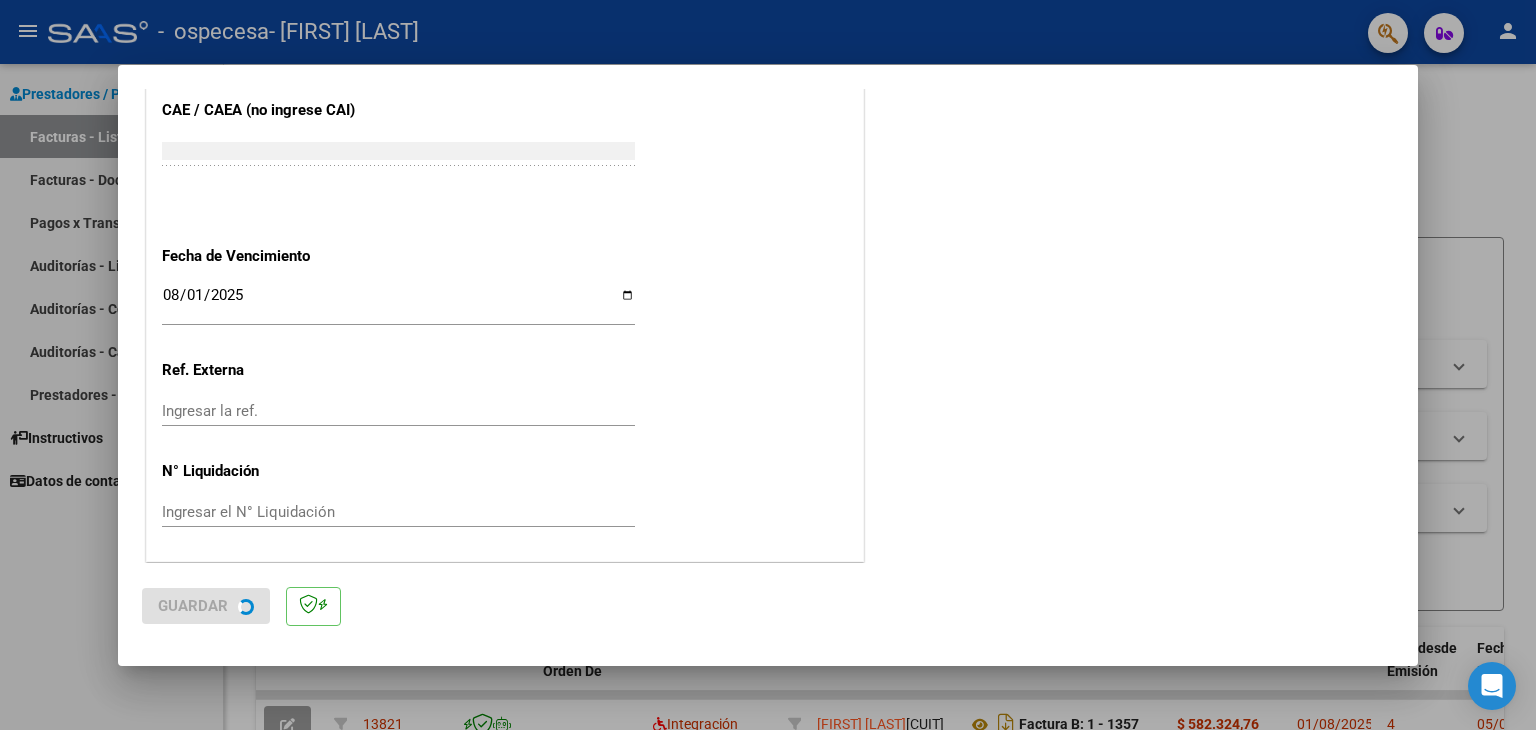 scroll, scrollTop: 0, scrollLeft: 0, axis: both 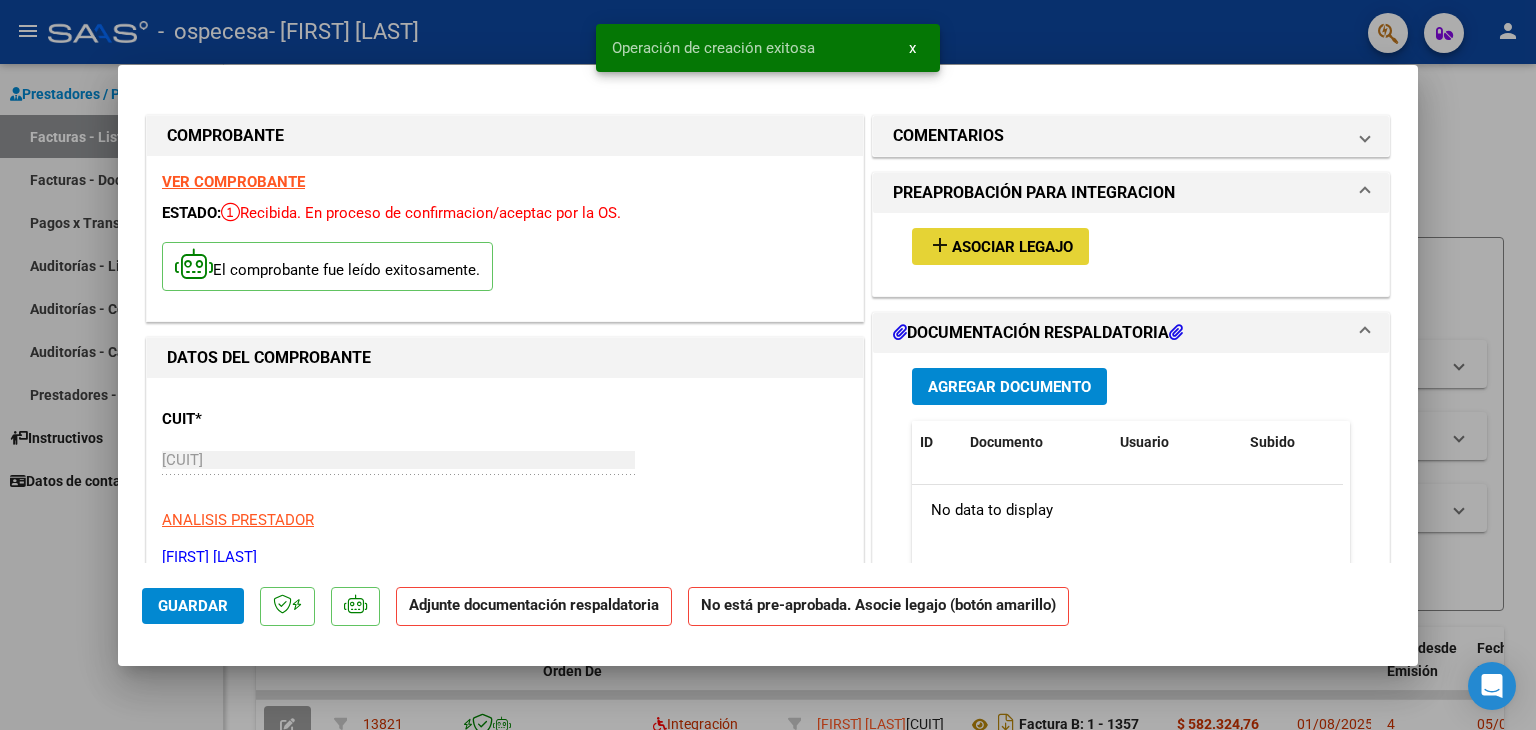 click on "Asociar Legajo" at bounding box center [1012, 247] 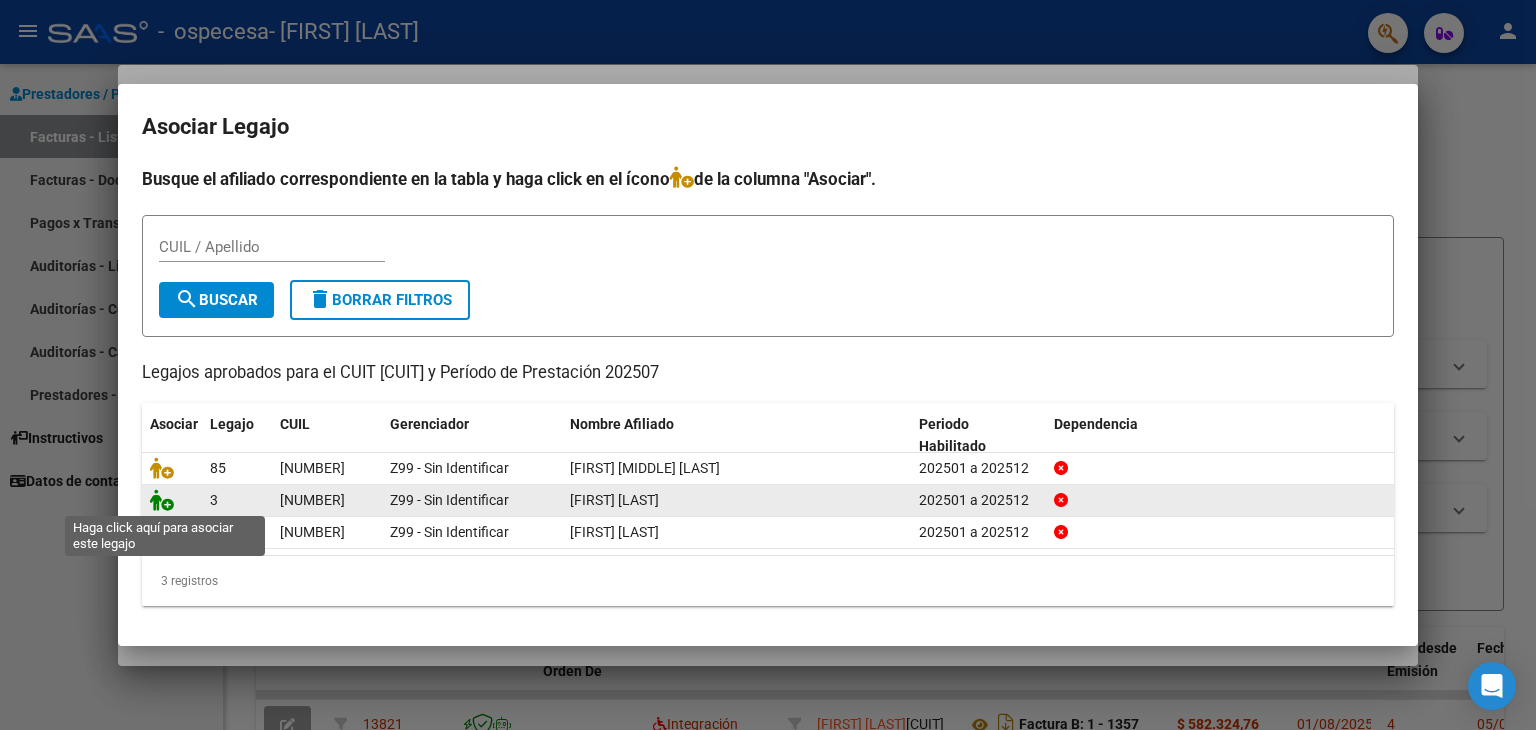 click 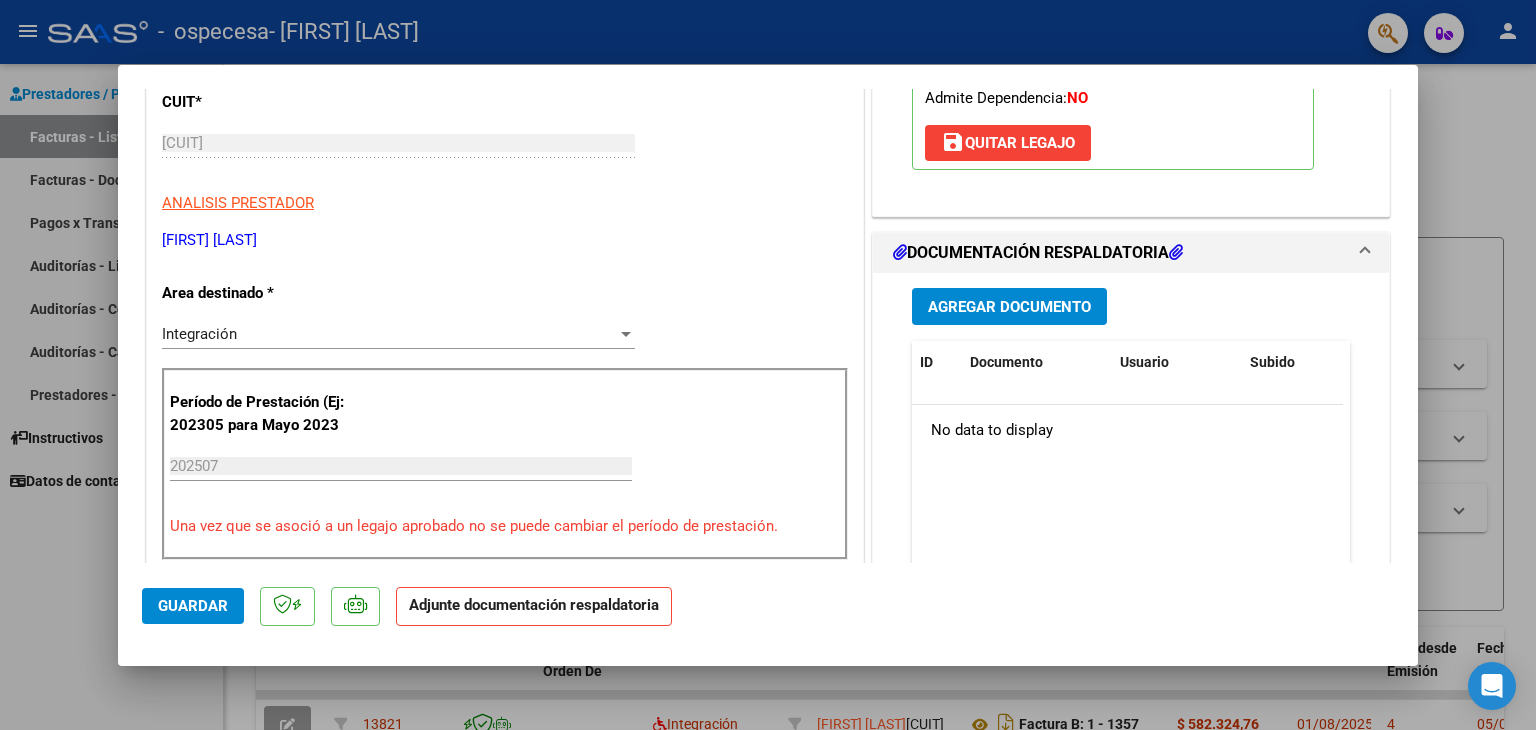 scroll, scrollTop: 300, scrollLeft: 0, axis: vertical 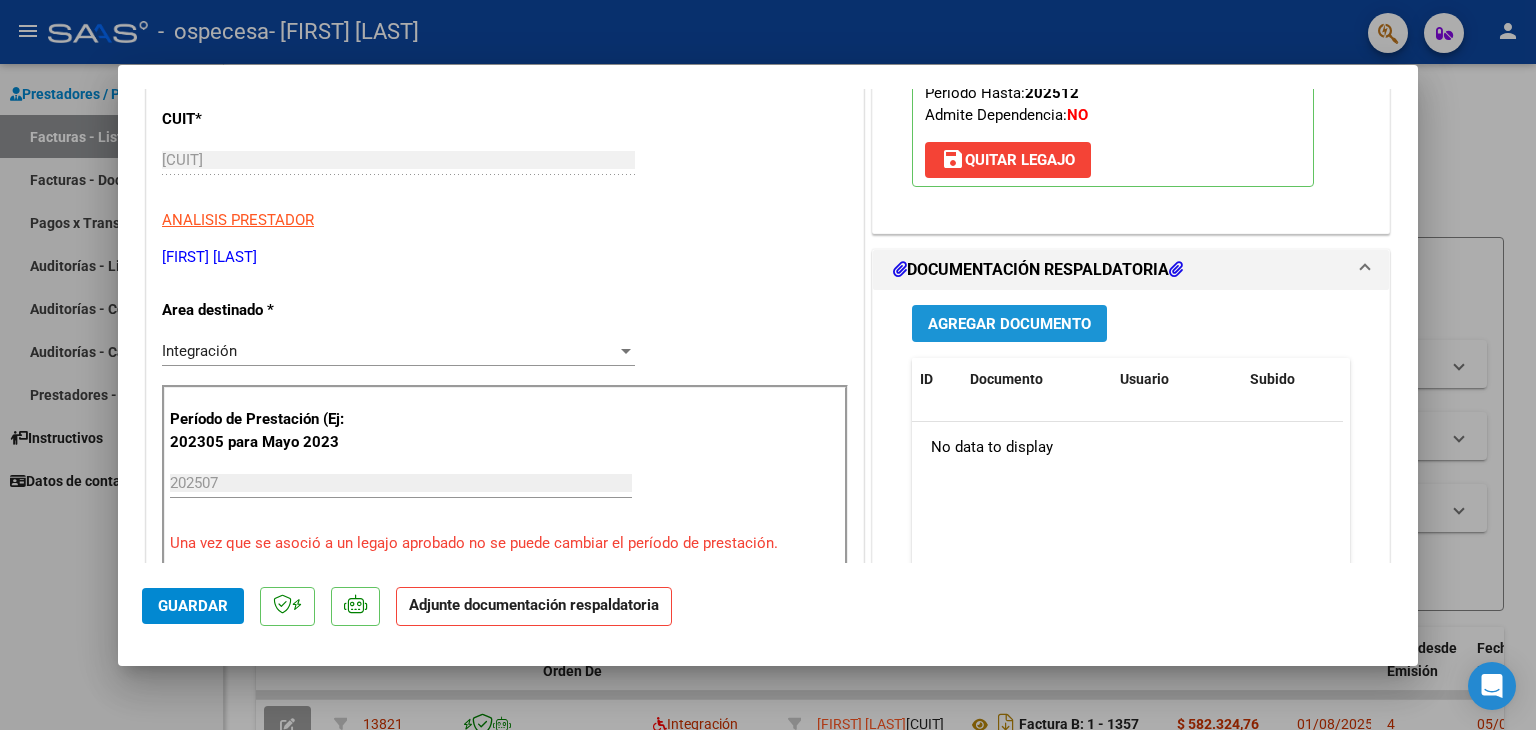 click on "Agregar Documento" at bounding box center (1009, 324) 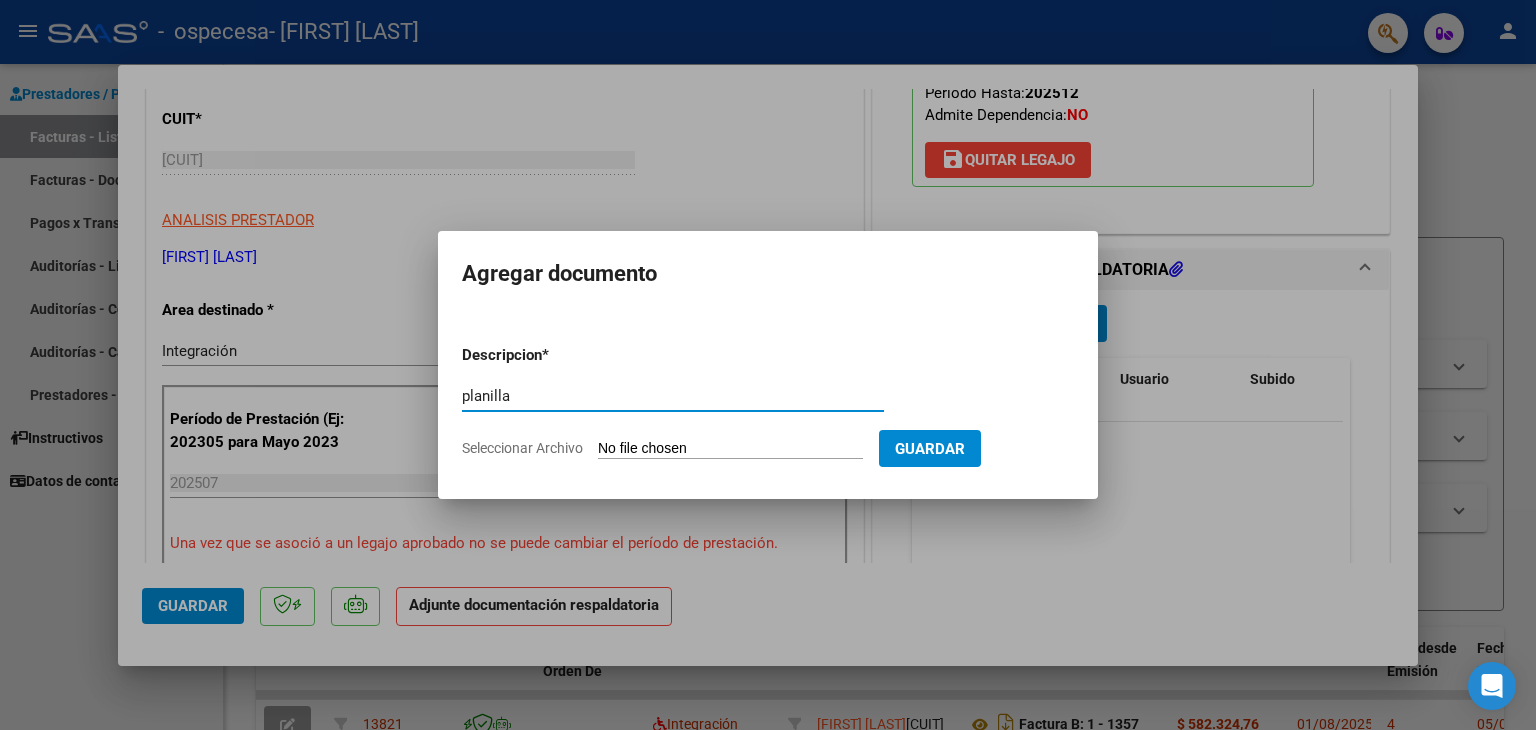 type on "planilla" 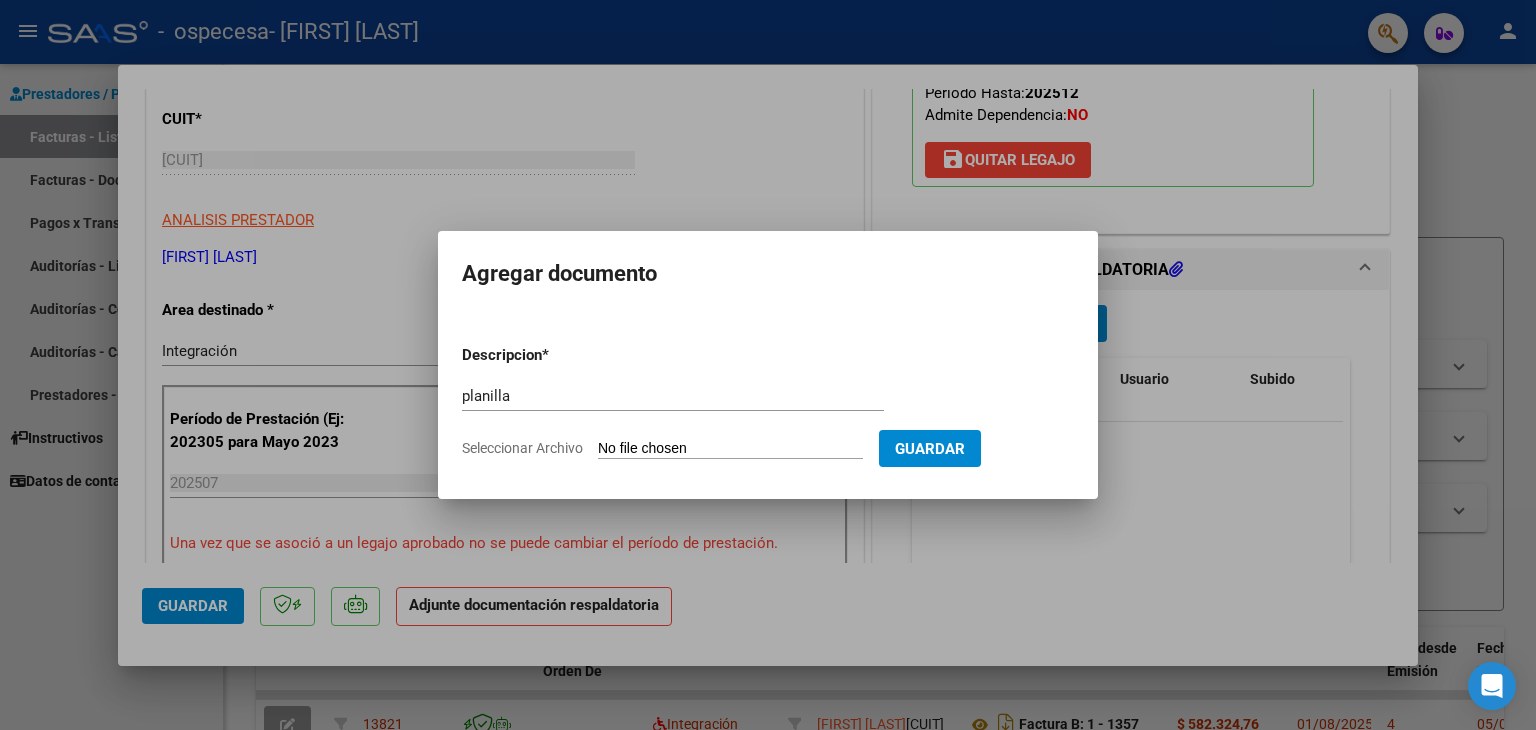 click on "Seleccionar Archivo" at bounding box center (730, 449) 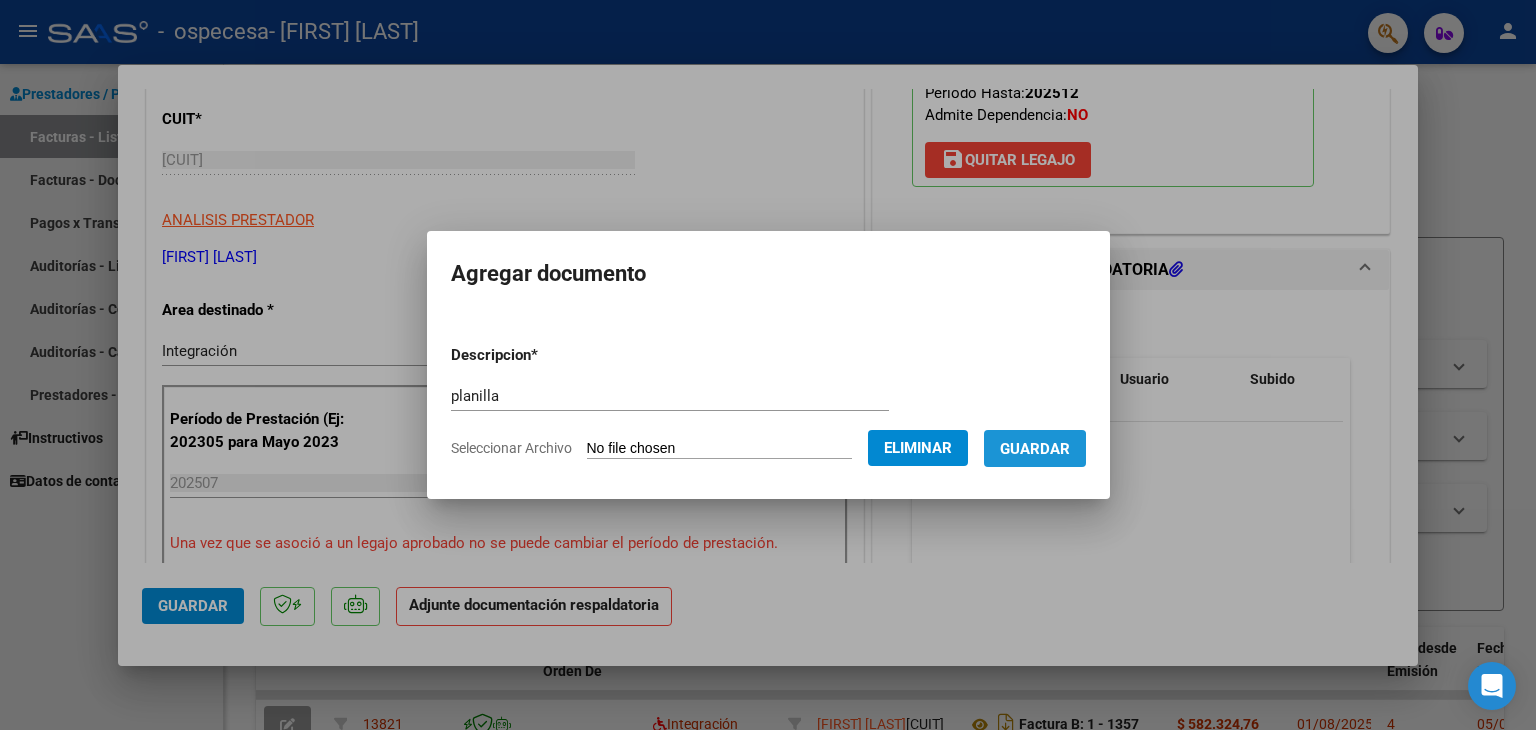 click on "Guardar" at bounding box center [1035, 449] 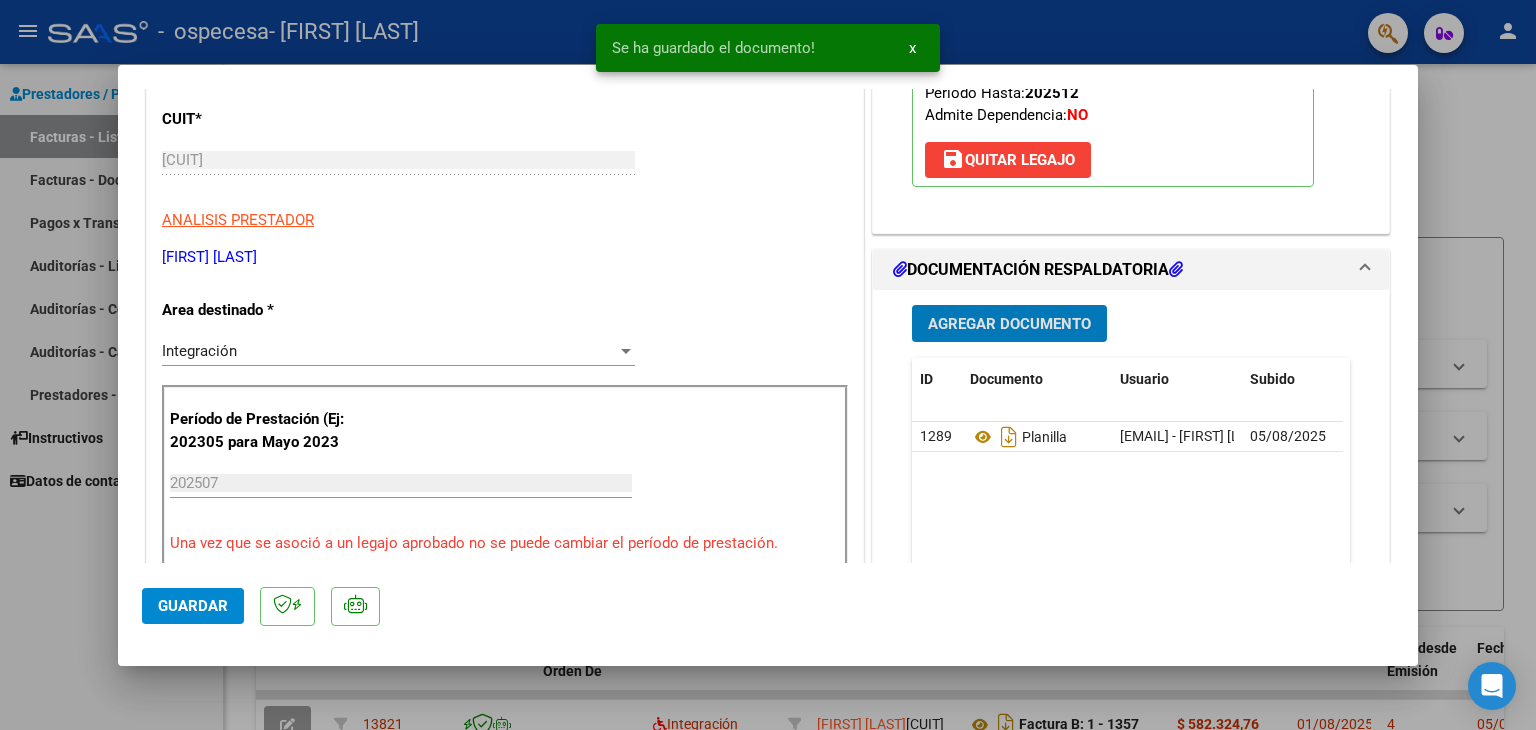 click on "Agregar Documento" at bounding box center (1009, 323) 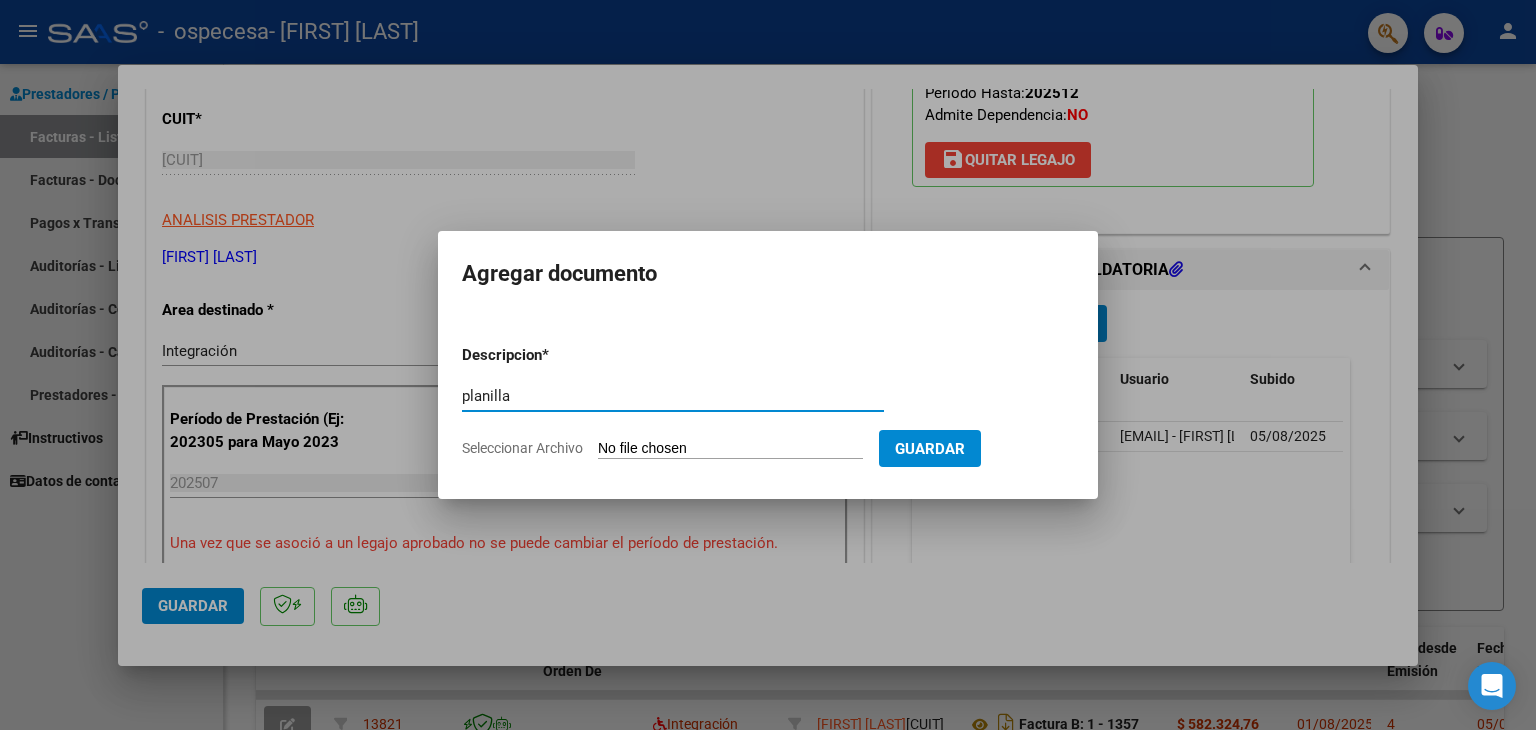 type on "planilla" 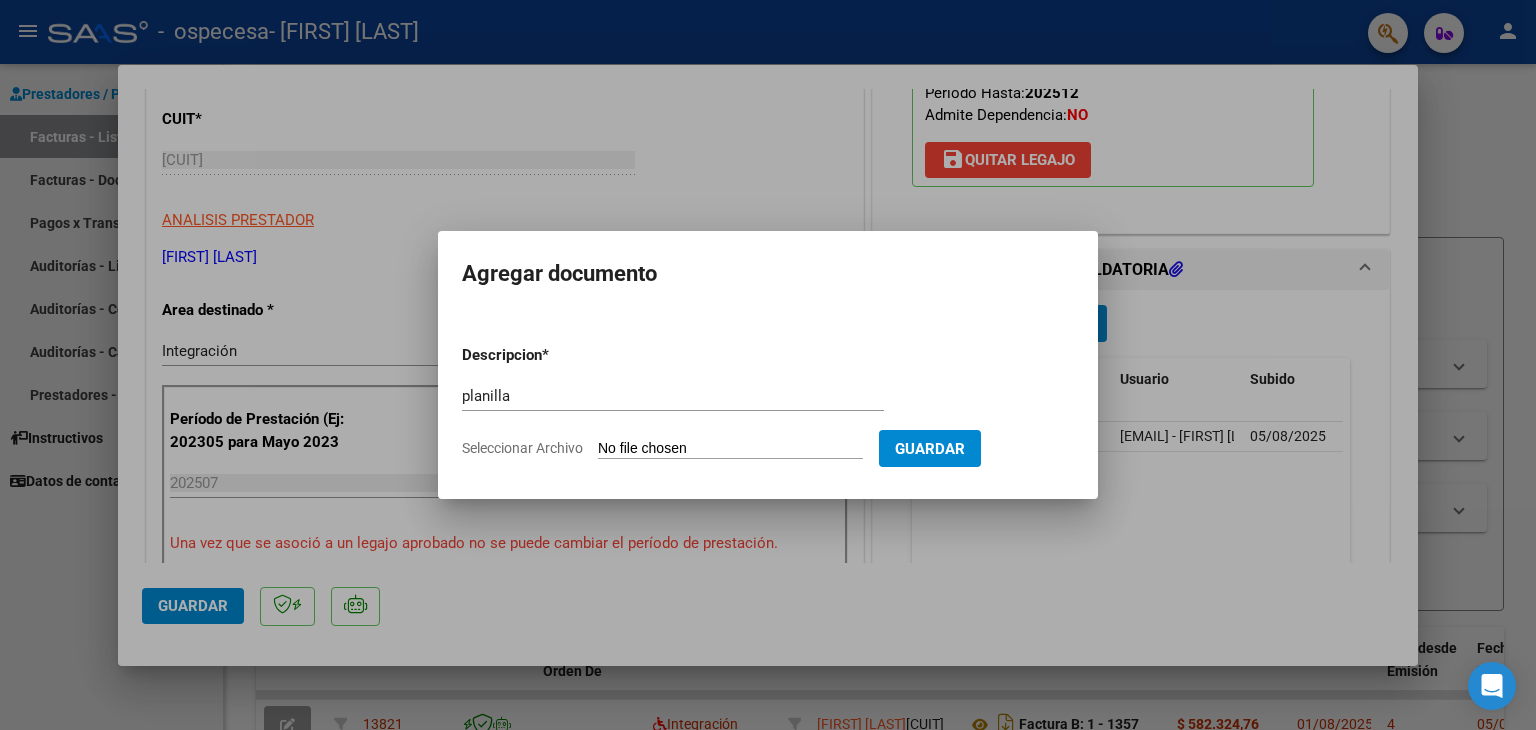 click on "Seleccionar Archivo" at bounding box center (730, 449) 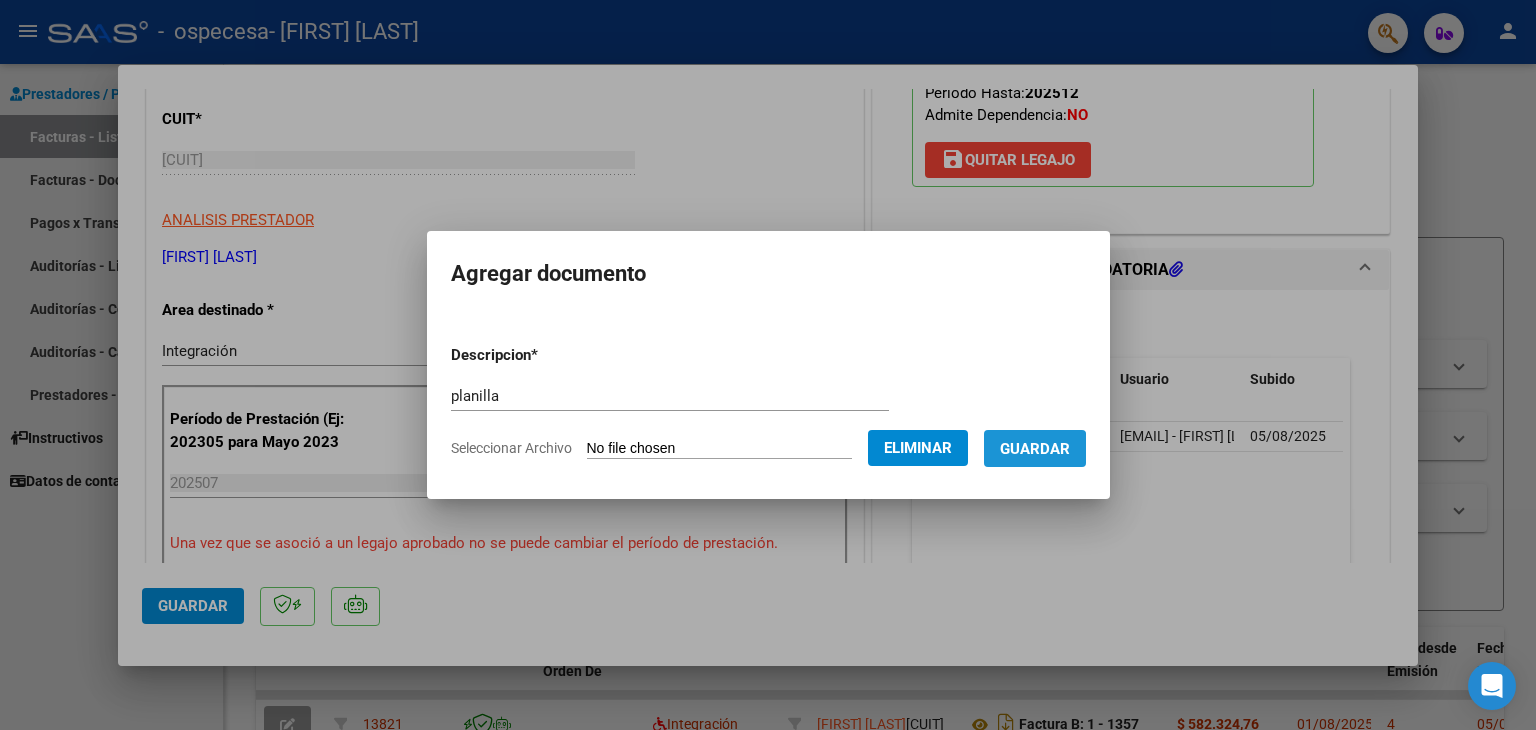 click on "Guardar" at bounding box center (1035, 449) 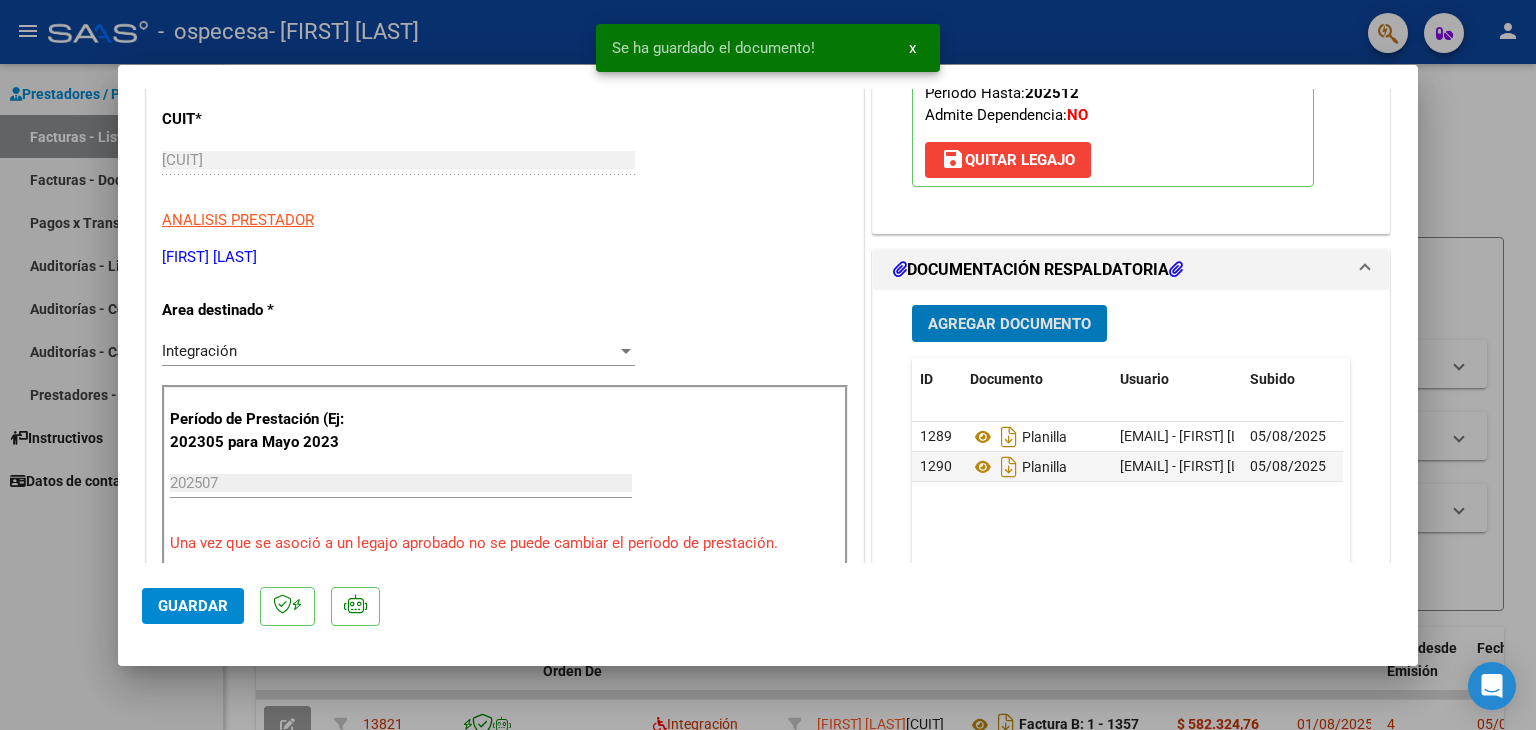 click on "Agregar Documento" at bounding box center (1009, 324) 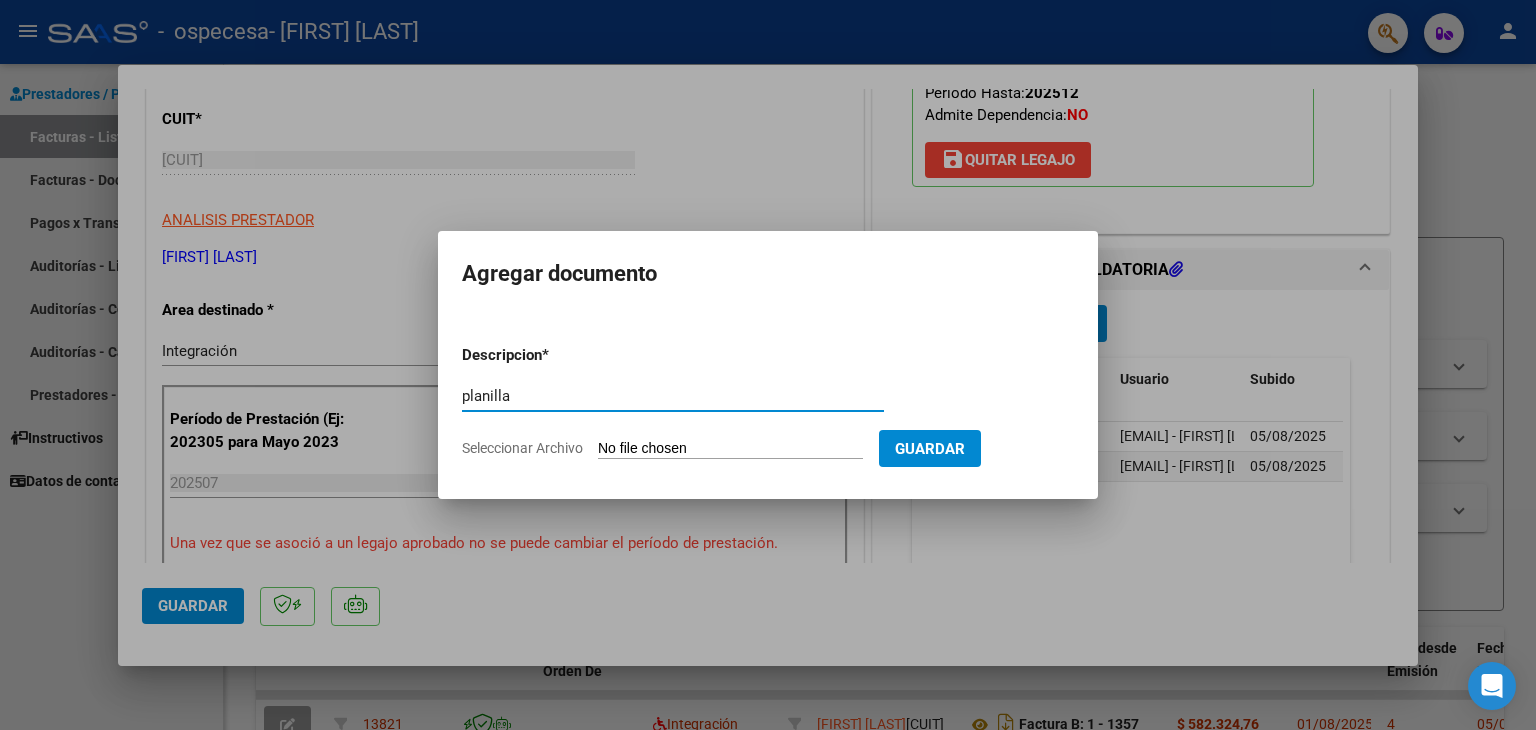 type on "planilla" 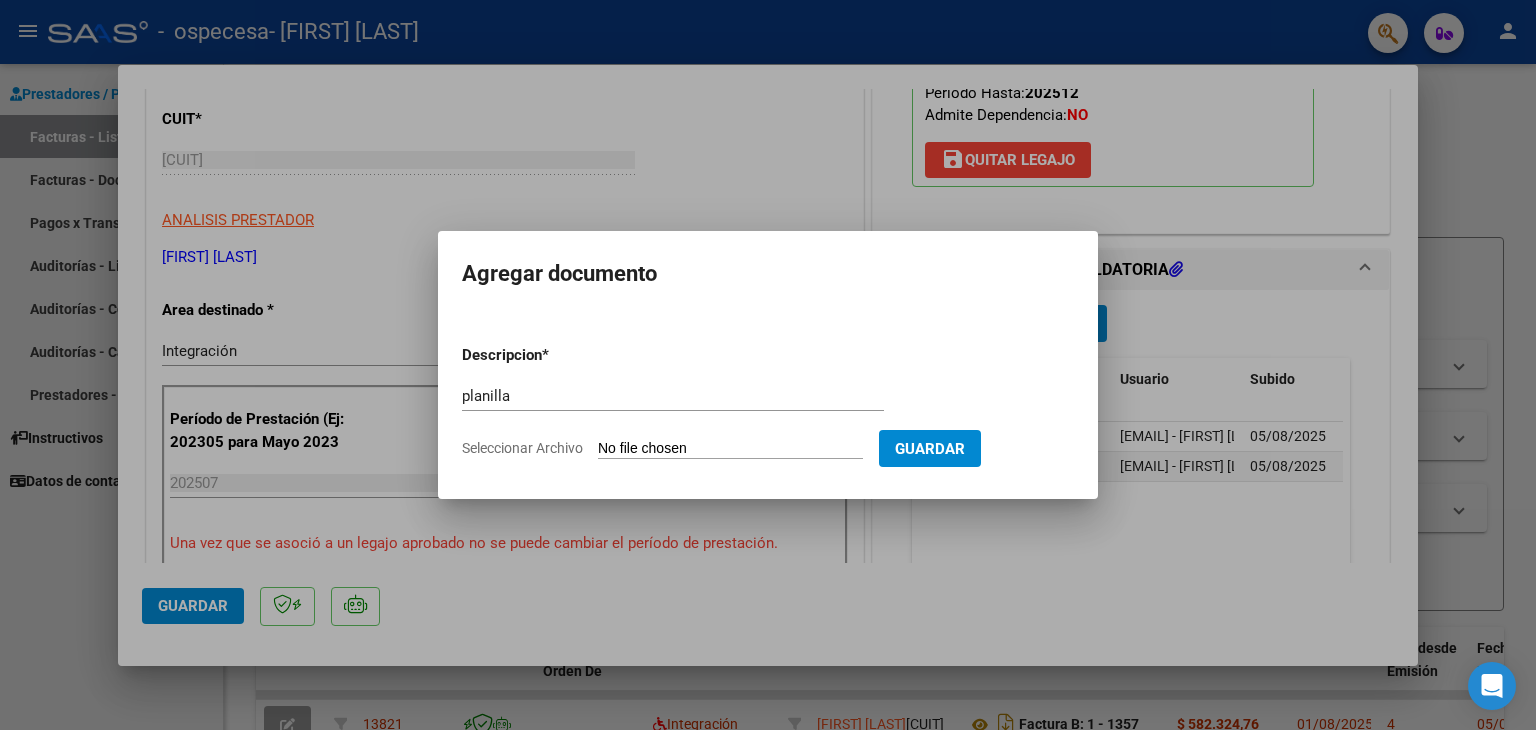 type on "C:\fakepath\planilla azul 0002.pdf" 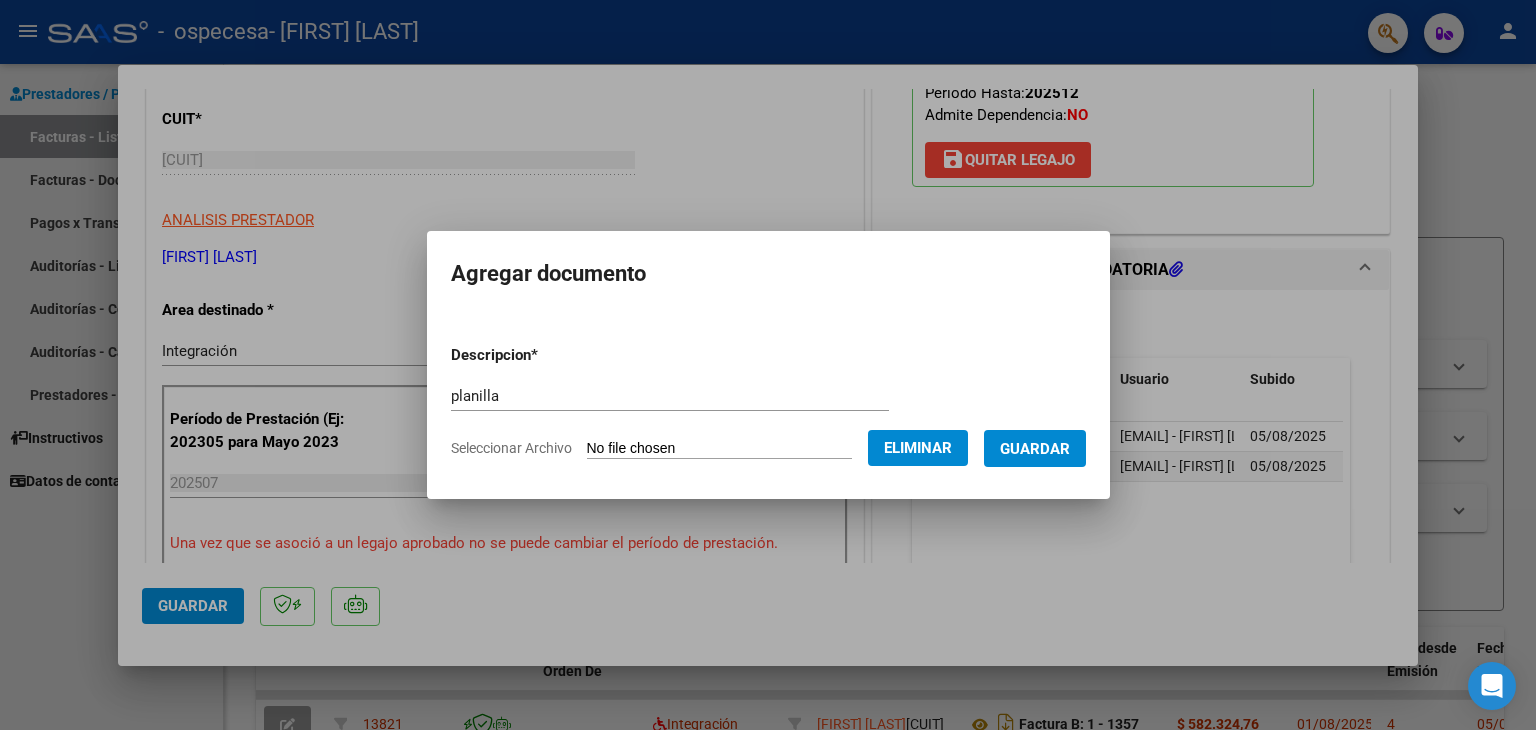 click on "Guardar" at bounding box center (1035, 449) 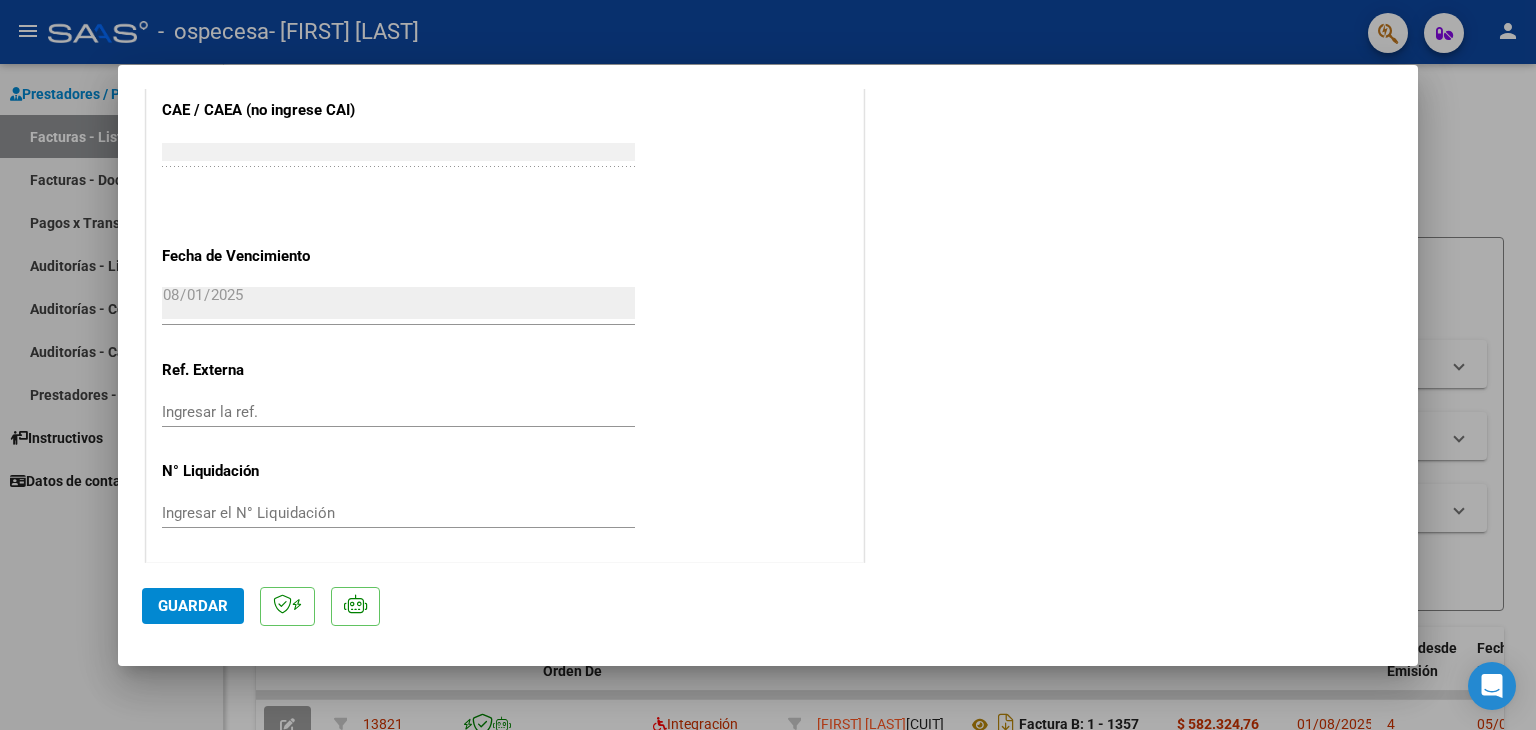 scroll, scrollTop: 1313, scrollLeft: 0, axis: vertical 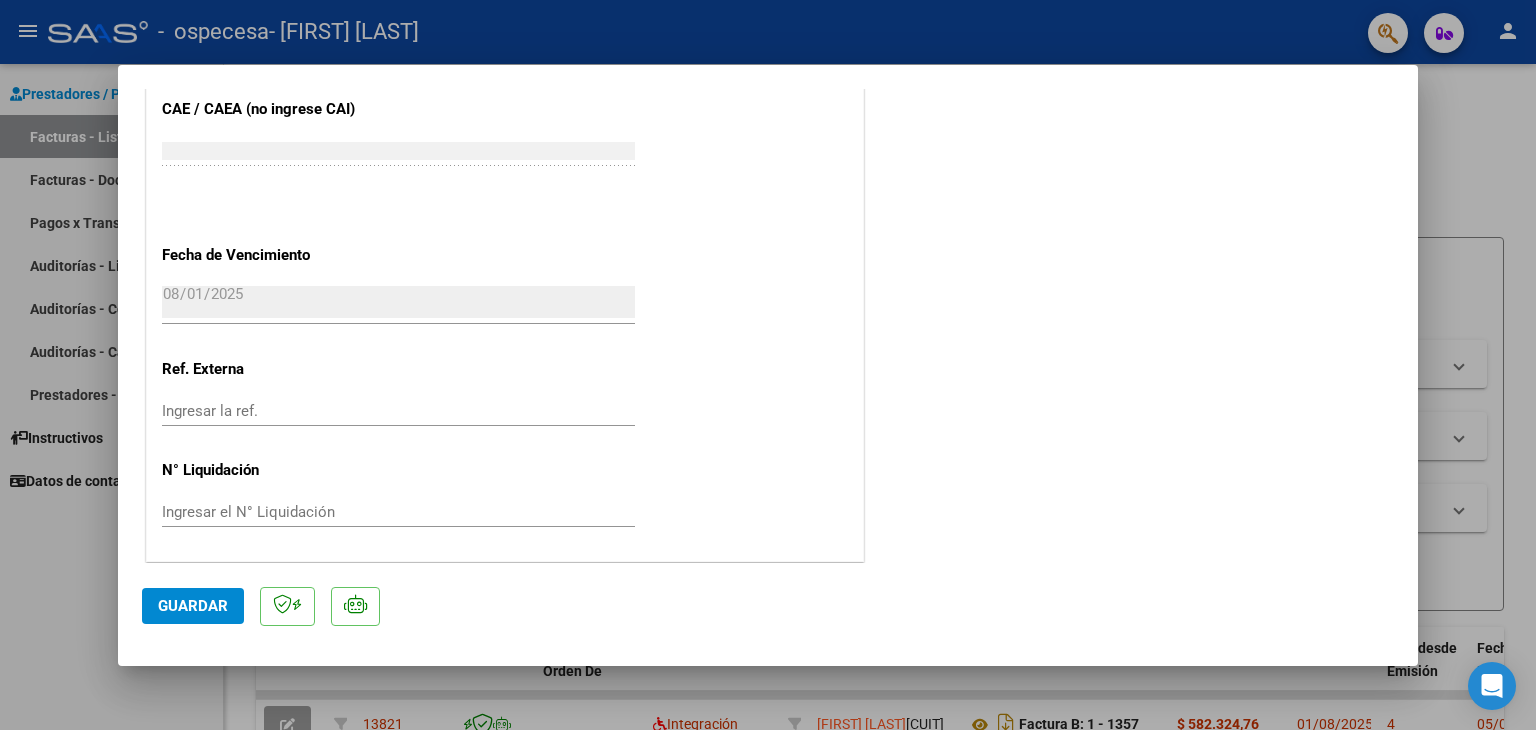 click on "2025-08-01" at bounding box center (398, 302) 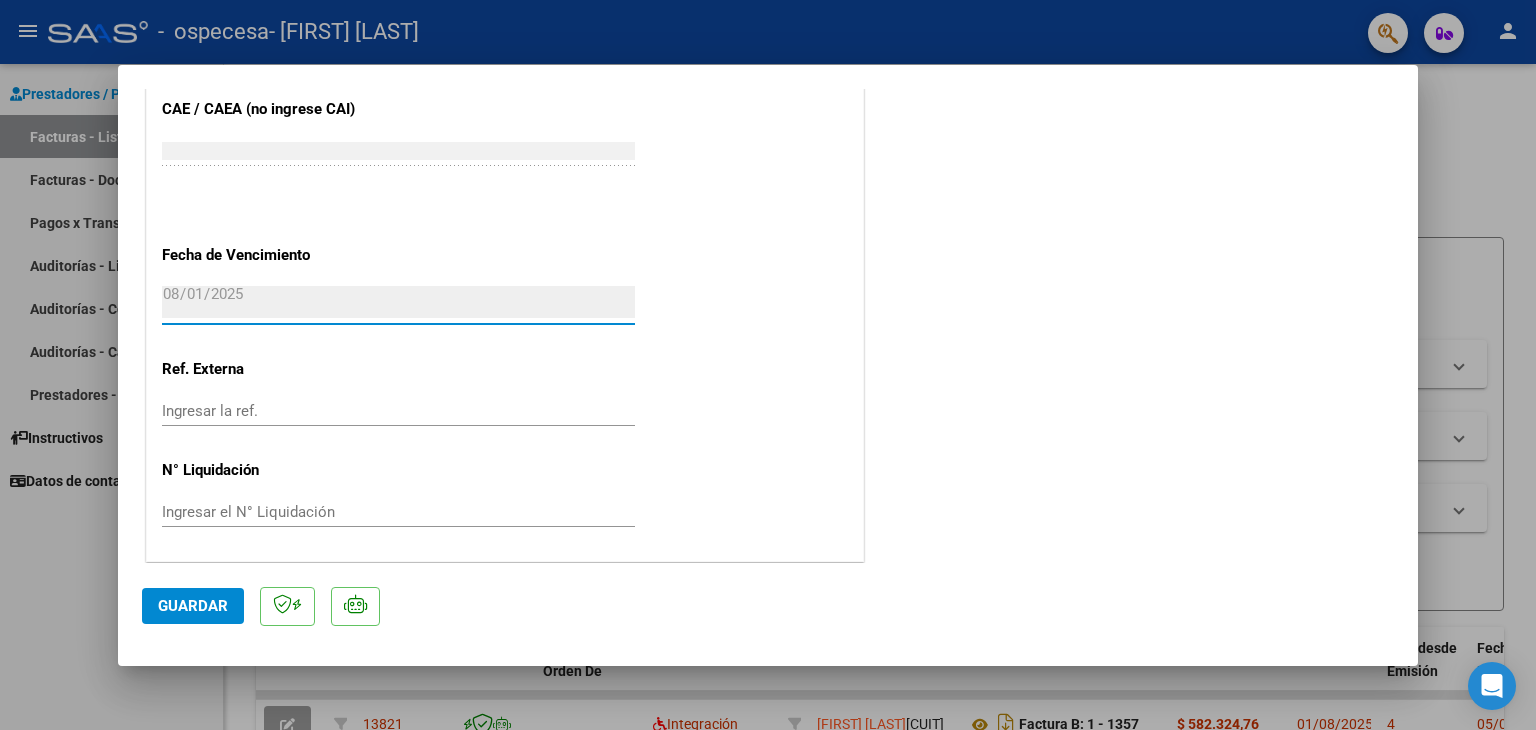click on "2025-08-01" at bounding box center (398, 302) 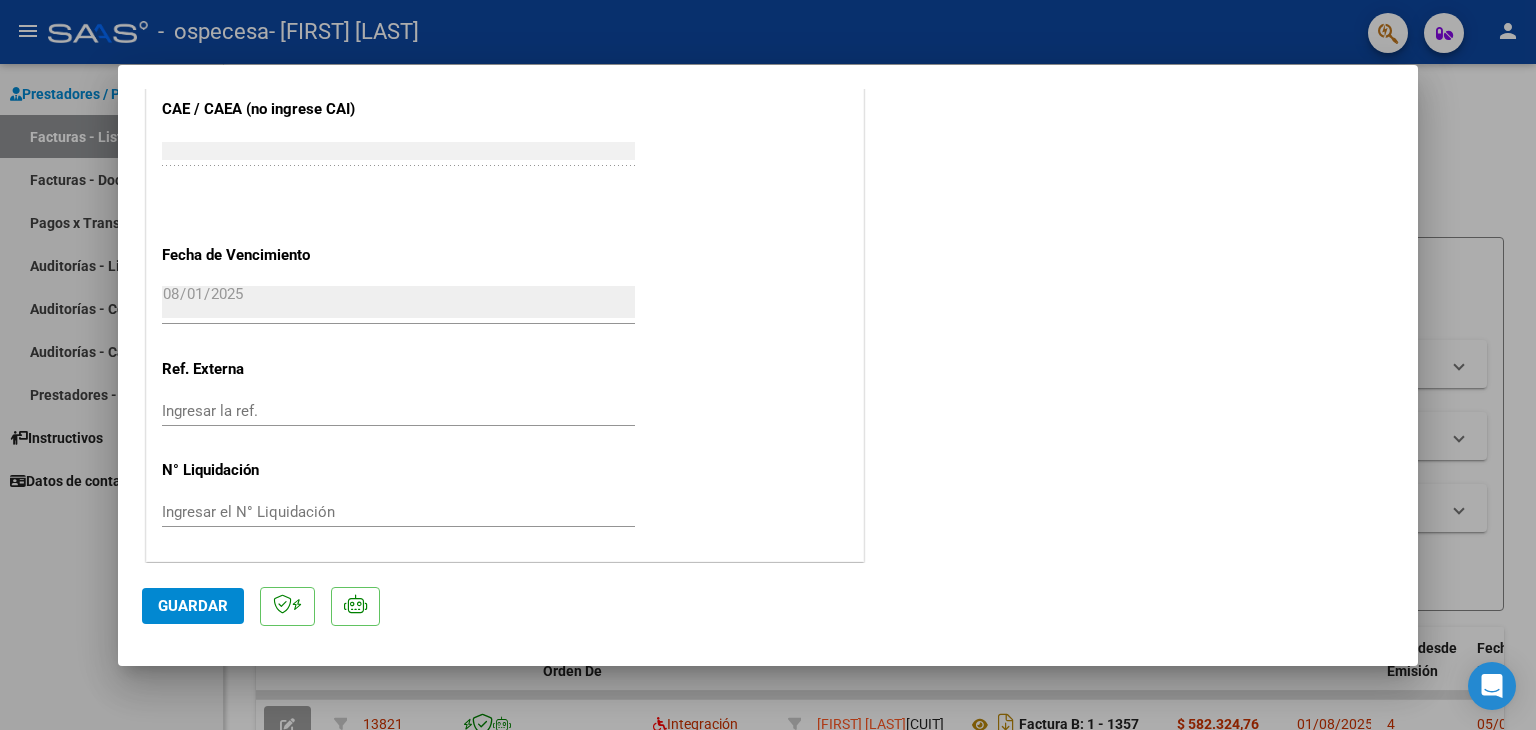 click at bounding box center (768, 365) 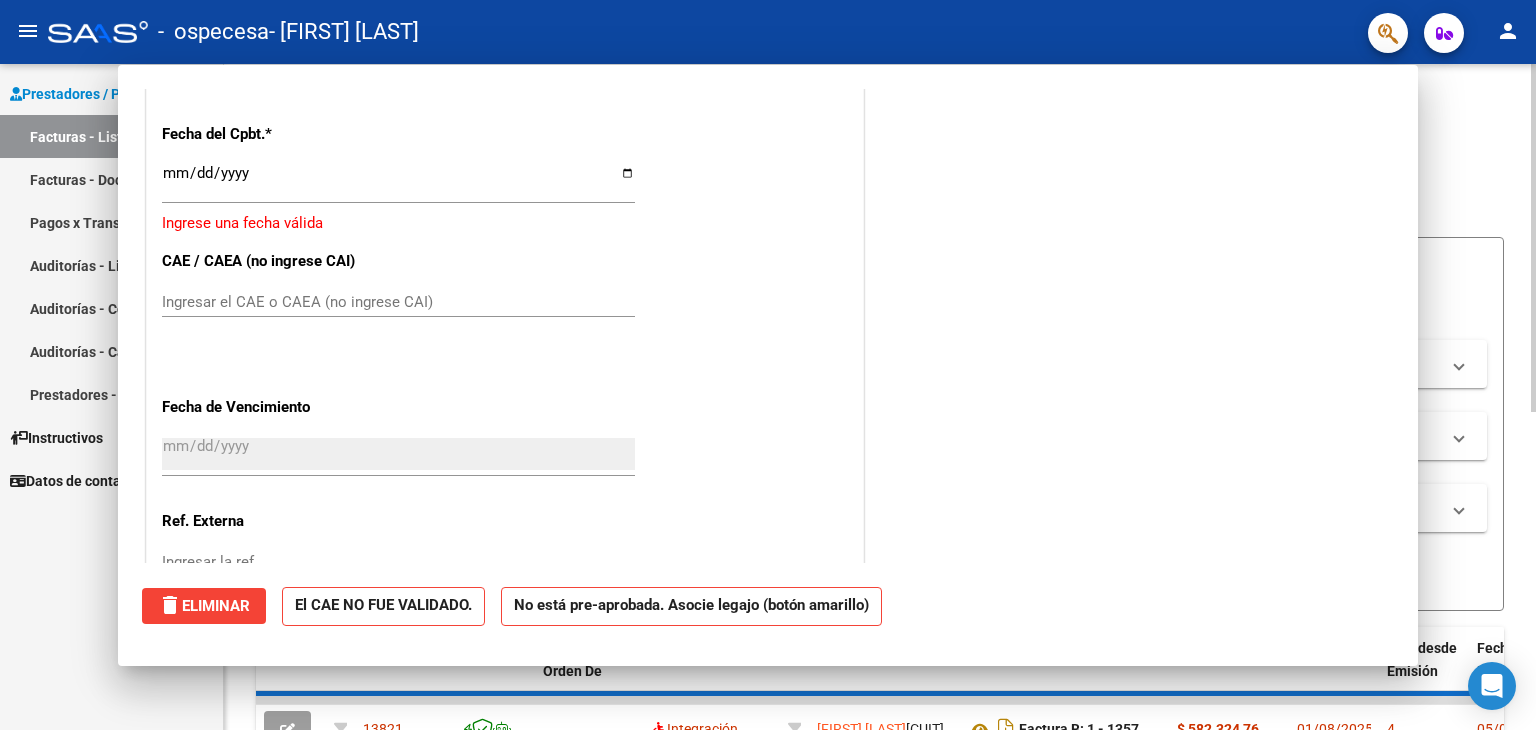 scroll, scrollTop: 1464, scrollLeft: 0, axis: vertical 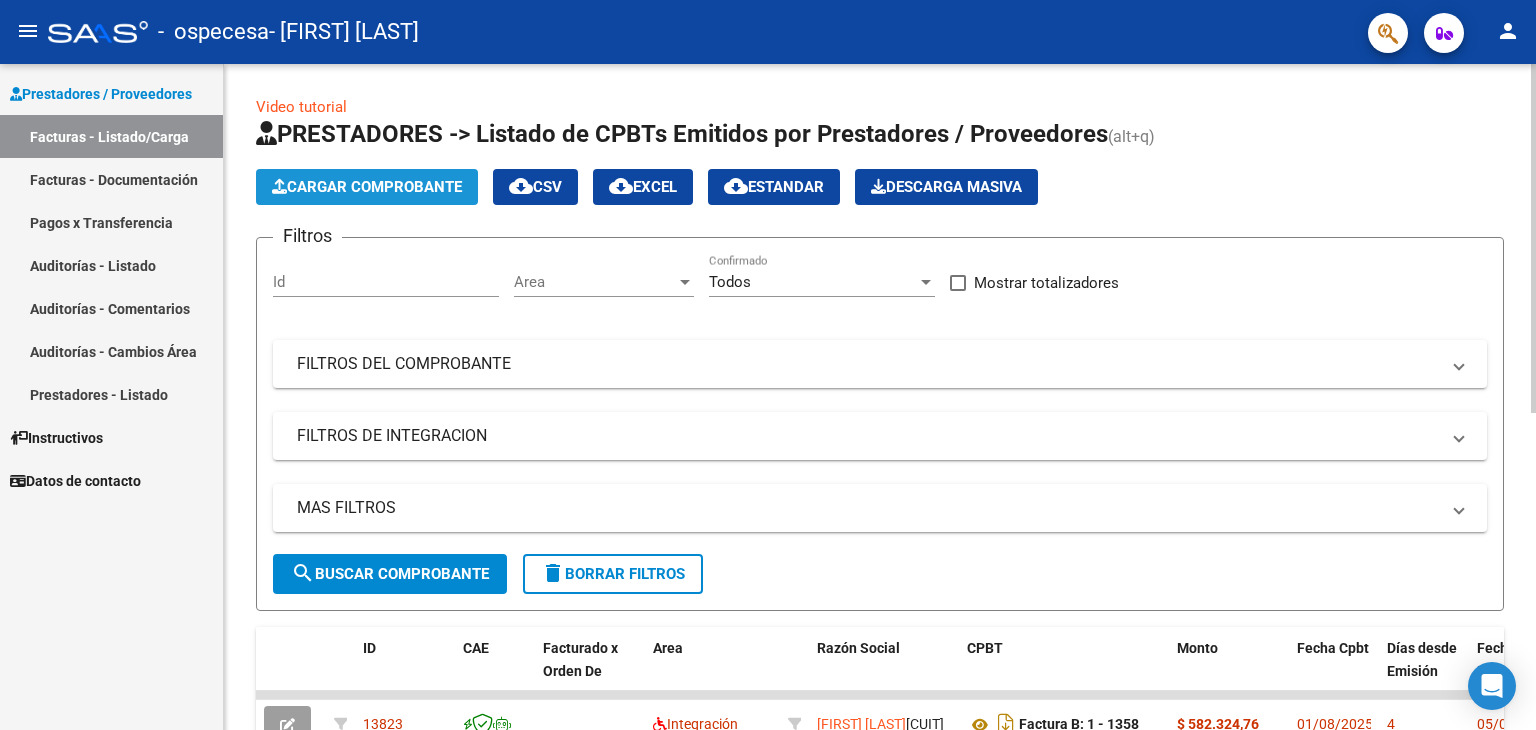 click on "Cargar Comprobante" 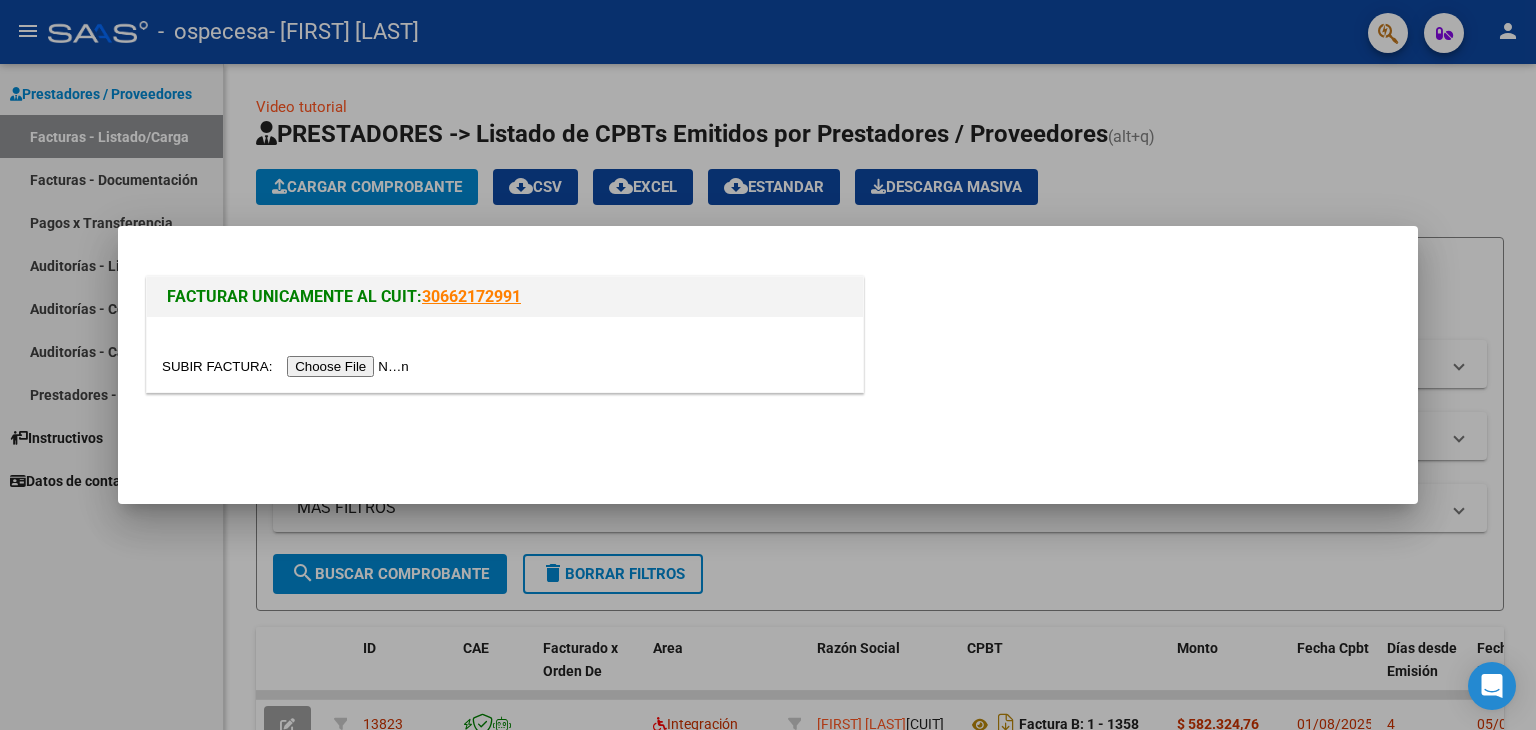 click at bounding box center [288, 366] 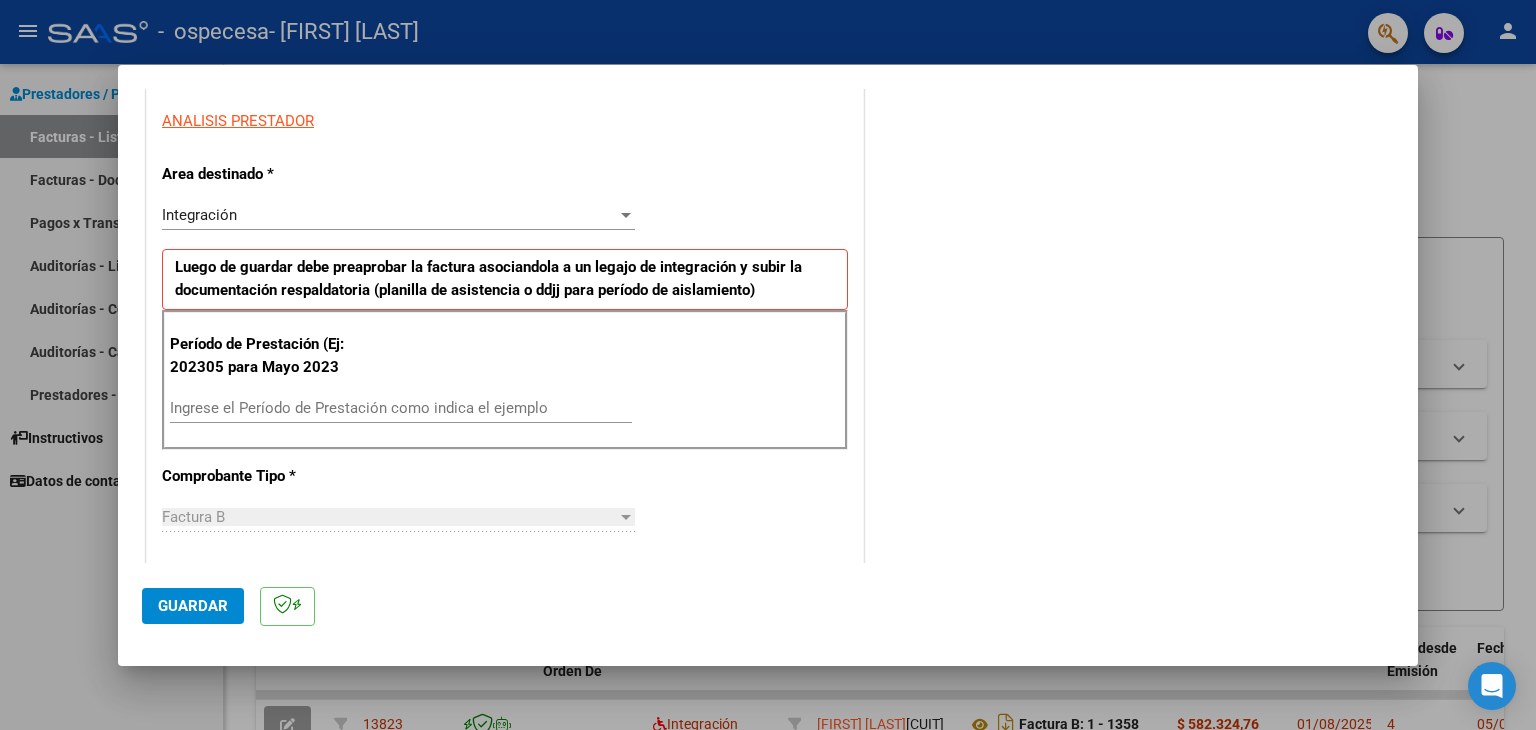 scroll, scrollTop: 400, scrollLeft: 0, axis: vertical 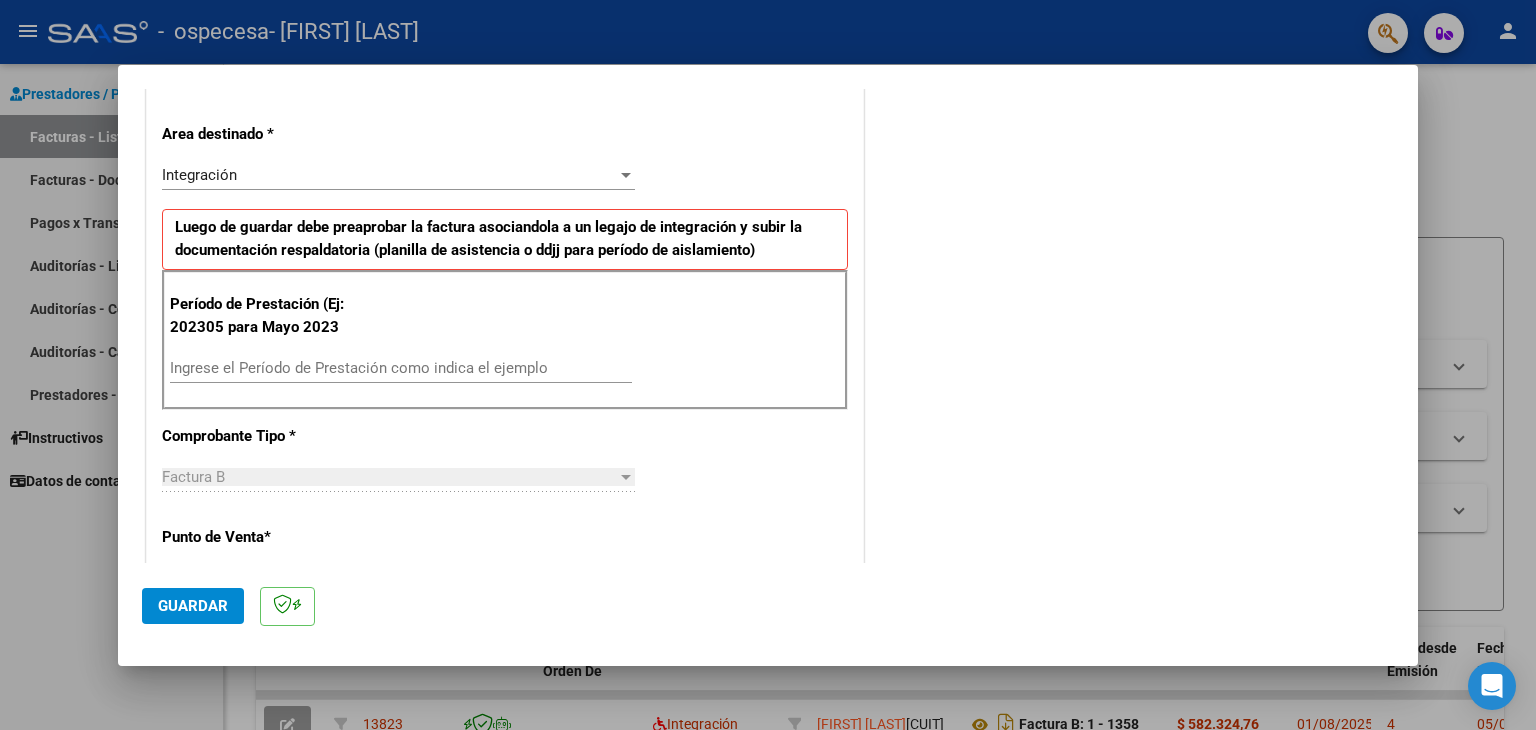 click on "Ingrese el Período de Prestación como indica el ejemplo" at bounding box center [401, 368] 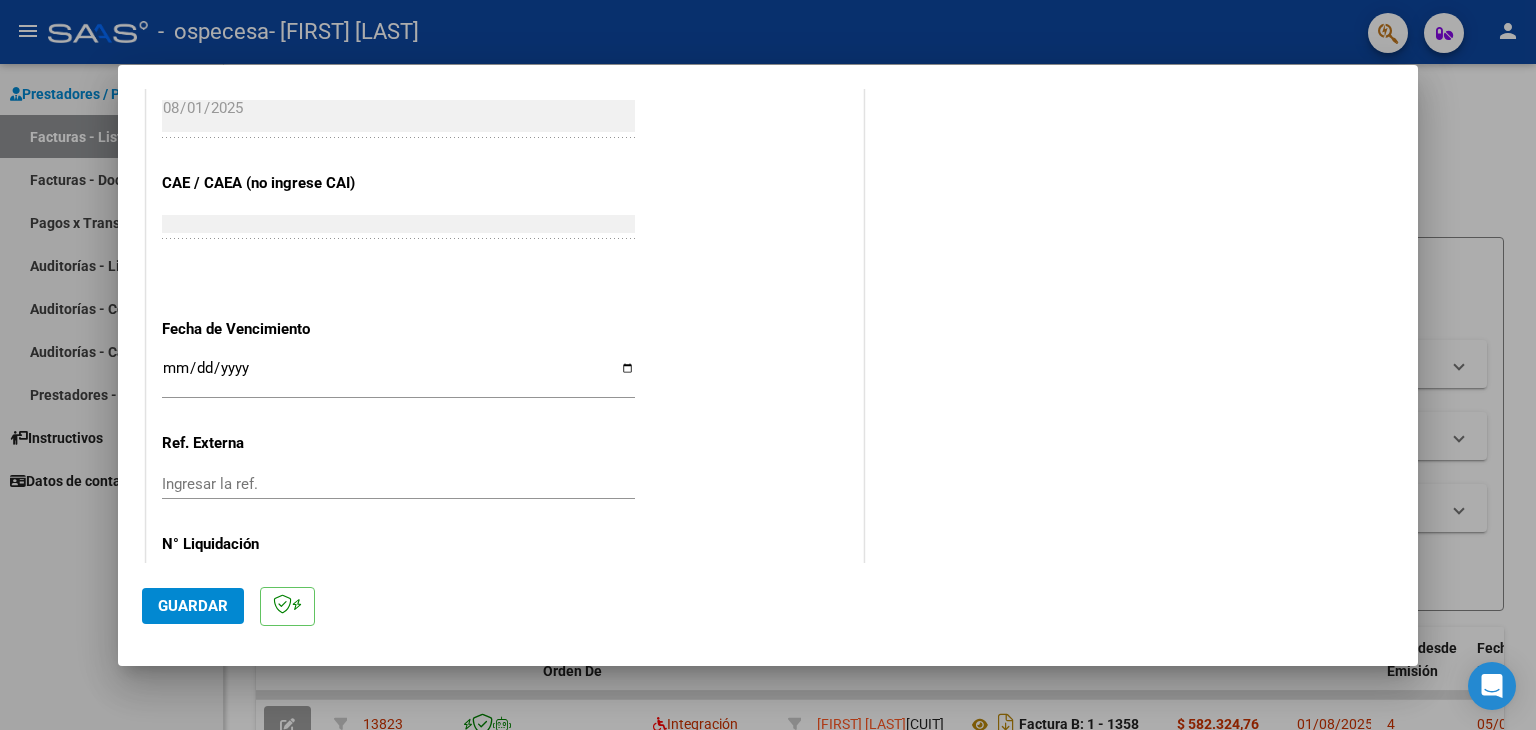 scroll, scrollTop: 1245, scrollLeft: 0, axis: vertical 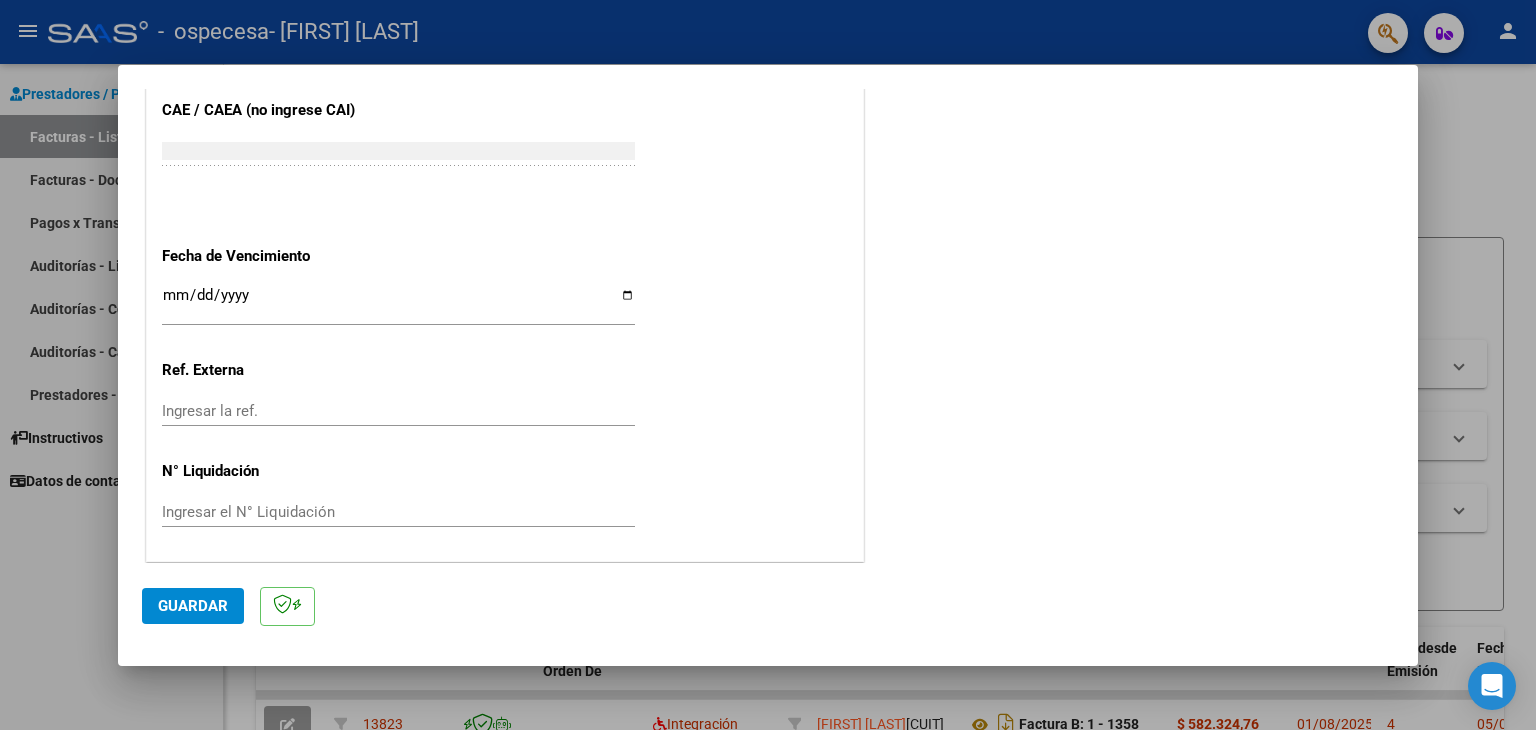 type on "202507" 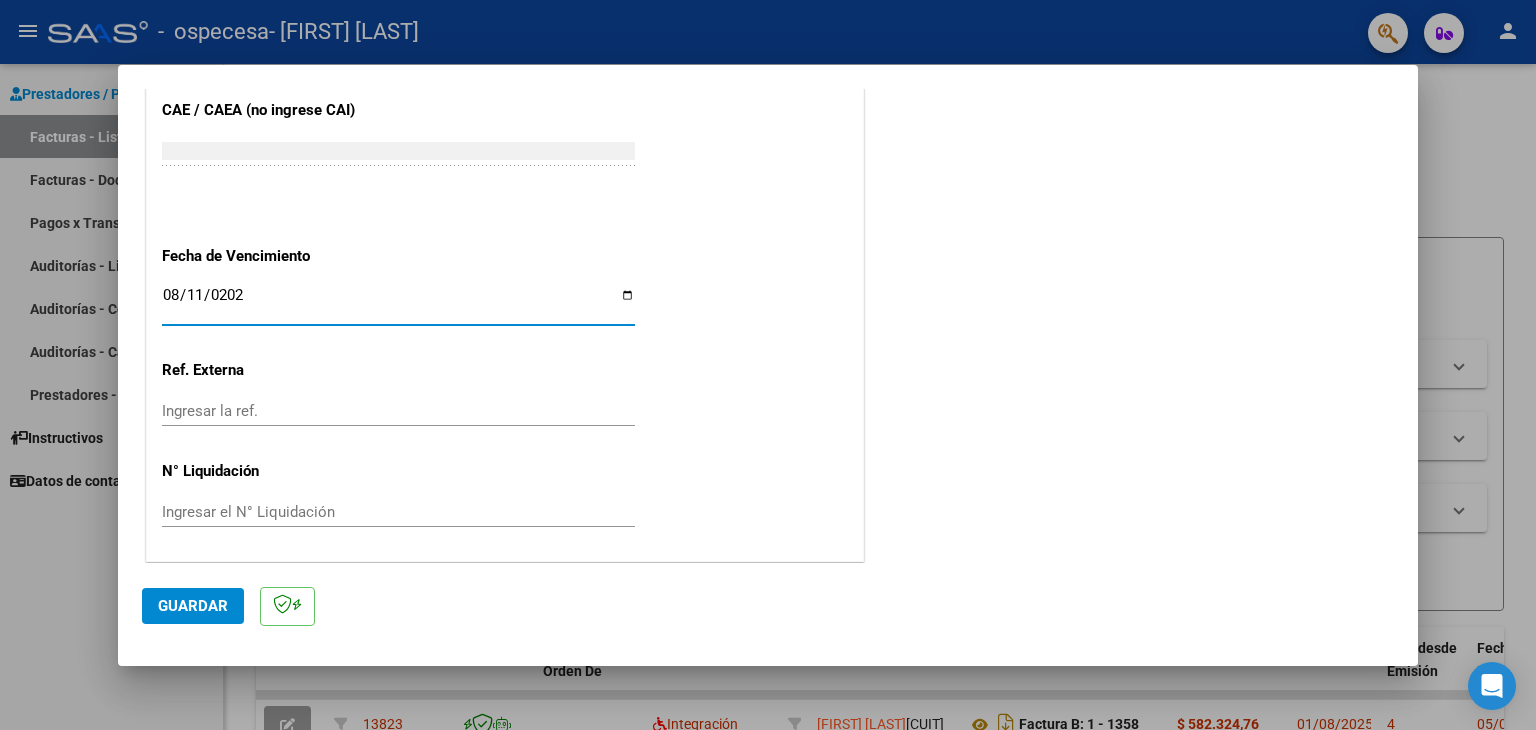 type on "2025-08-11" 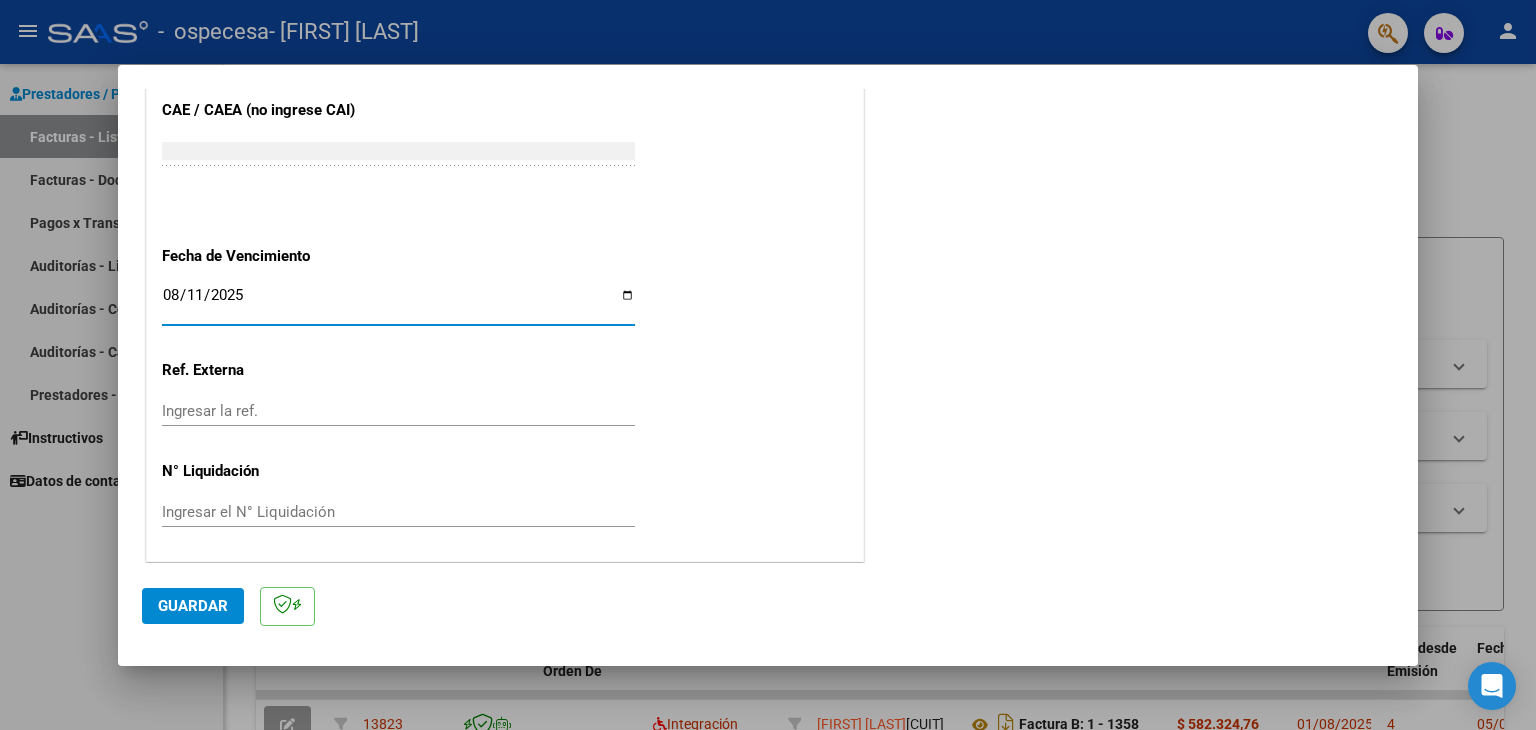 click on "Guardar" 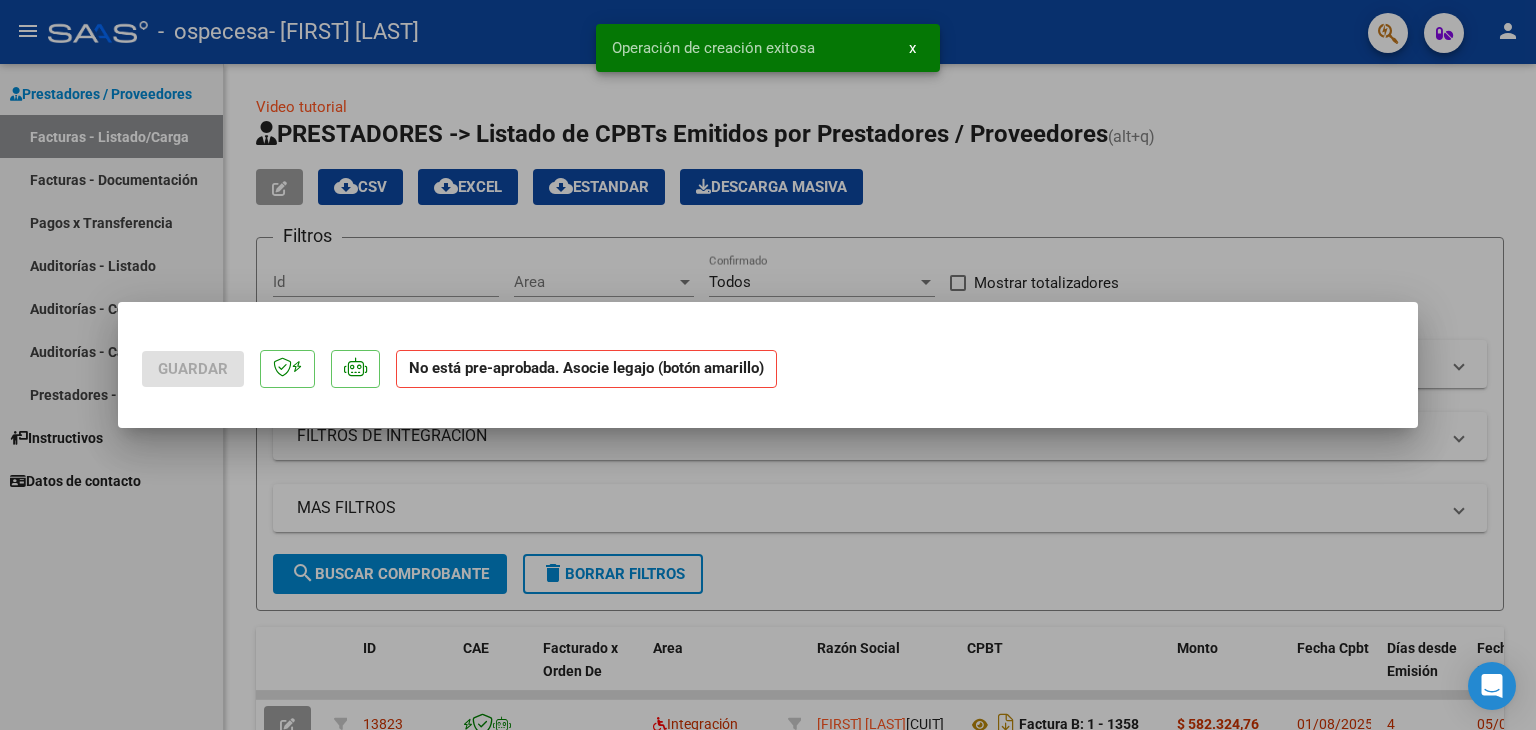 scroll, scrollTop: 0, scrollLeft: 0, axis: both 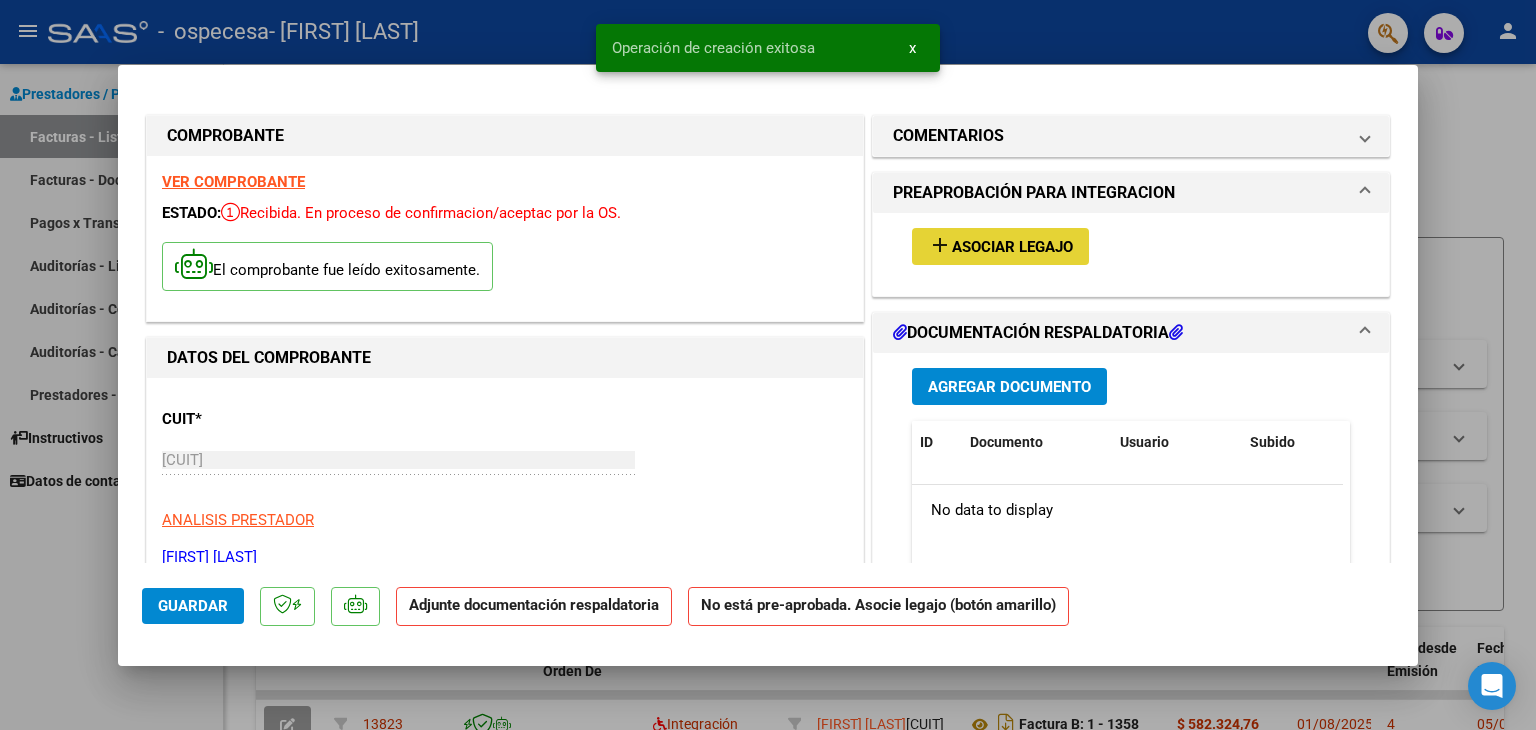 click on "Asociar Legajo" at bounding box center (1012, 247) 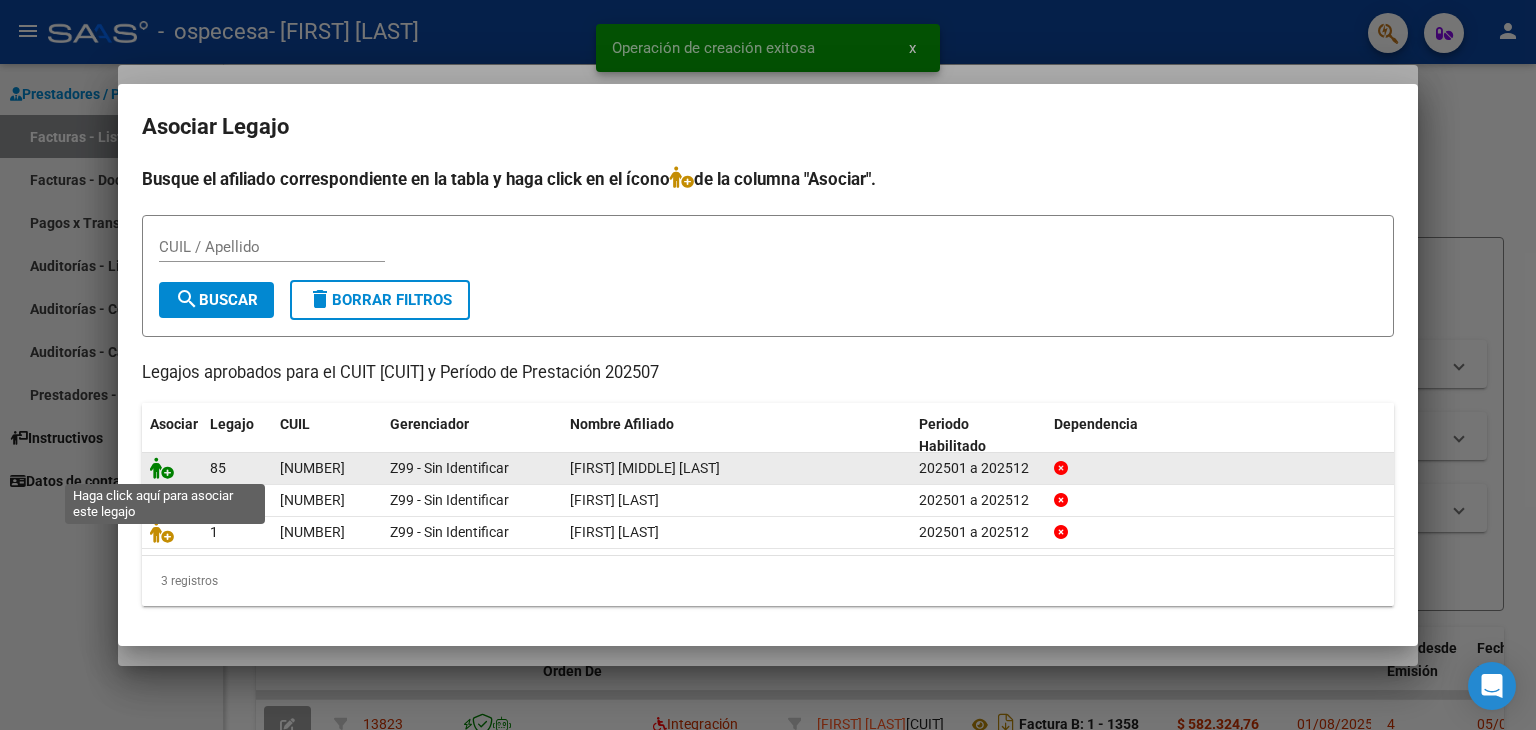 click 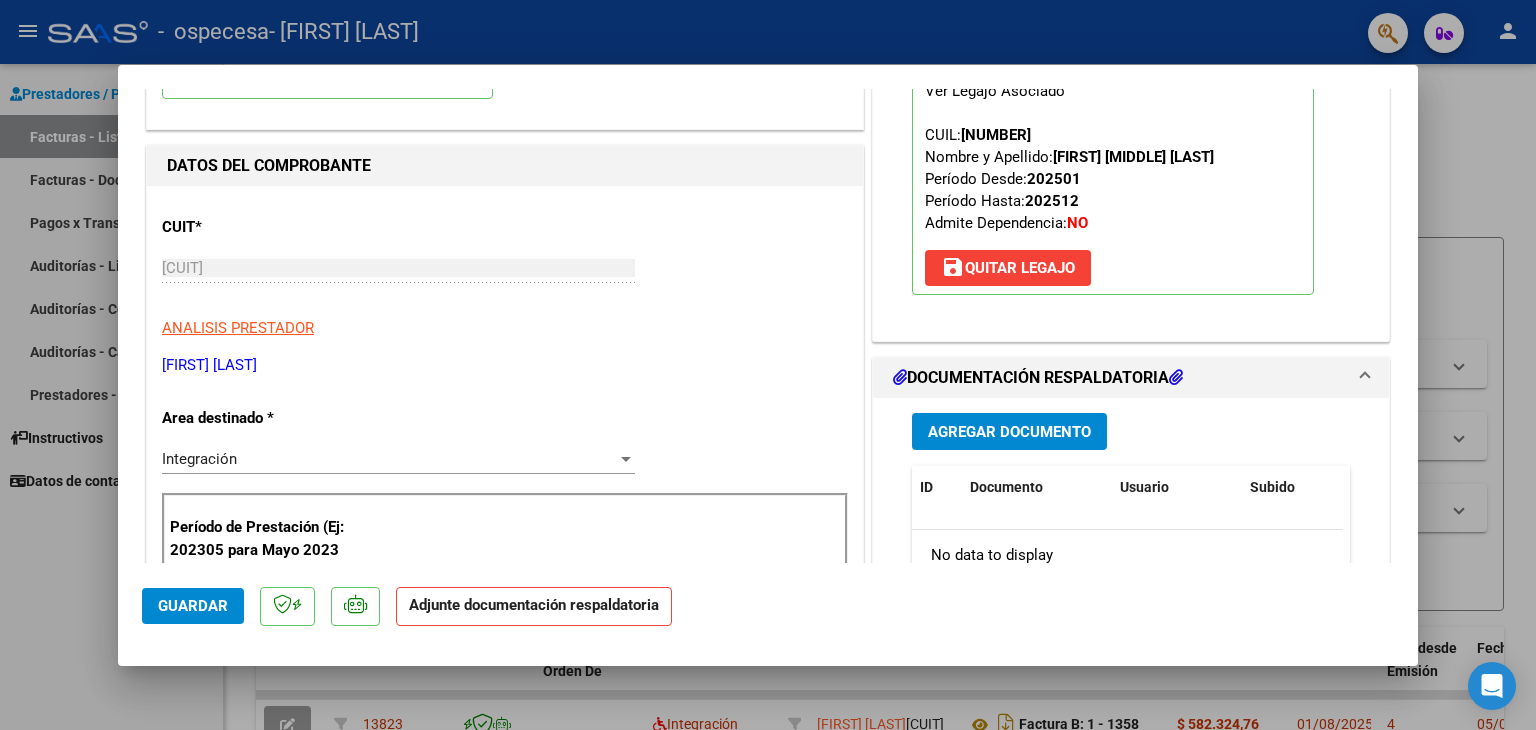 scroll, scrollTop: 400, scrollLeft: 0, axis: vertical 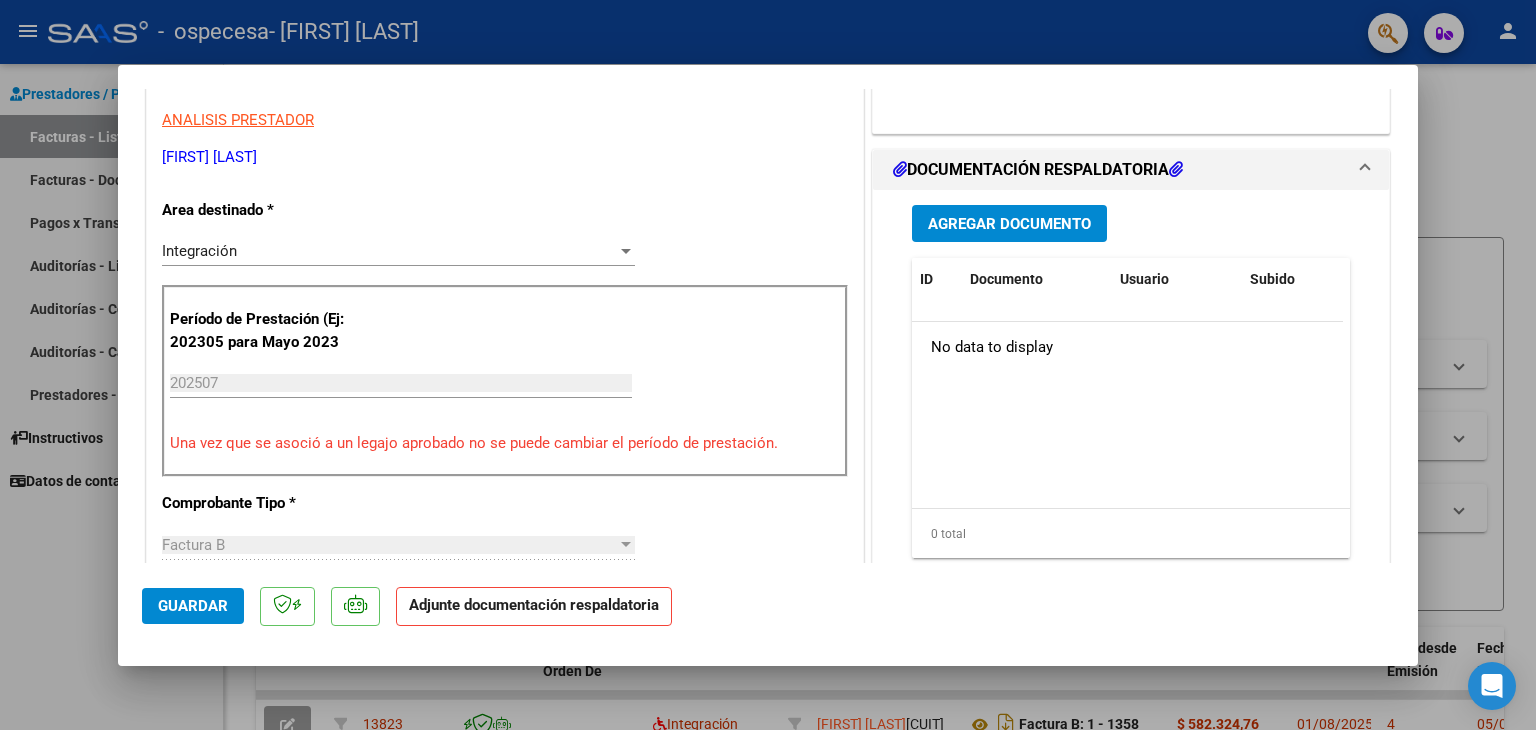 click on "Agregar Documento" at bounding box center [1009, 224] 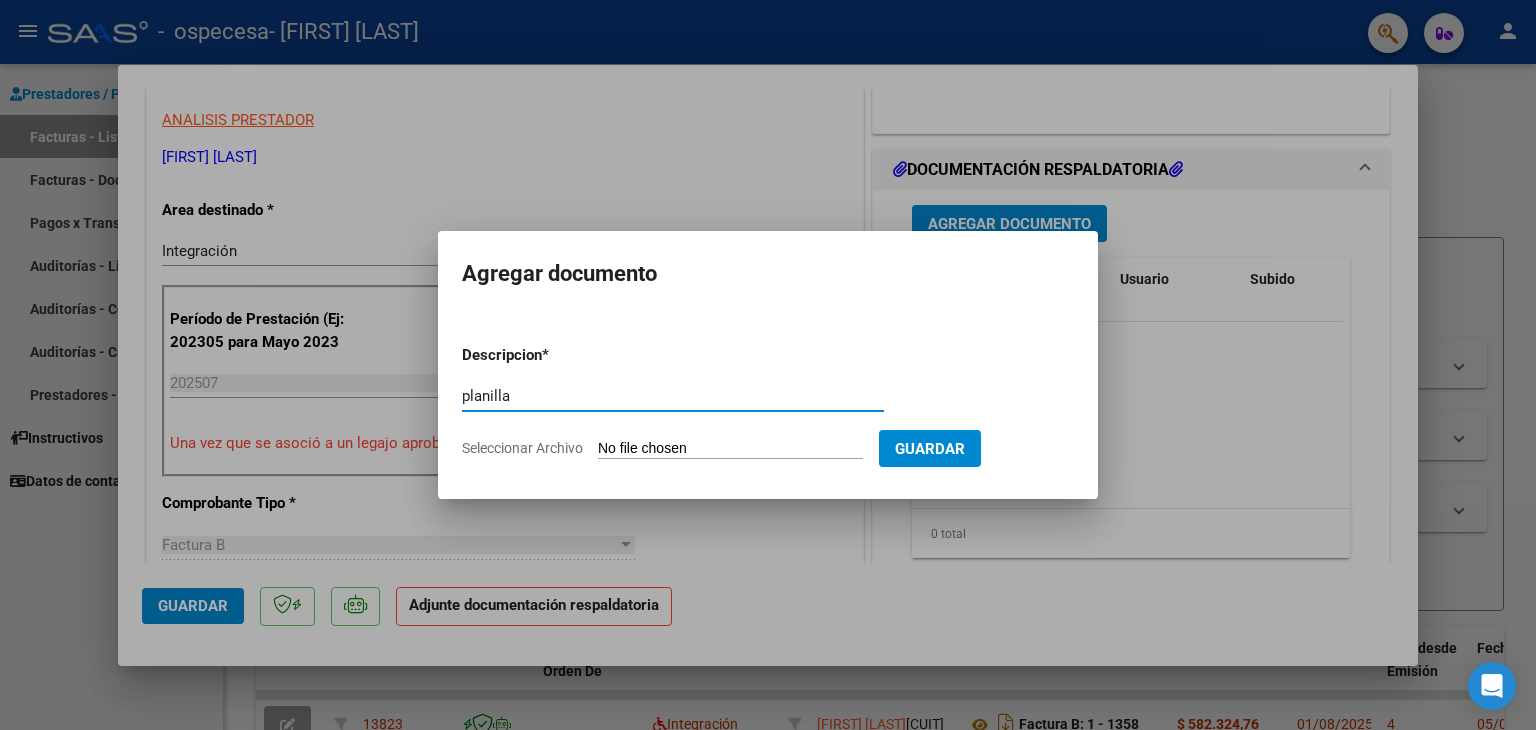 type on "planilla" 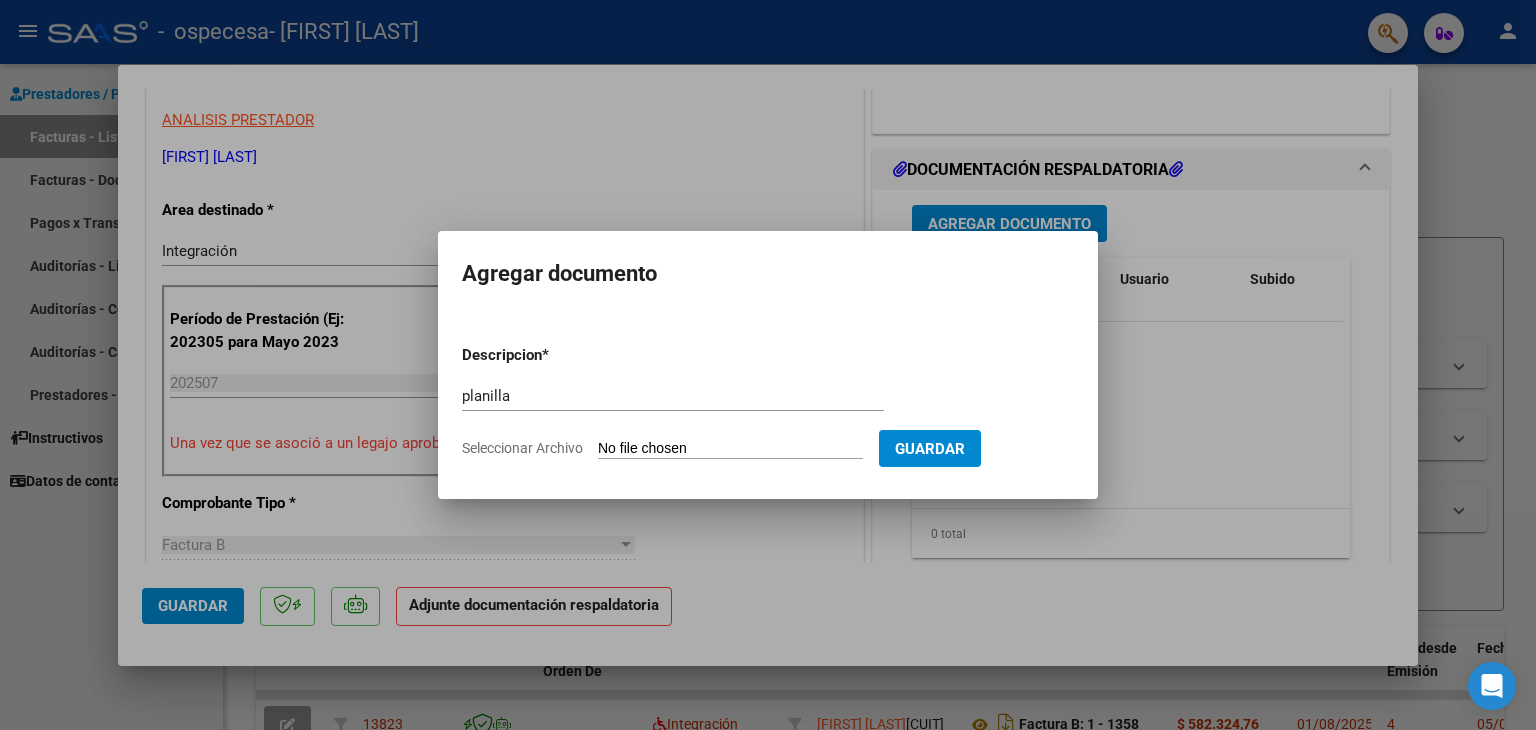 click on "Seleccionar Archivo" at bounding box center (730, 449) 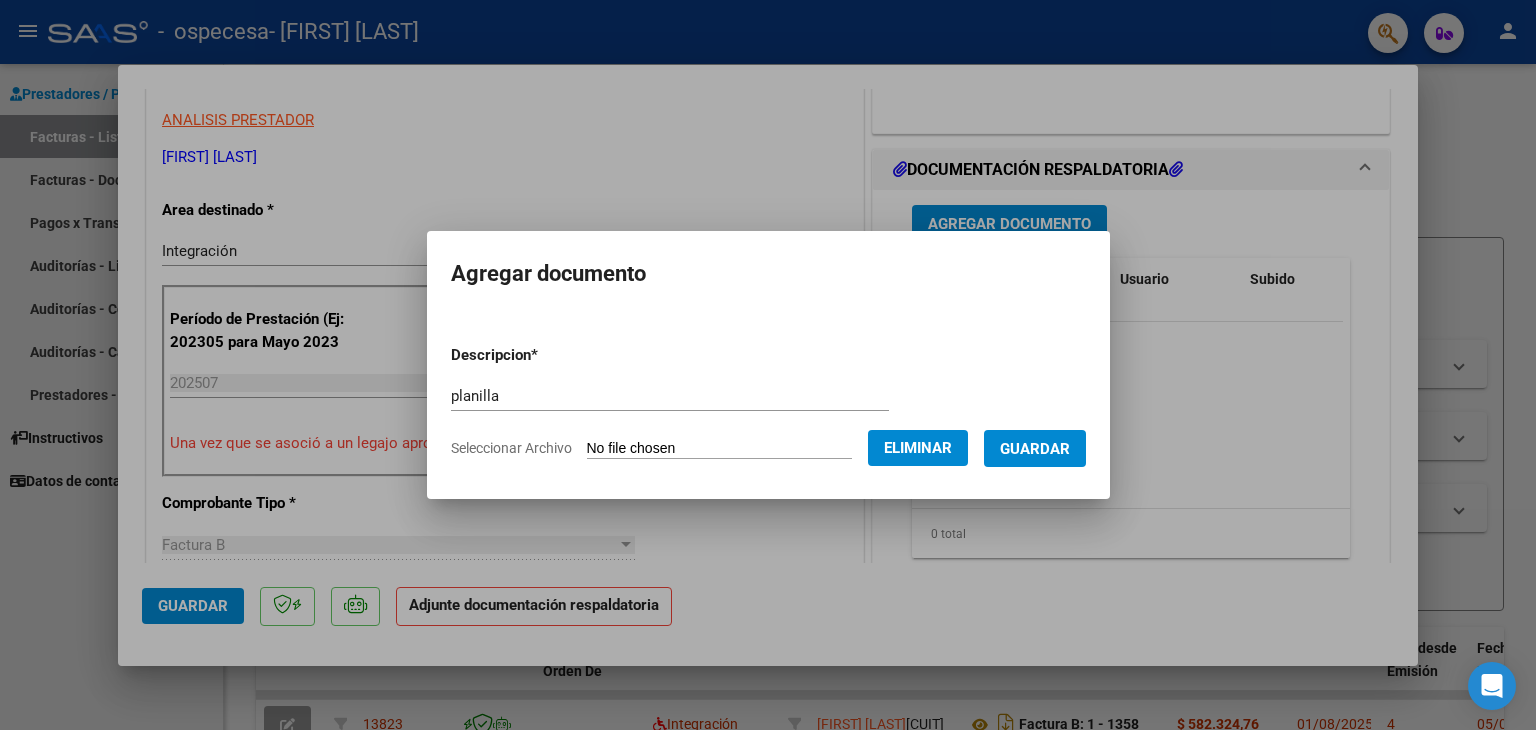 click on "Guardar" at bounding box center (1035, 449) 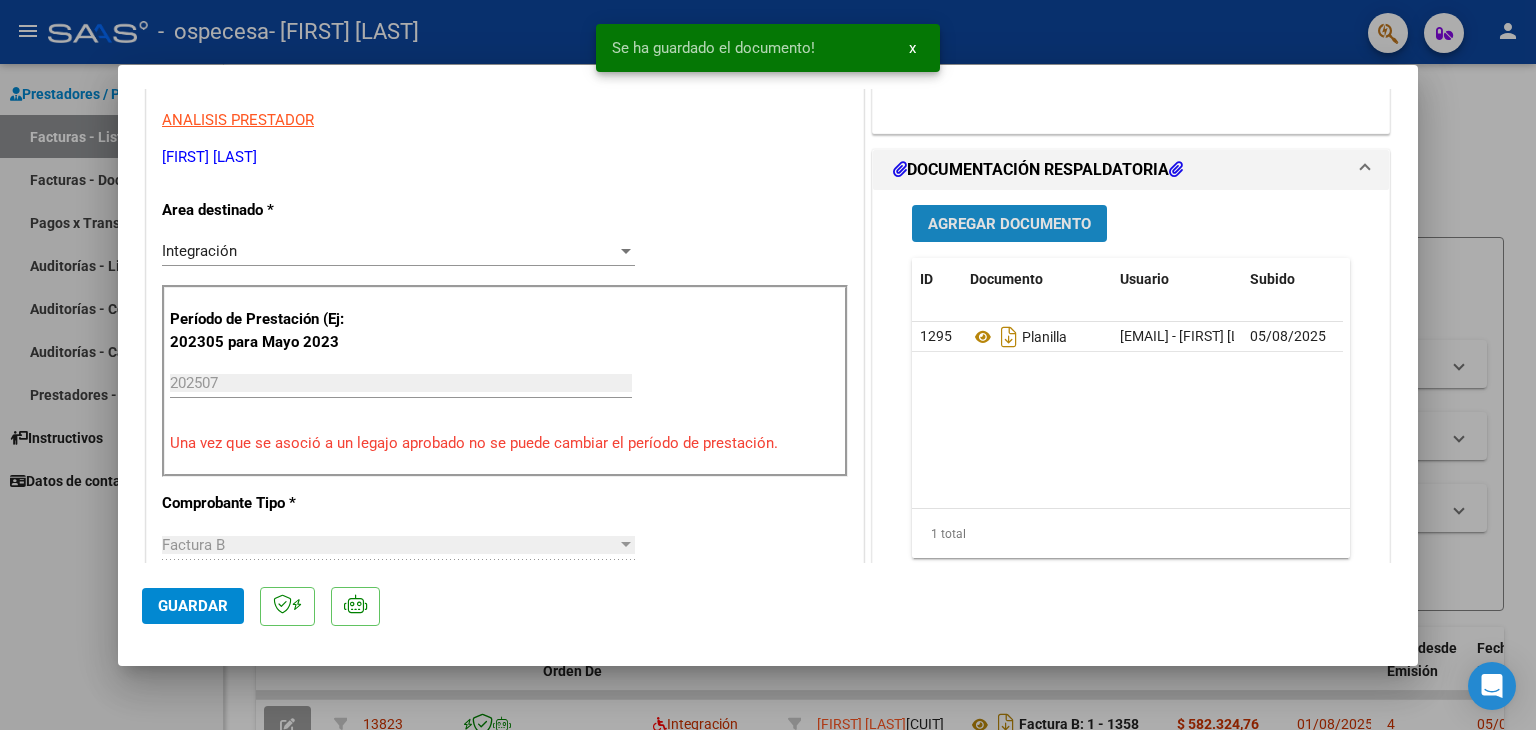 click on "Agregar Documento" at bounding box center (1009, 224) 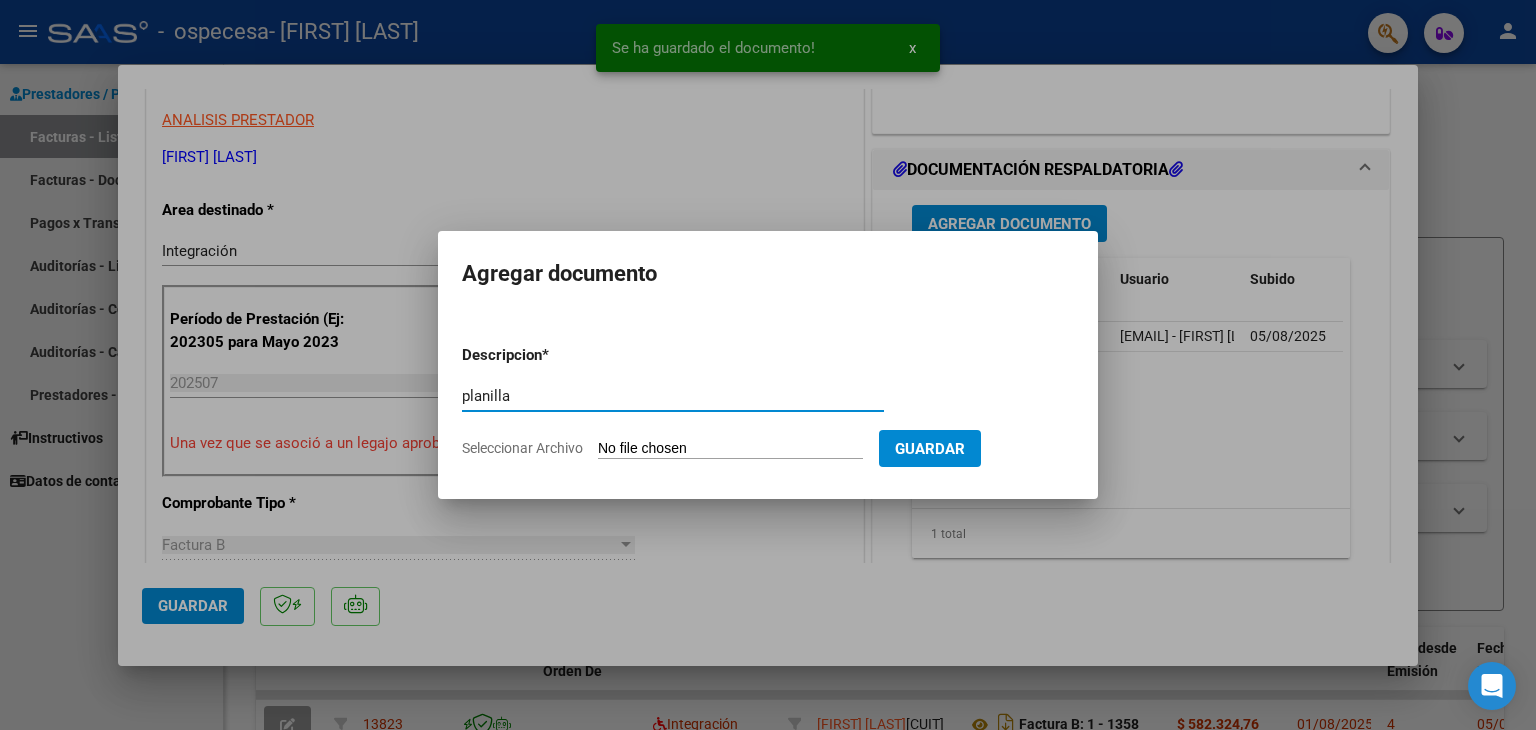 type on "planilla" 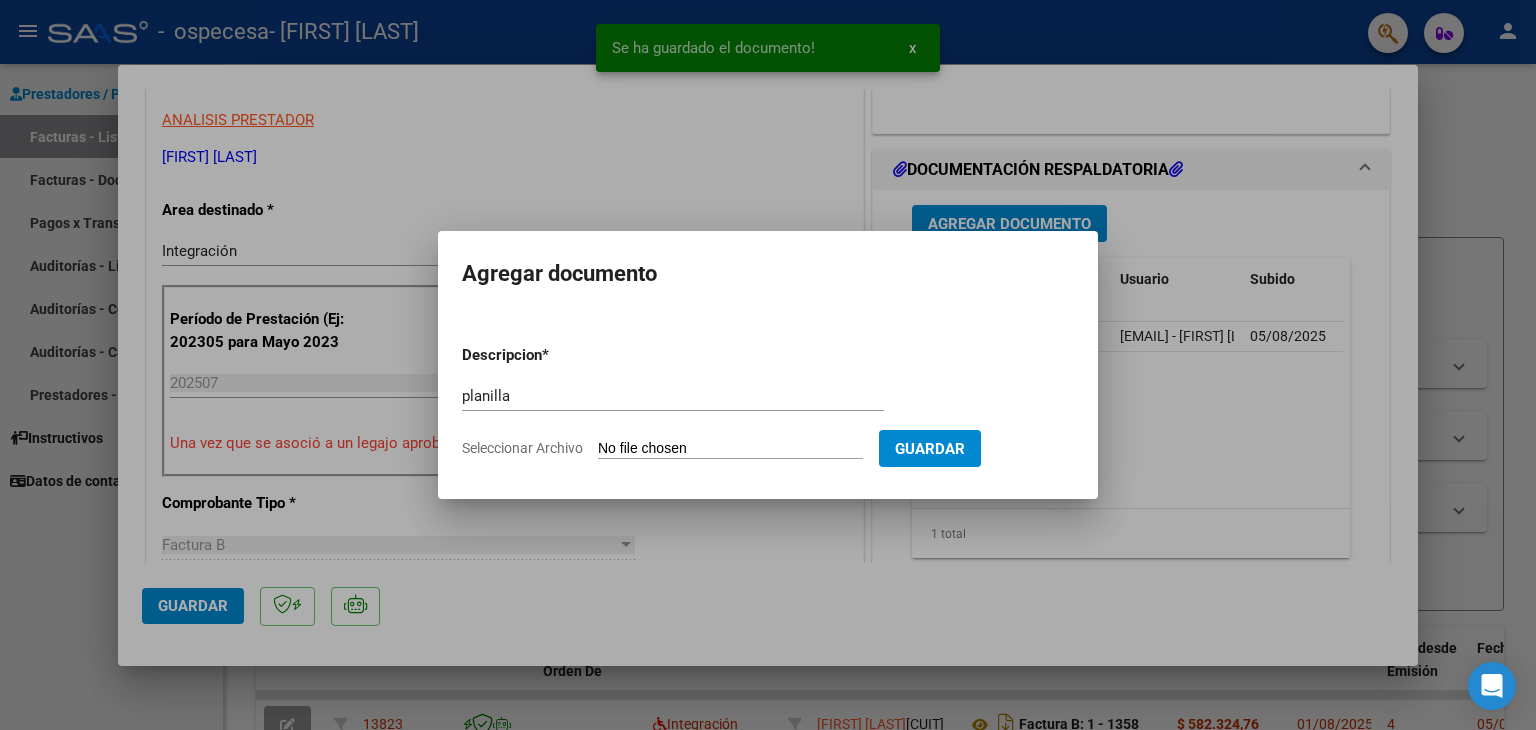 click on "Seleccionar Archivo" at bounding box center [730, 449] 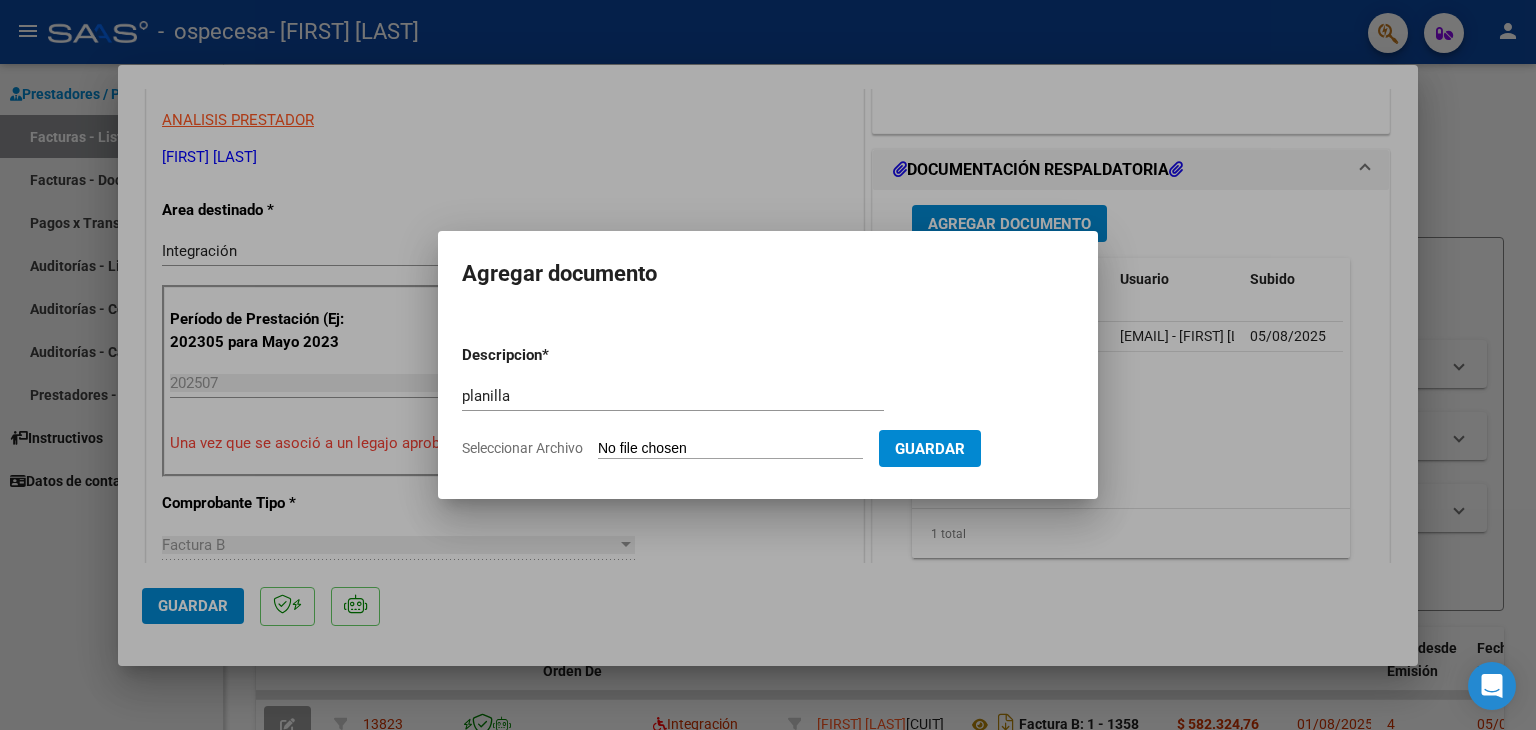 type on "C:\fakepath\planilla amarella0001.pdf" 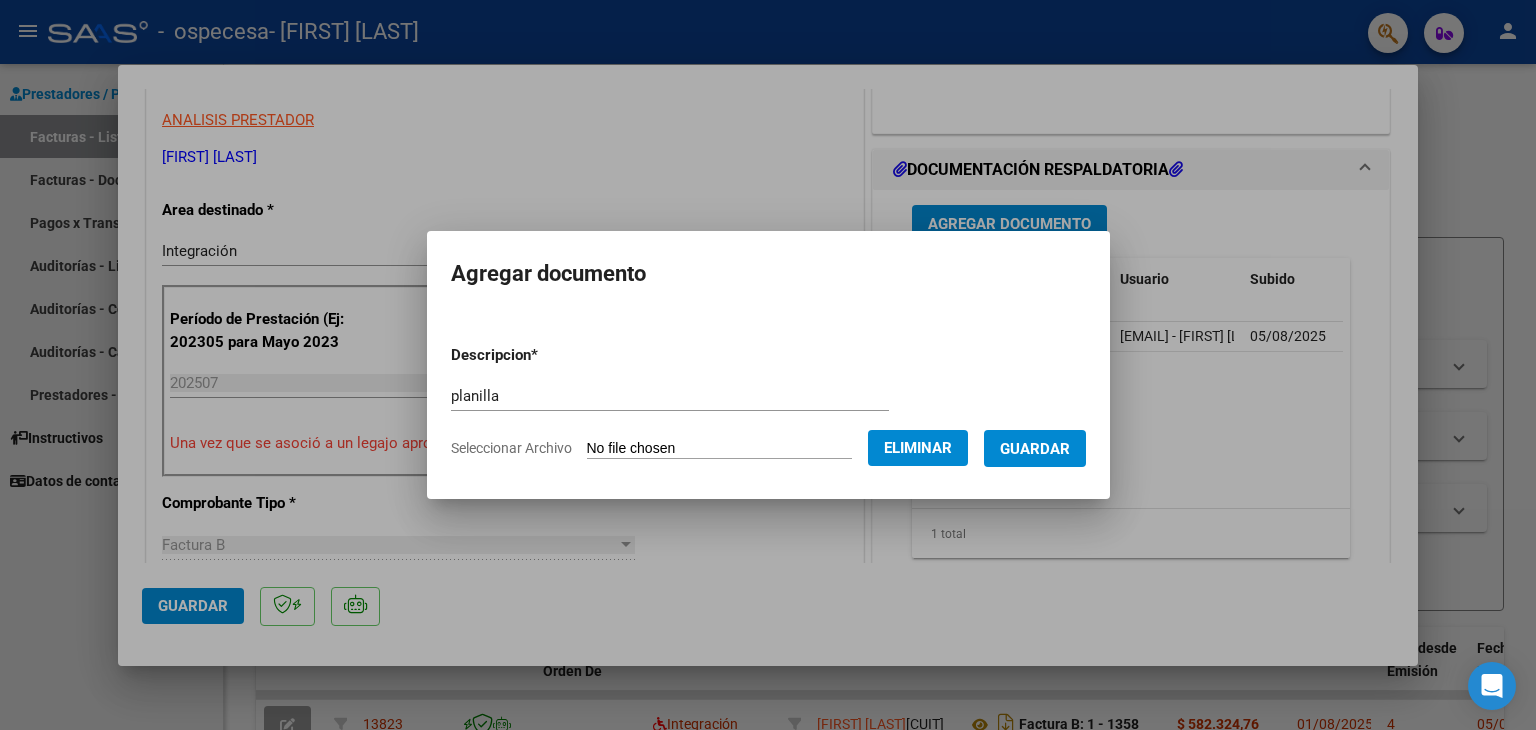 click on "Guardar" at bounding box center [1035, 449] 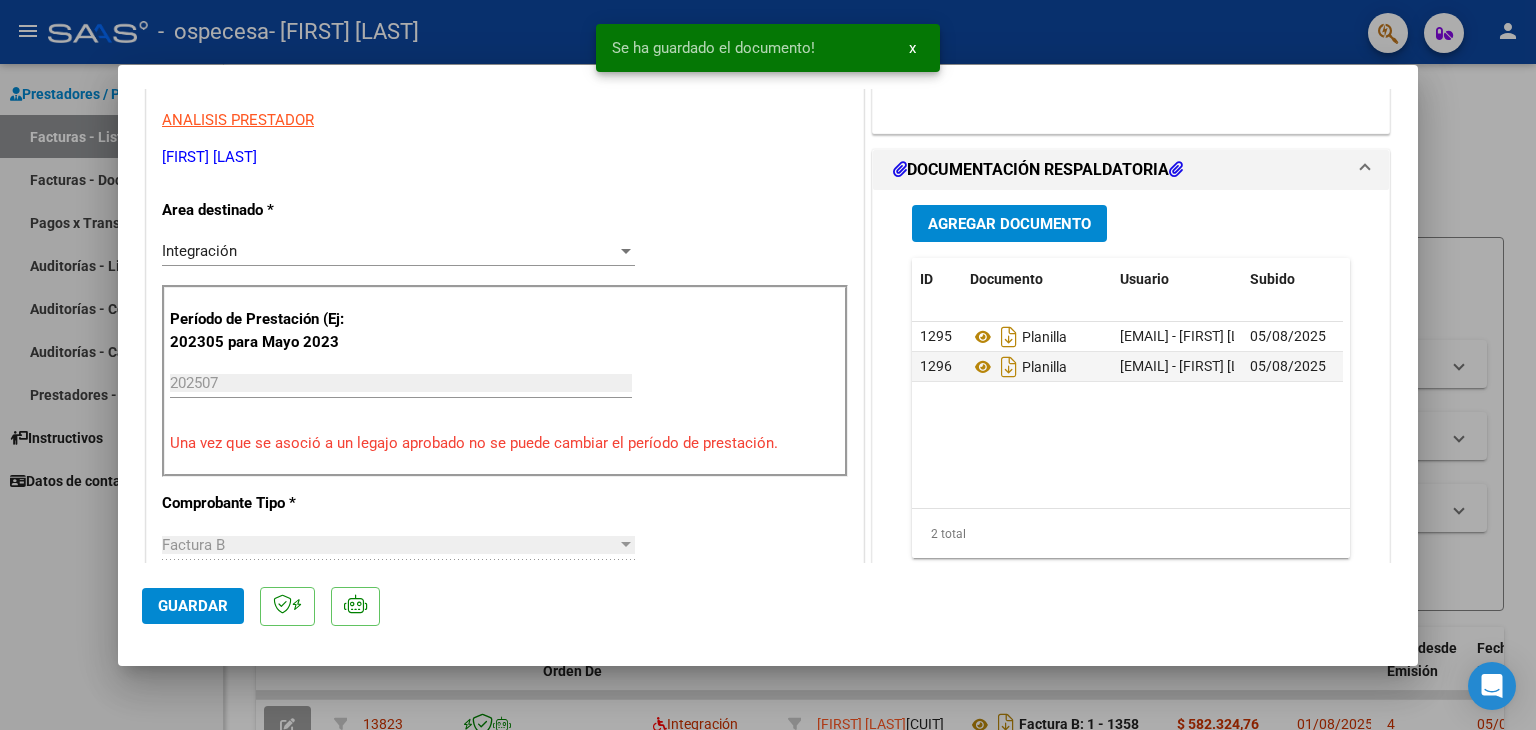 click on "Agregar Documento ID Documento Usuario Subido Acción 1295  Planilla   [EMAIL] -   [FIRST] [LAST]   05/08/2025  1296  Planilla   [EMAIL] -   [FIRST] [LAST]   05/08/2025   2 total   1" at bounding box center (1131, 389) 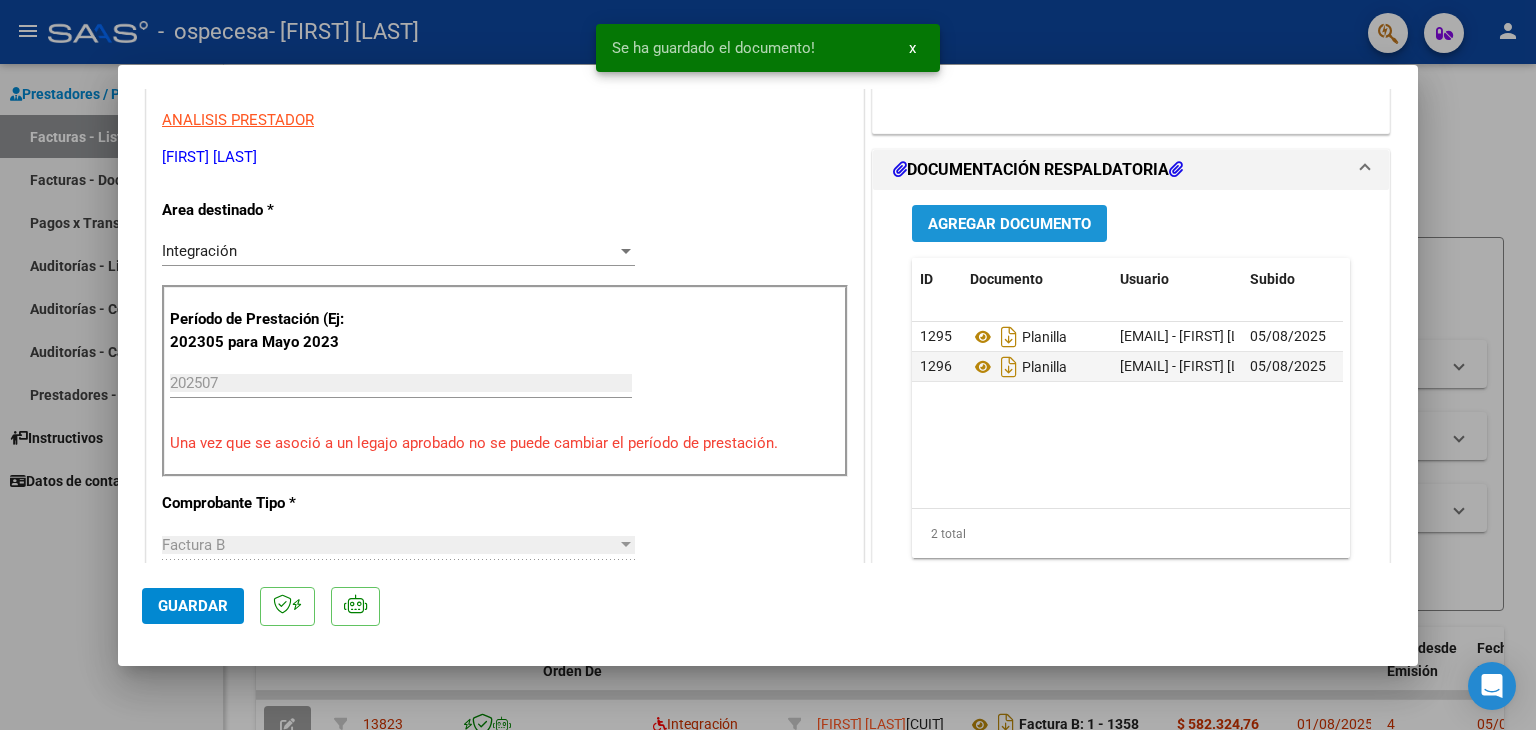 click on "Agregar Documento" at bounding box center (1009, 224) 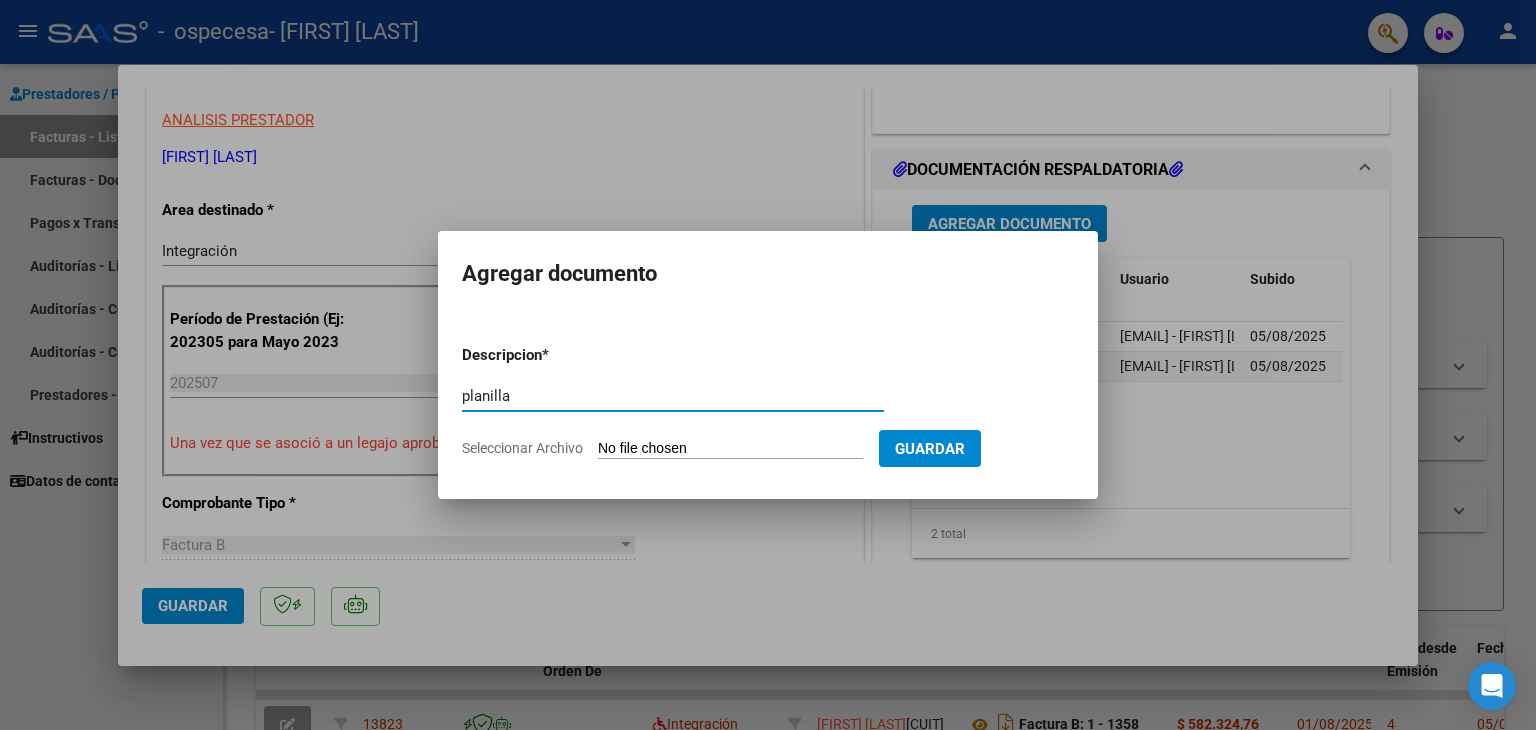 type on "planilla" 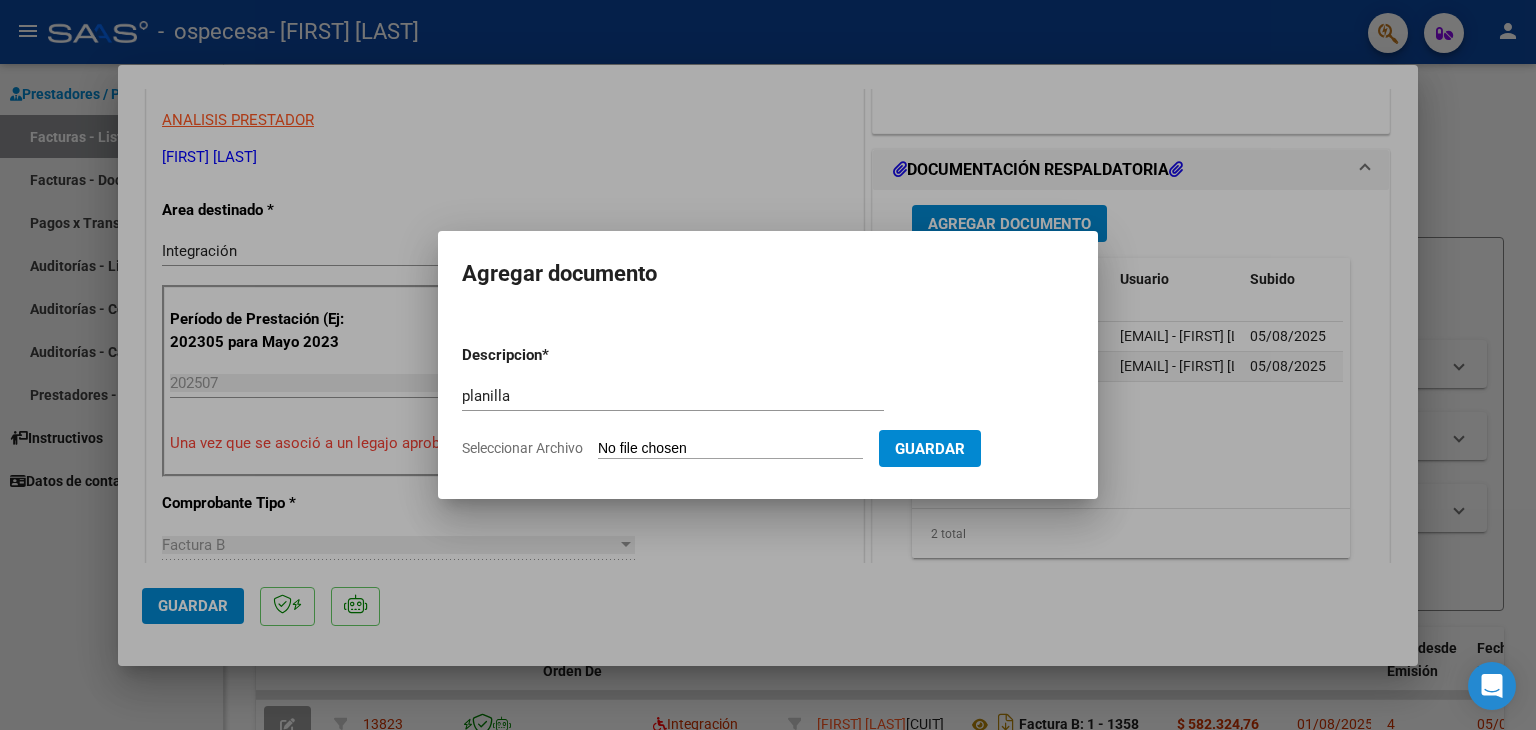 click on "Seleccionar Archivo" at bounding box center (730, 449) 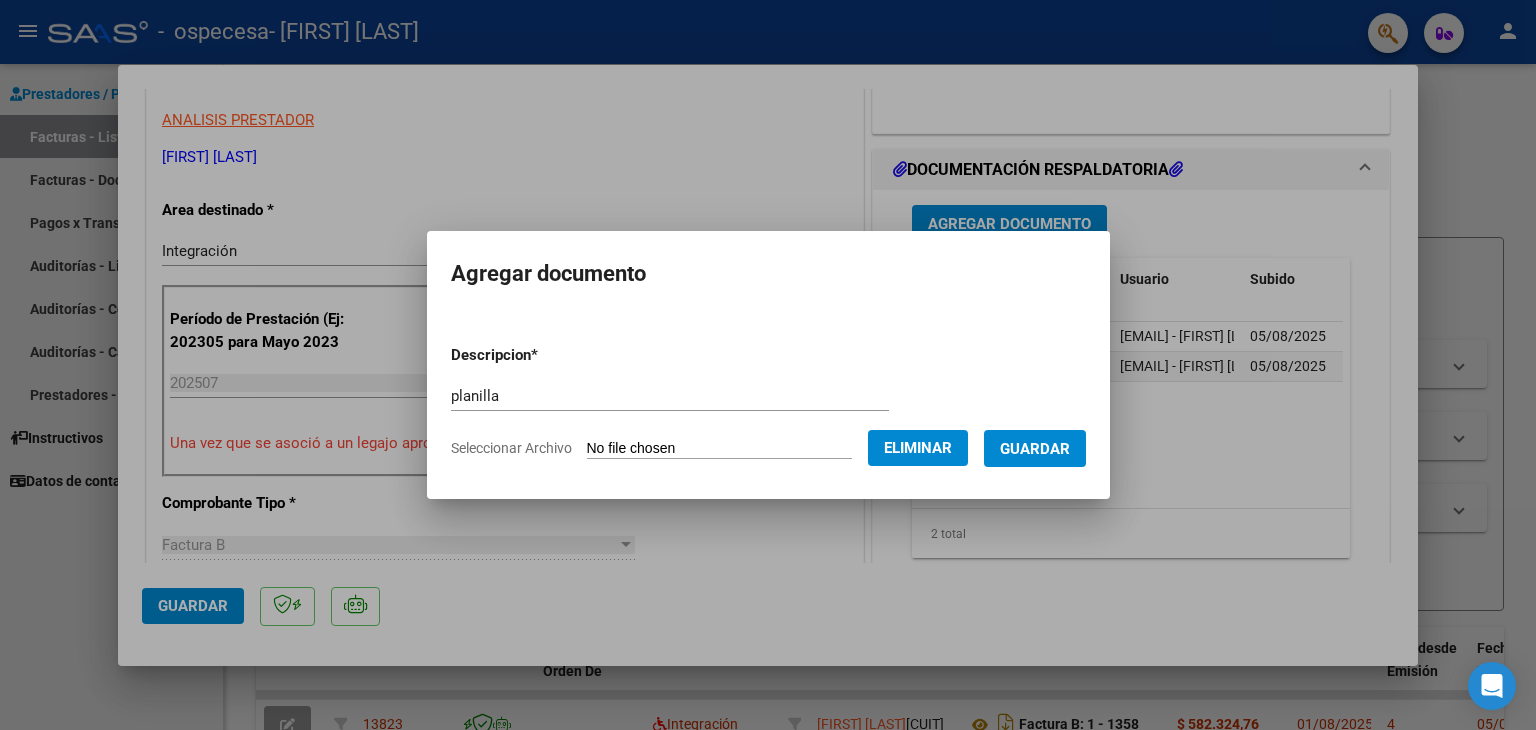 click on "Guardar" at bounding box center [1035, 449] 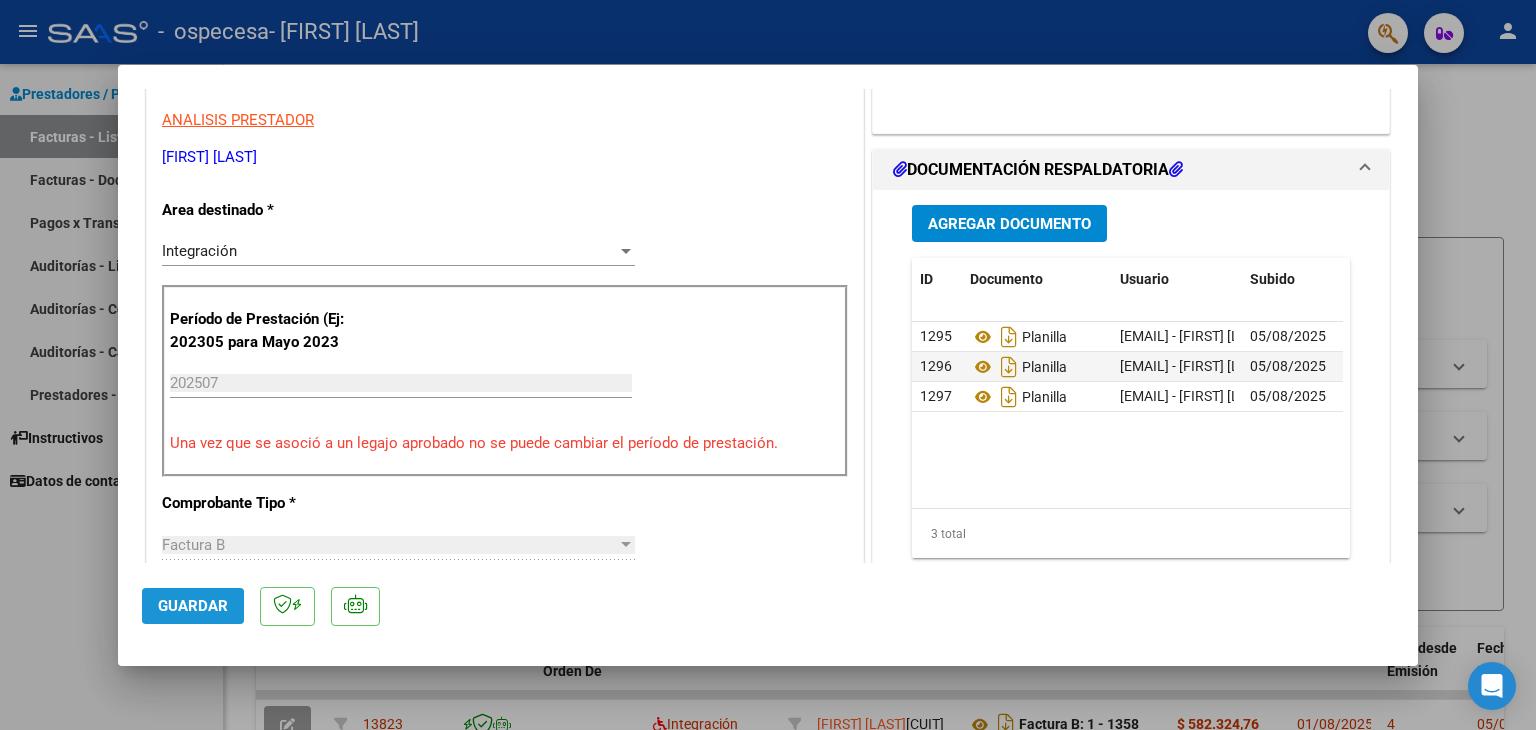 click on "Guardar" 